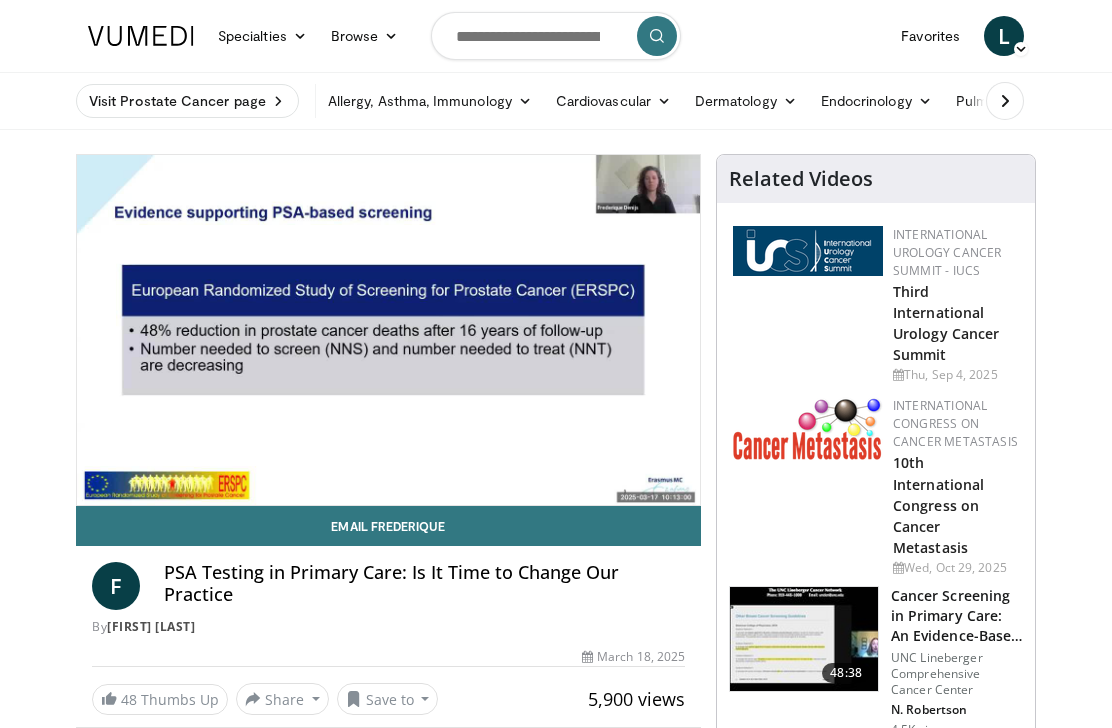 scroll, scrollTop: 0, scrollLeft: 0, axis: both 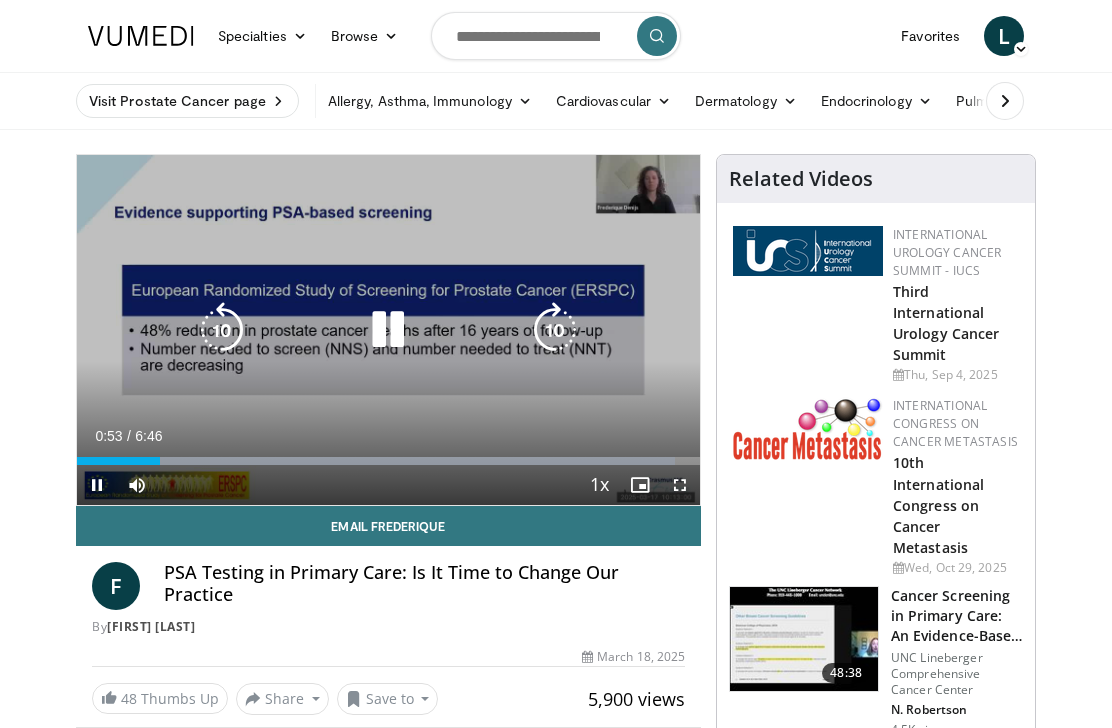 click at bounding box center (388, 330) 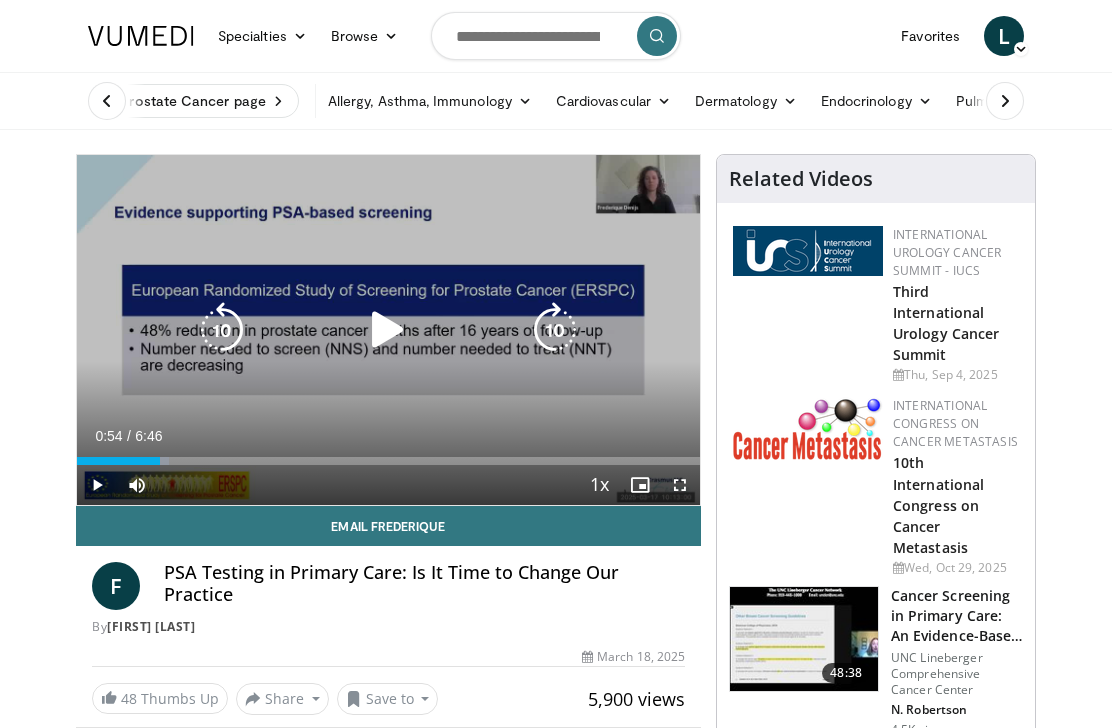 click at bounding box center (388, 330) 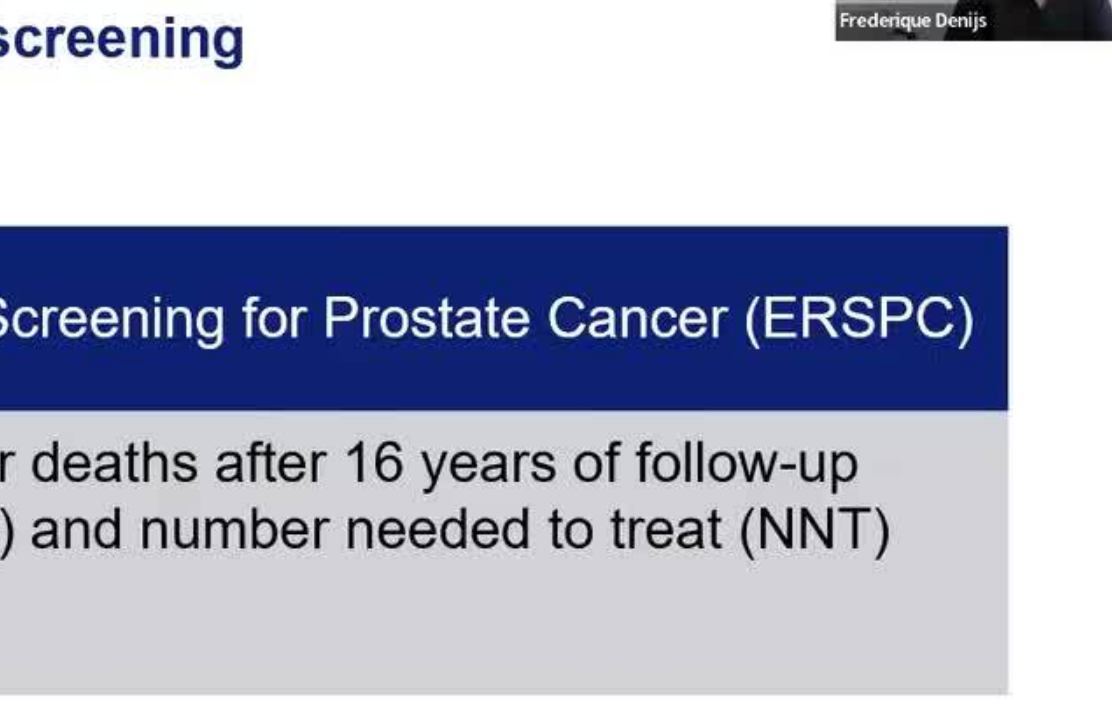 click on "10 seconds
Tap to unmute" at bounding box center (388, 272) 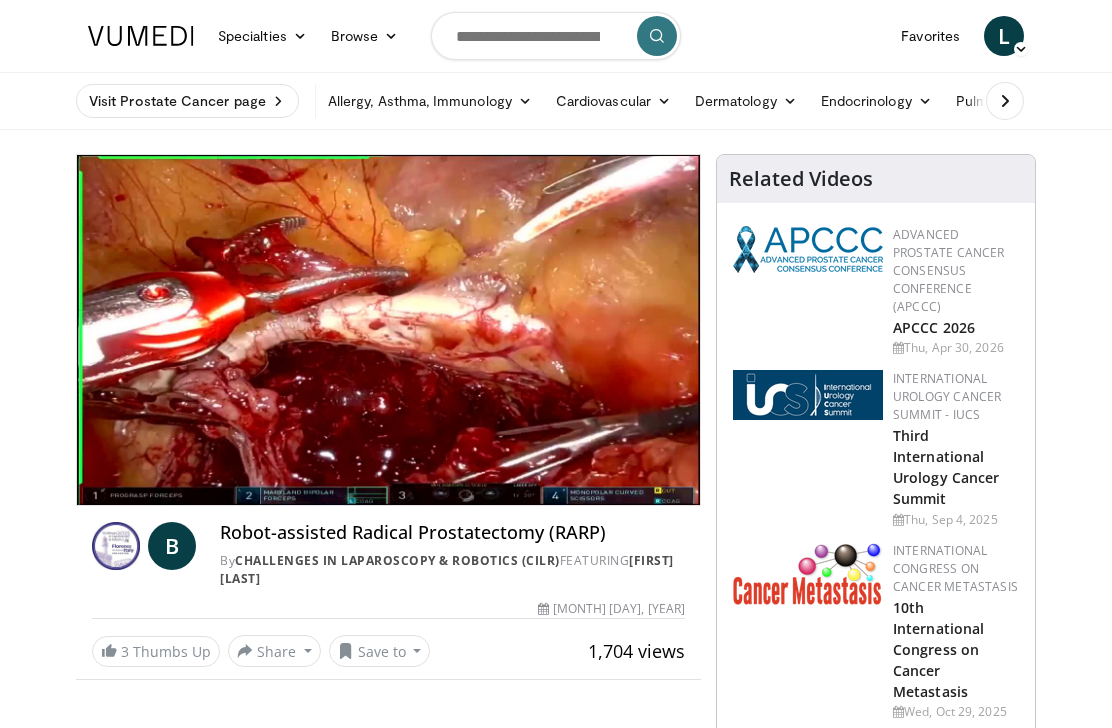 scroll, scrollTop: 0, scrollLeft: 0, axis: both 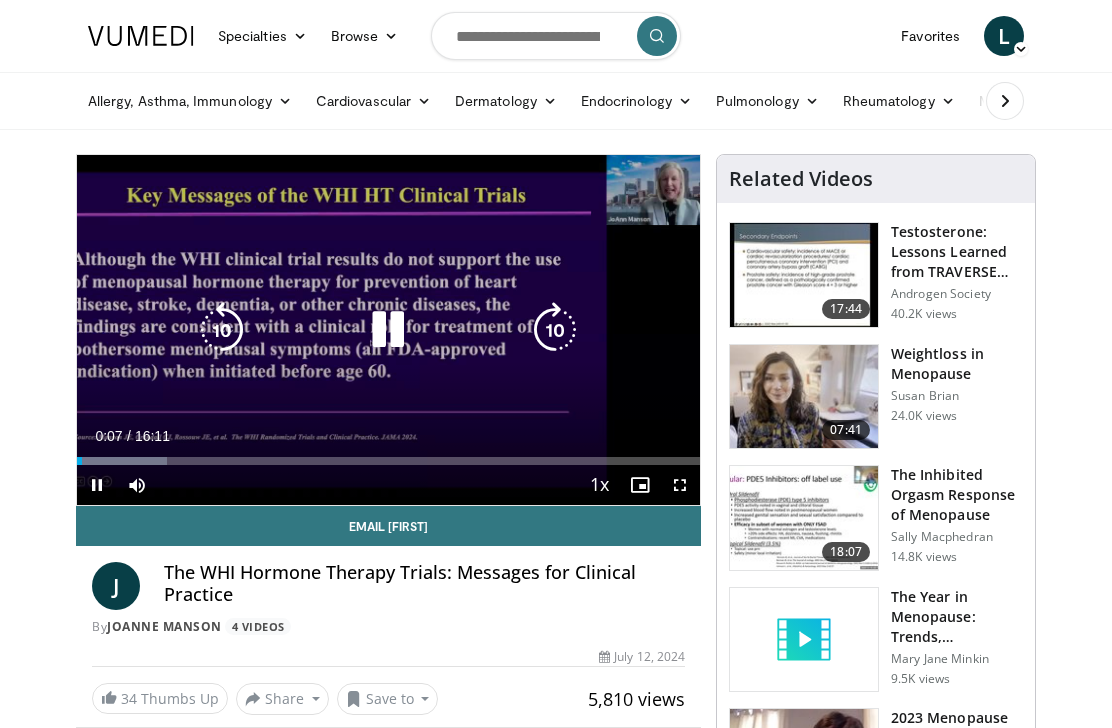 click at bounding box center [555, 330] 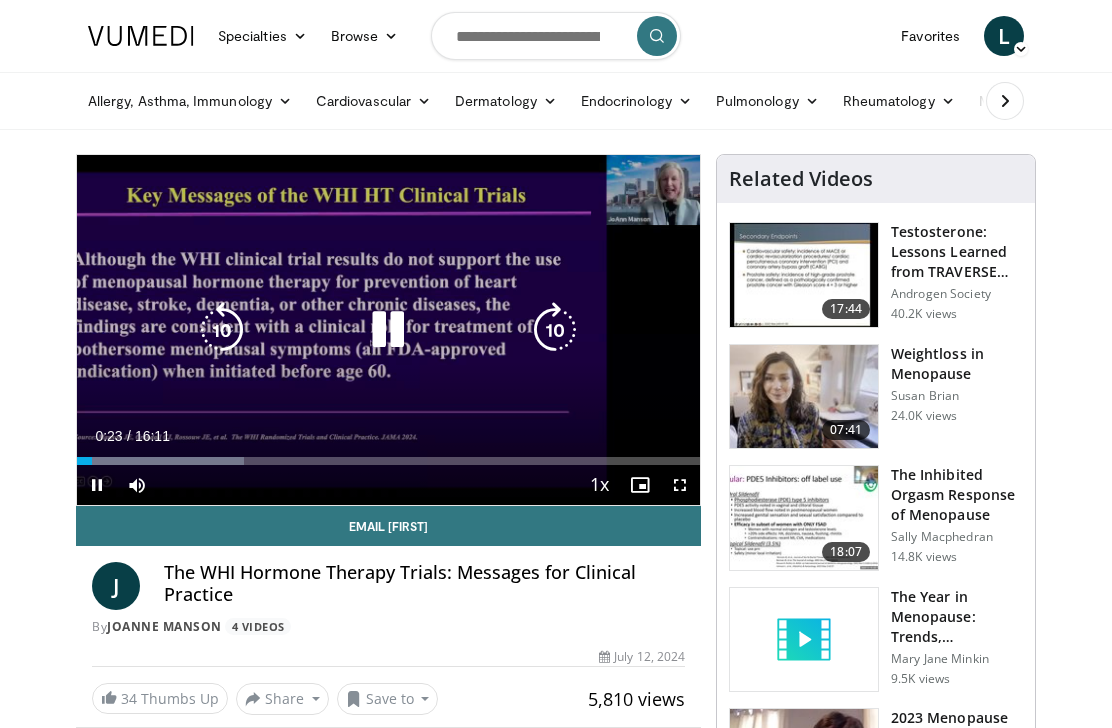 click at bounding box center [555, 330] 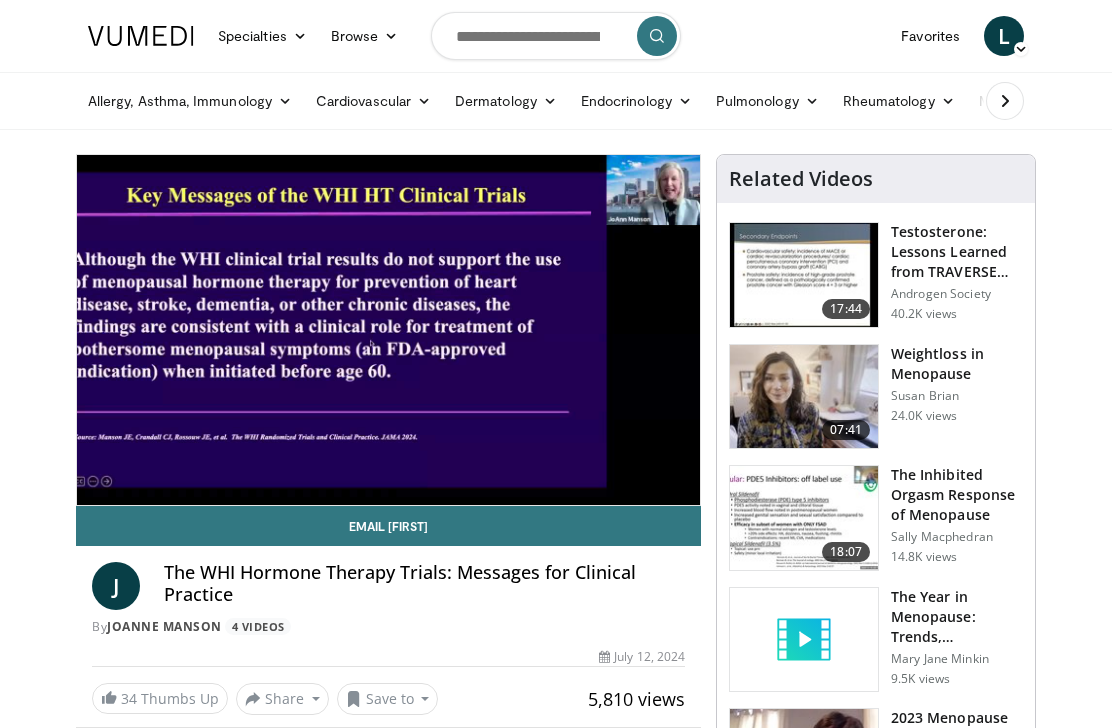 click at bounding box center (555, 330) 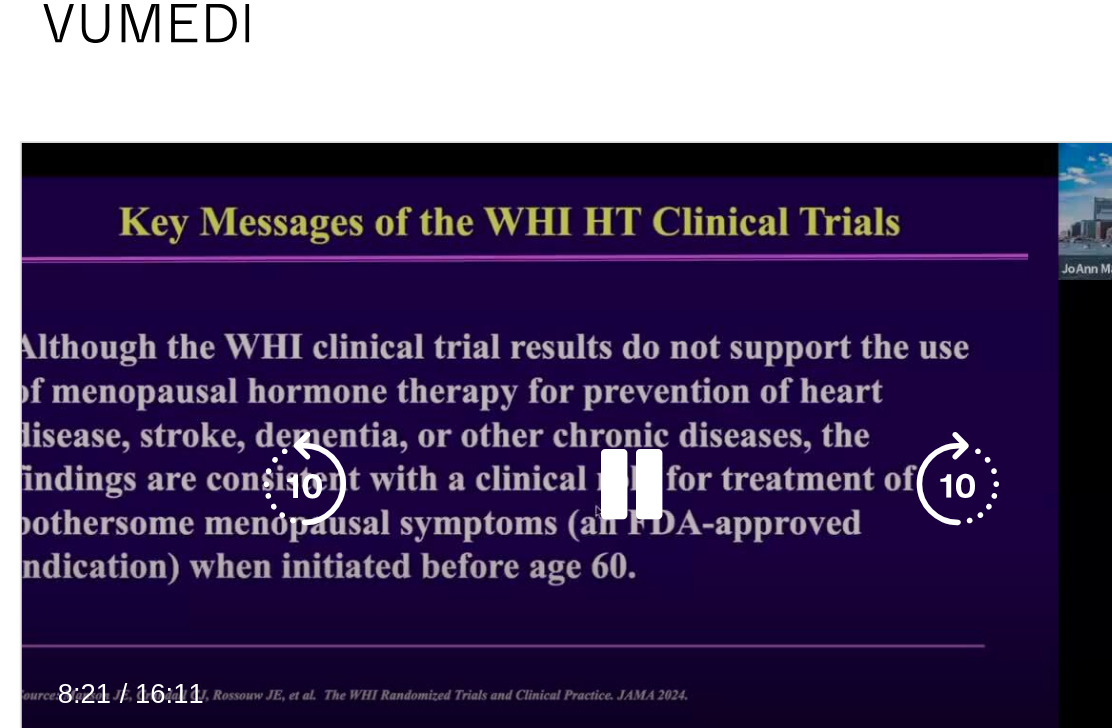 scroll, scrollTop: 23, scrollLeft: 0, axis: vertical 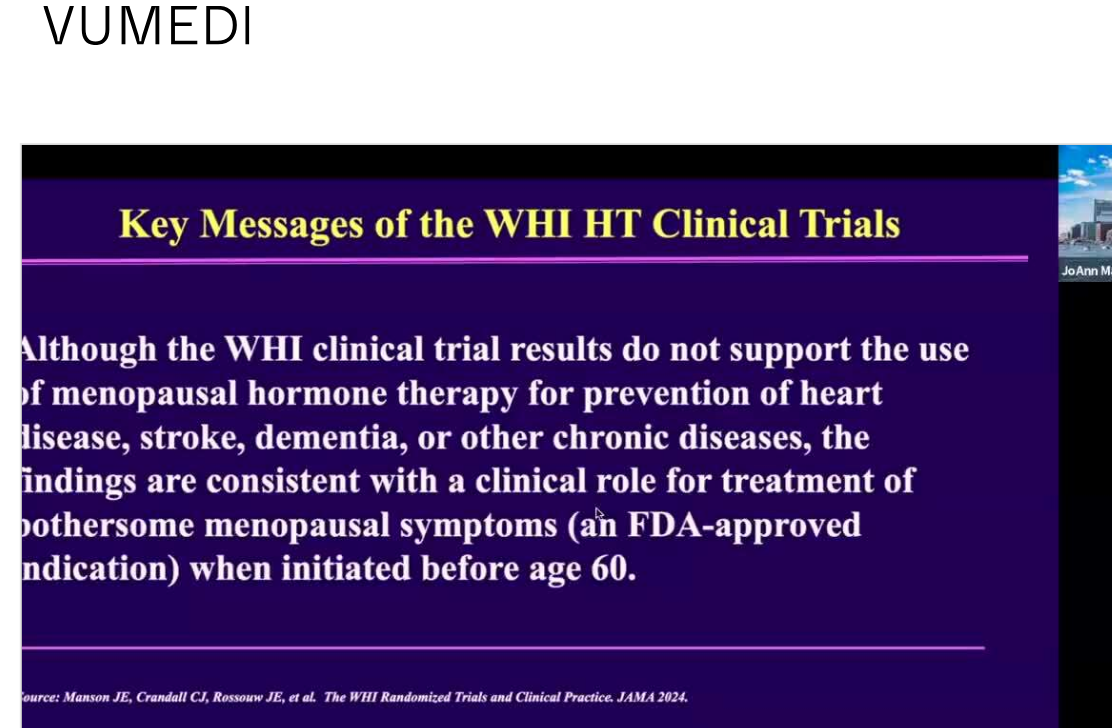 click at bounding box center [555, 249] 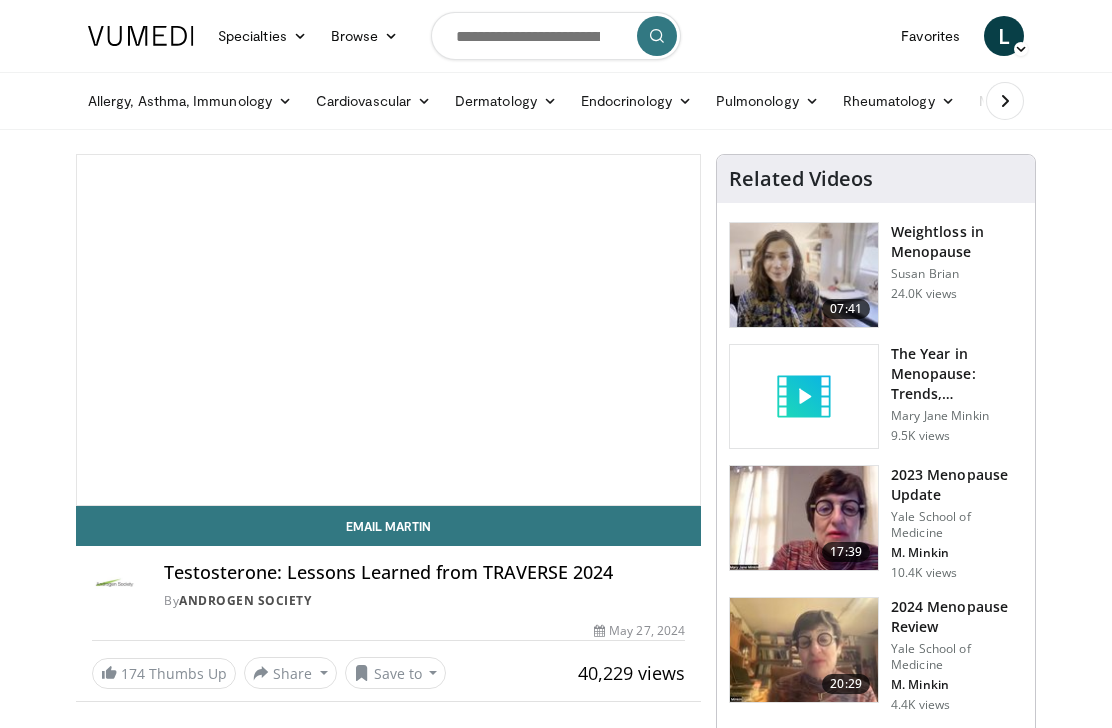 scroll, scrollTop: 0, scrollLeft: 0, axis: both 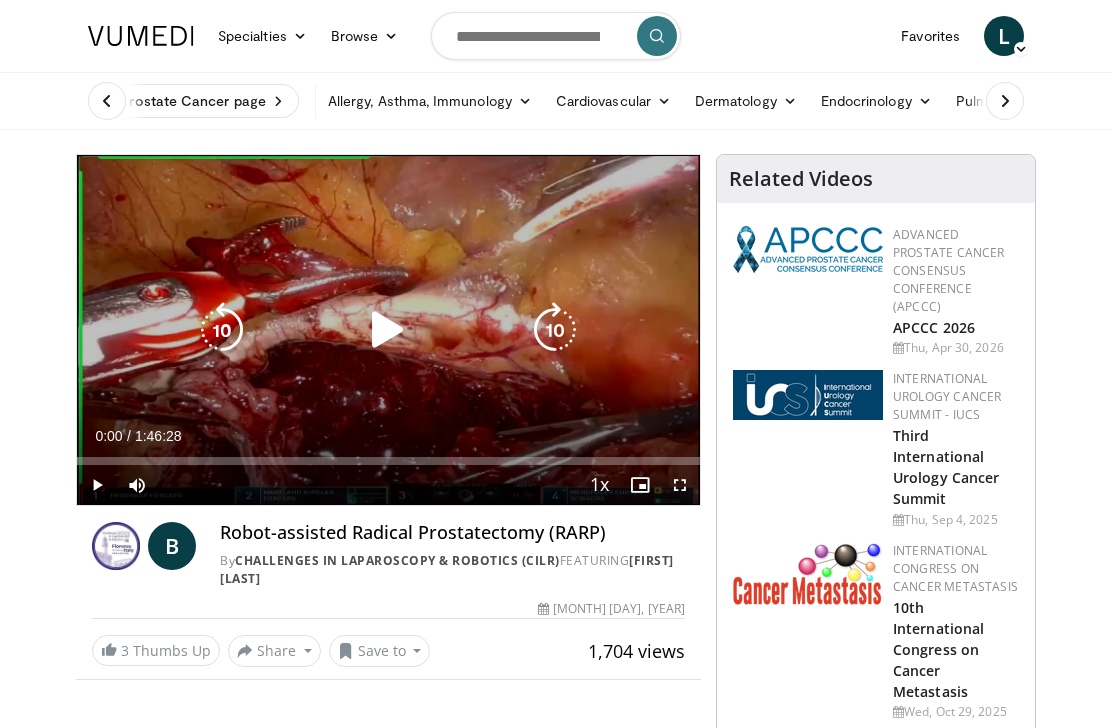 click at bounding box center [388, 330] 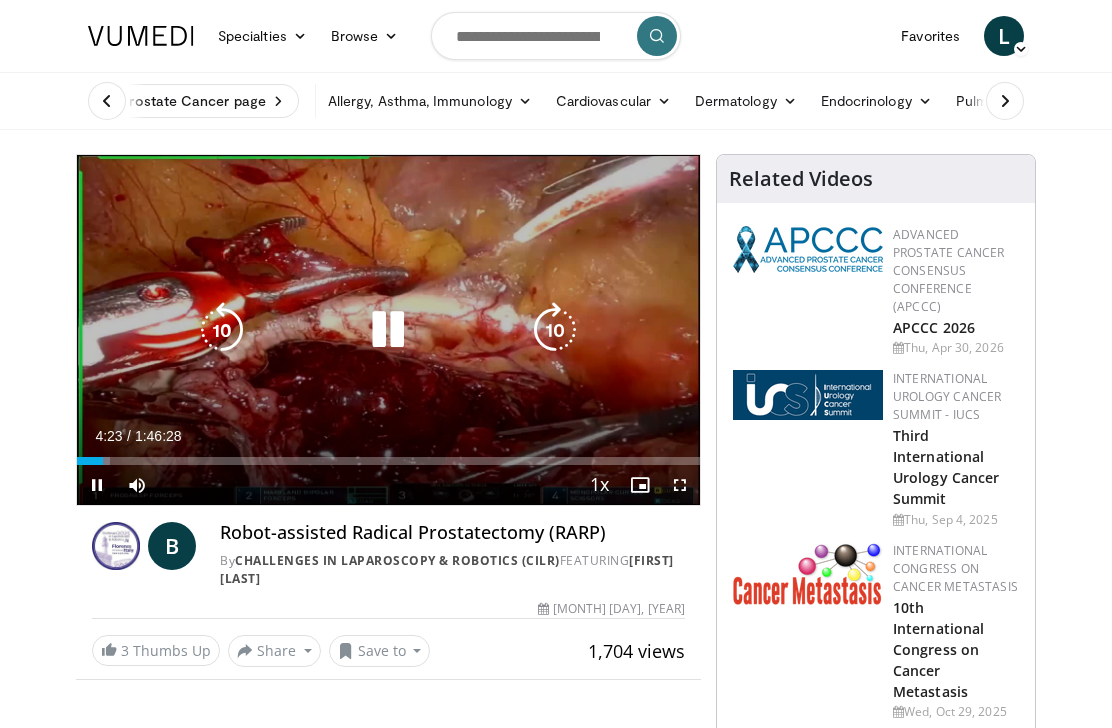 click at bounding box center (388, 330) 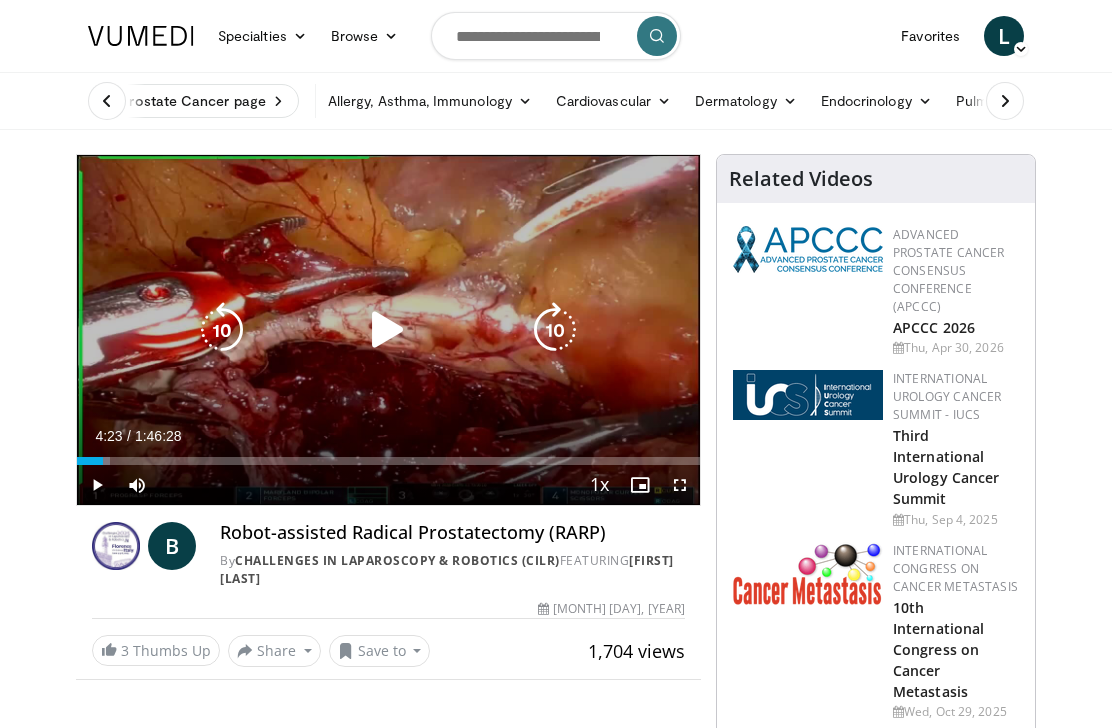 click at bounding box center [388, 330] 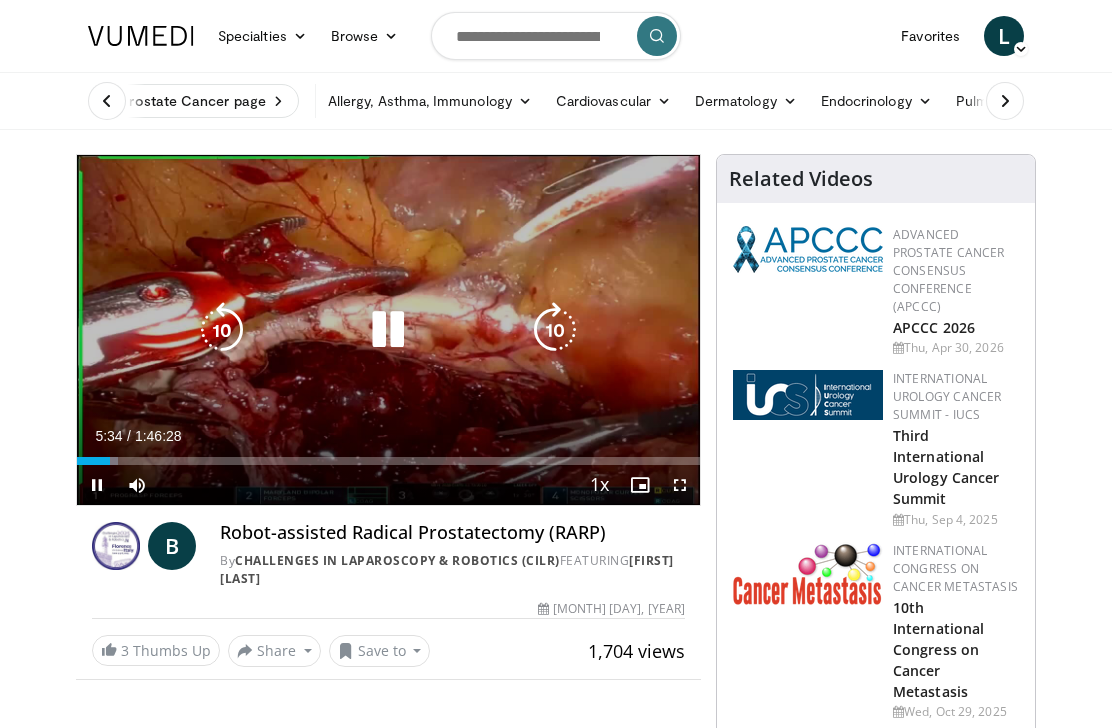 click at bounding box center (388, 330) 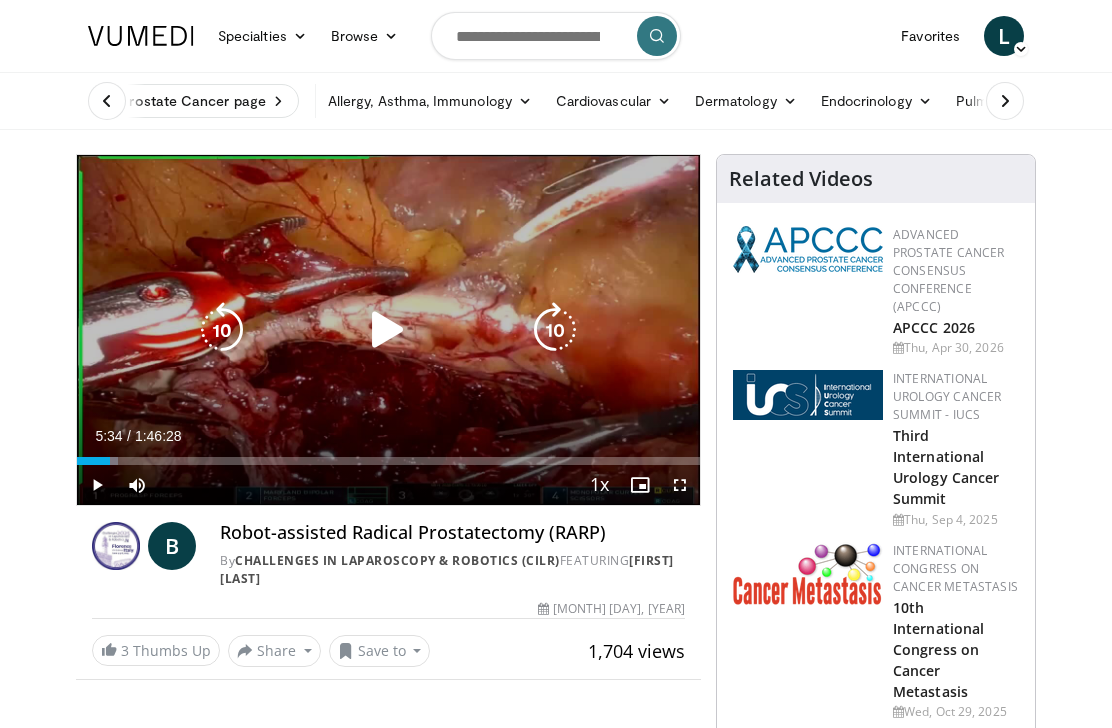 click at bounding box center (388, 330) 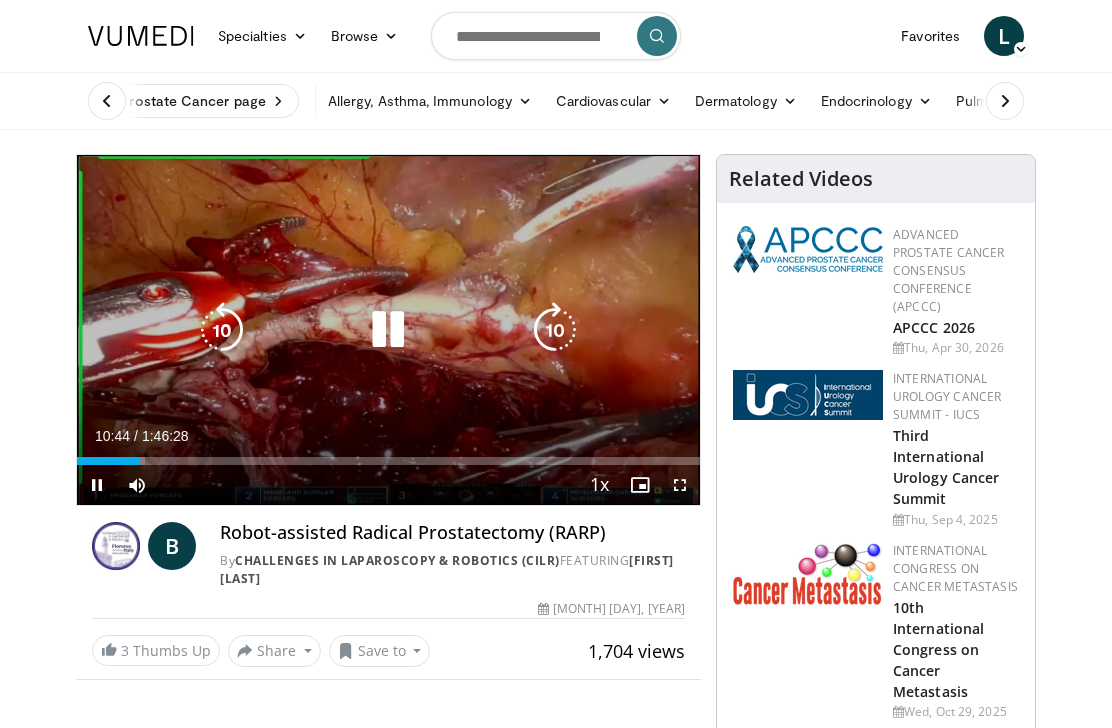 click at bounding box center (388, 330) 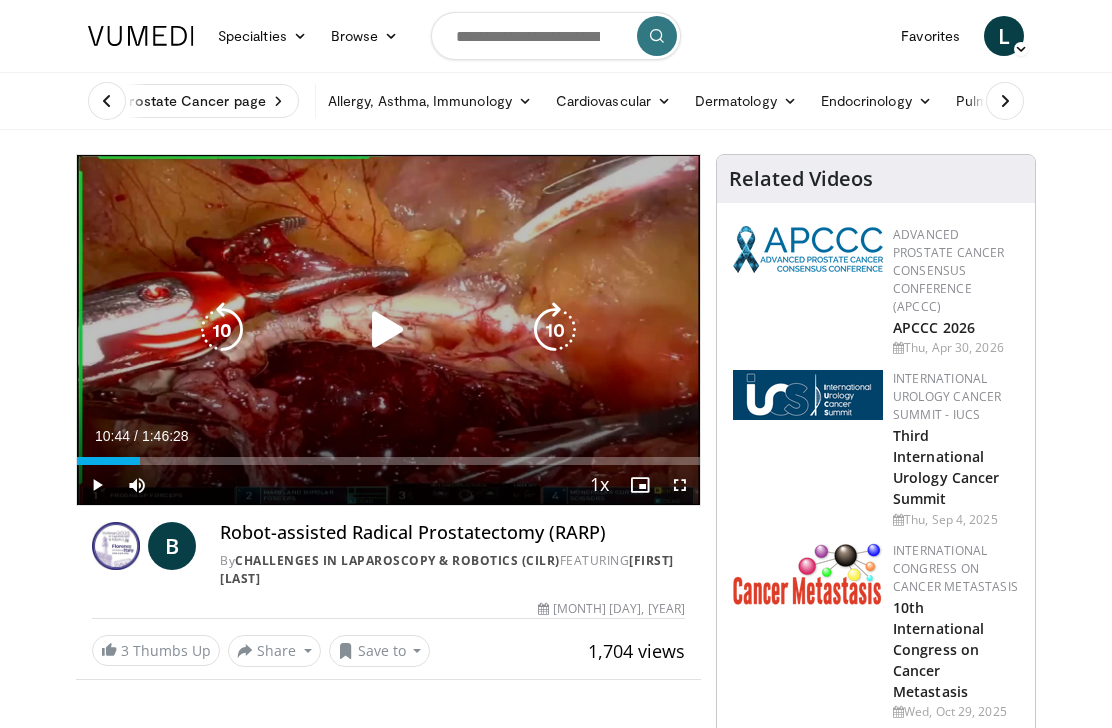 click at bounding box center [388, 330] 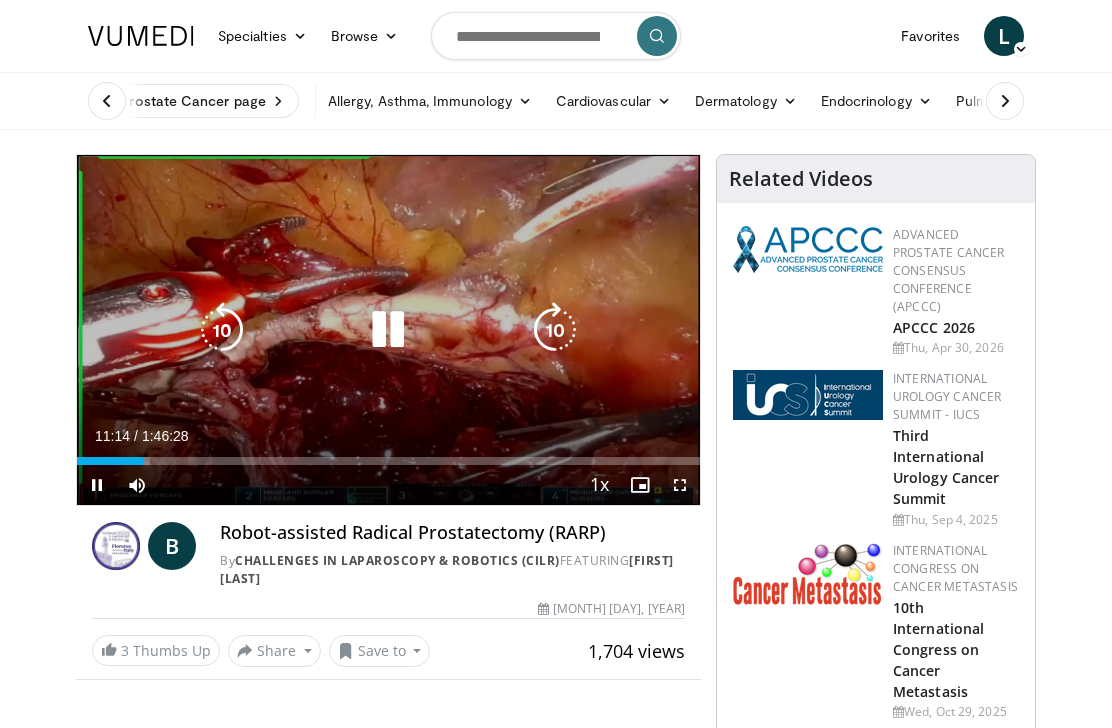 click at bounding box center (555, 330) 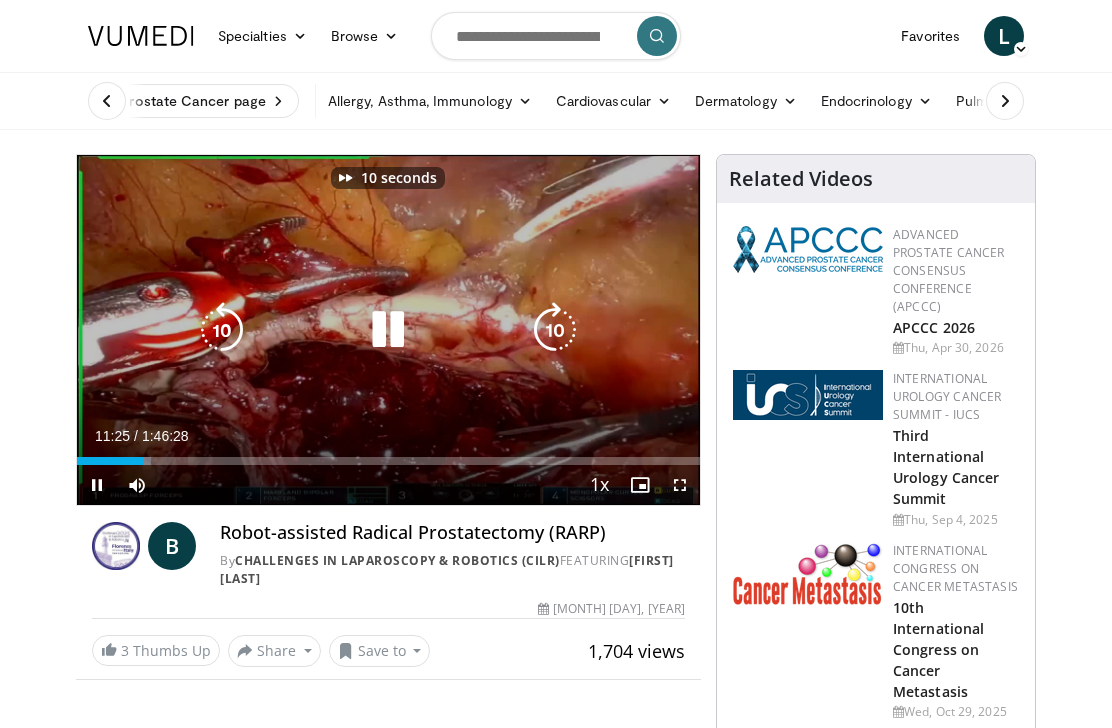 click at bounding box center (555, 330) 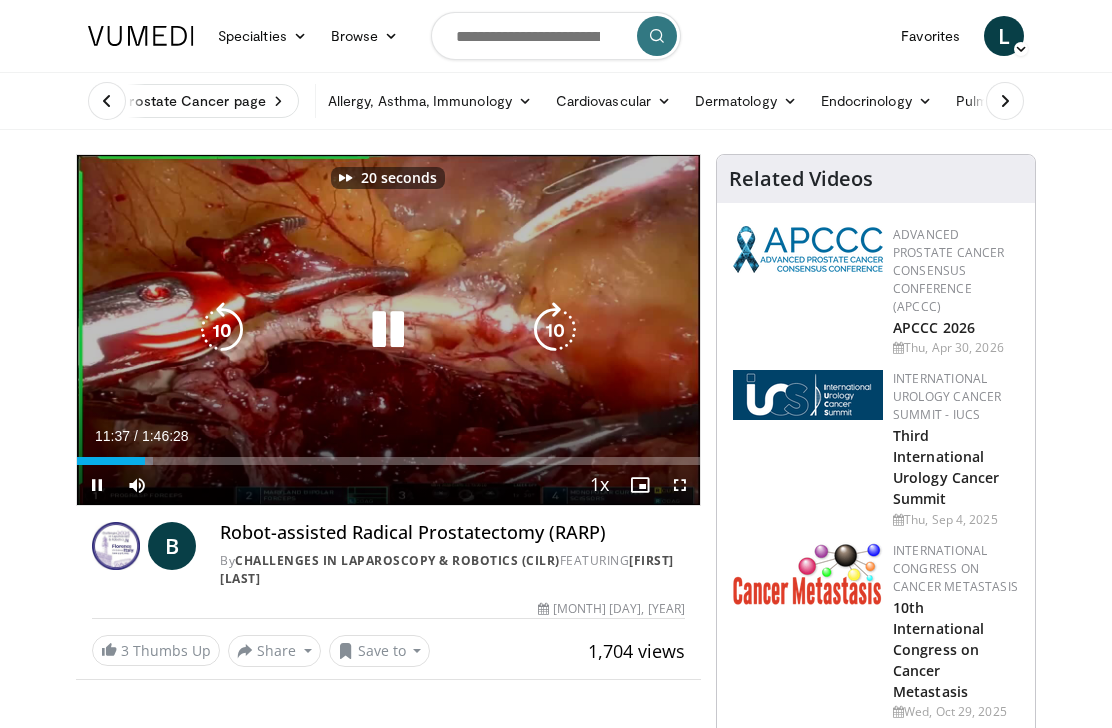 click at bounding box center (555, 330) 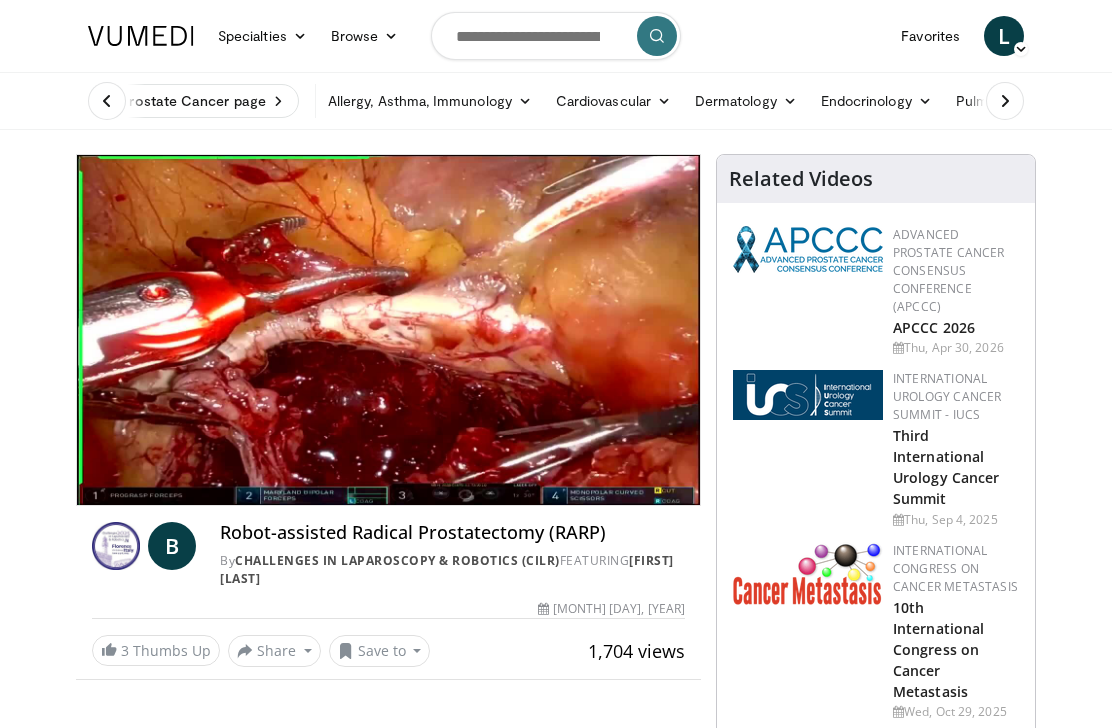 click at bounding box center [555, 330] 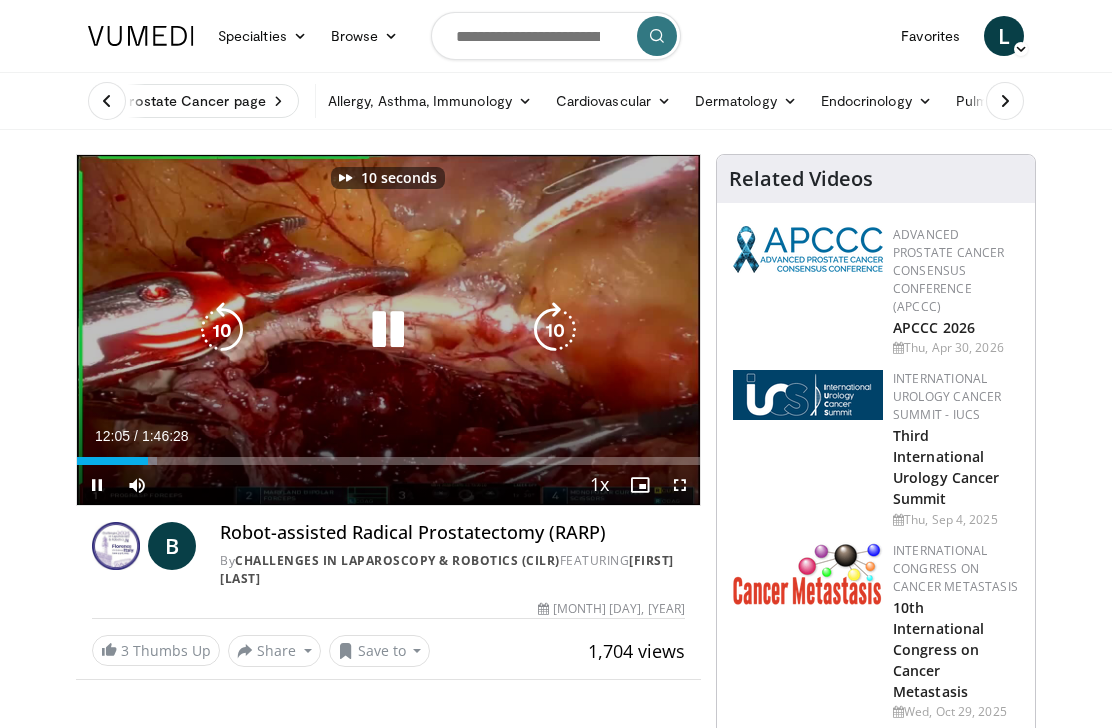 click at bounding box center [555, 330] 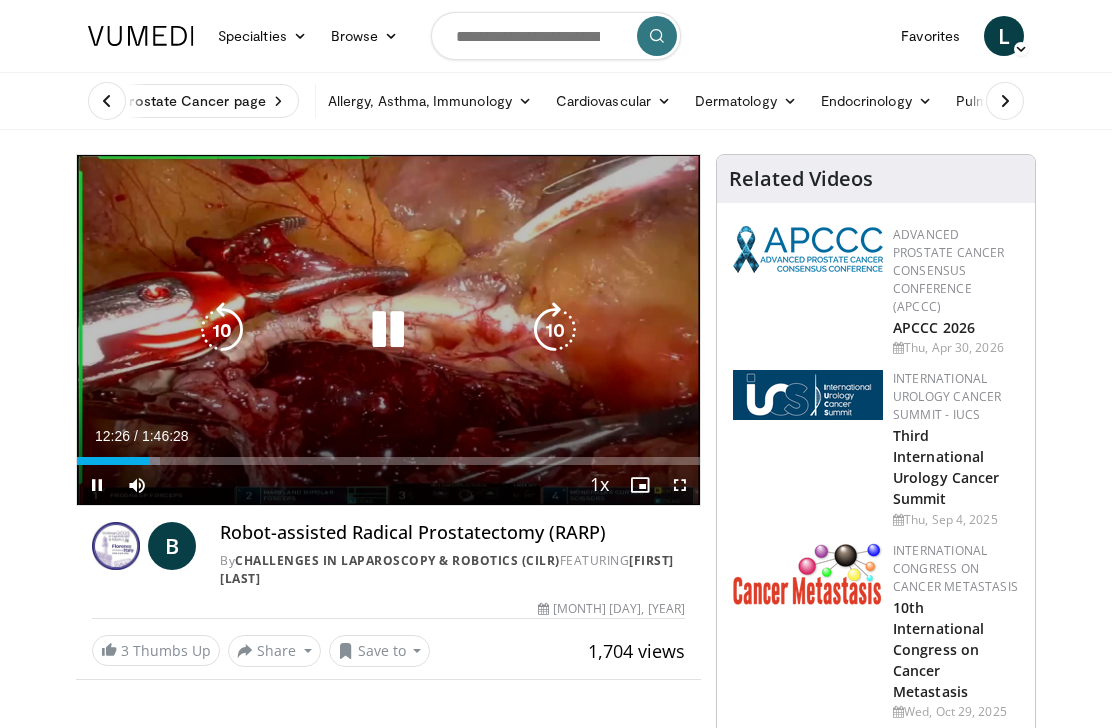 click at bounding box center [555, 330] 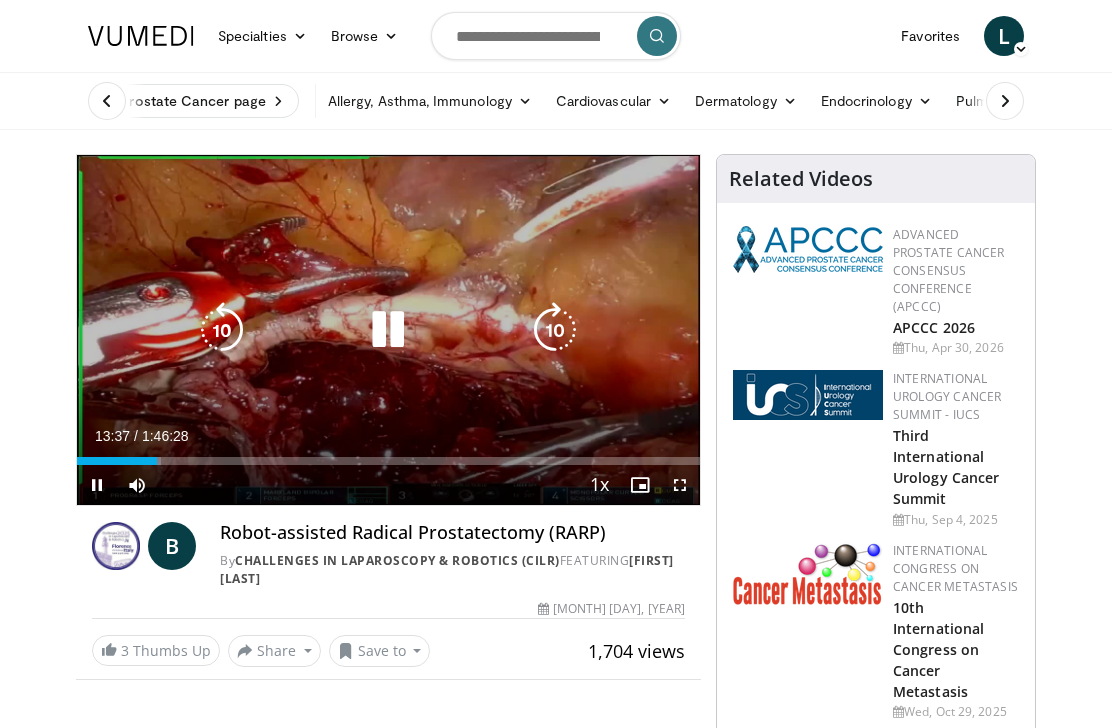 click at bounding box center [555, 330] 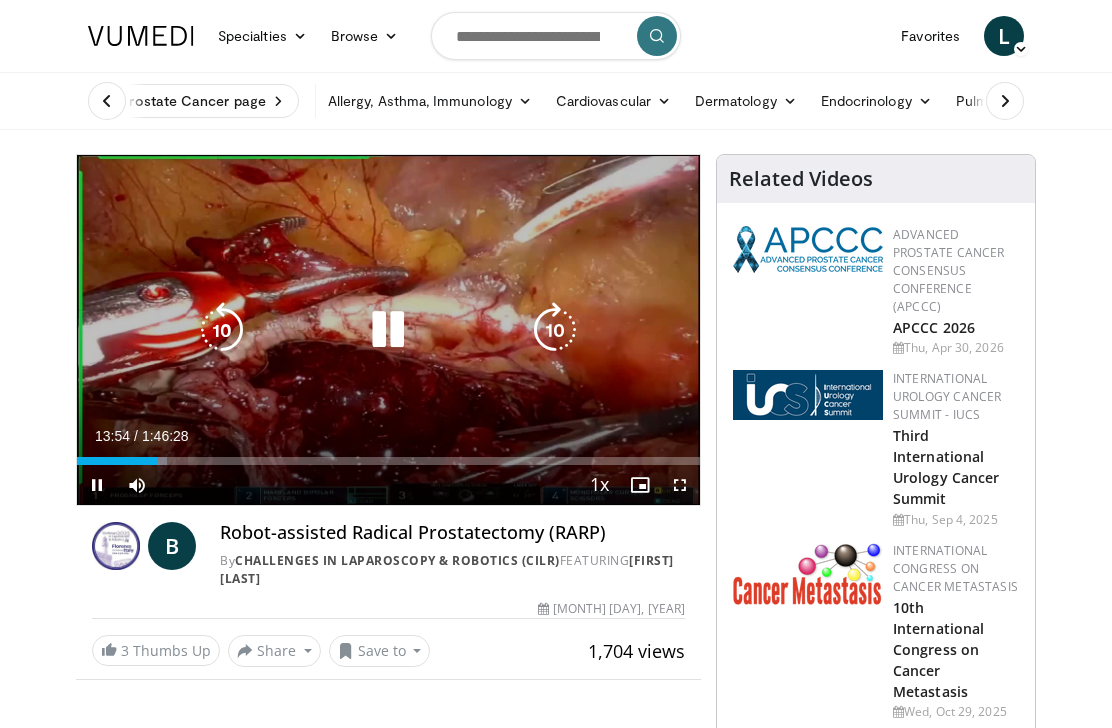 click at bounding box center [555, 330] 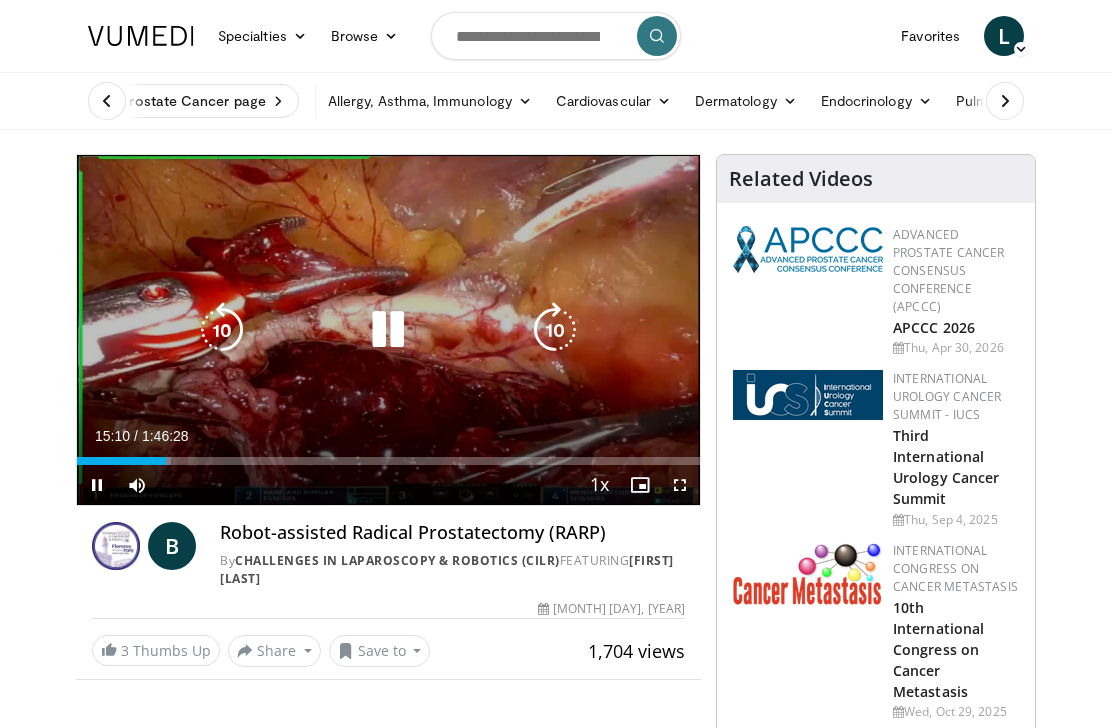 click at bounding box center [555, 330] 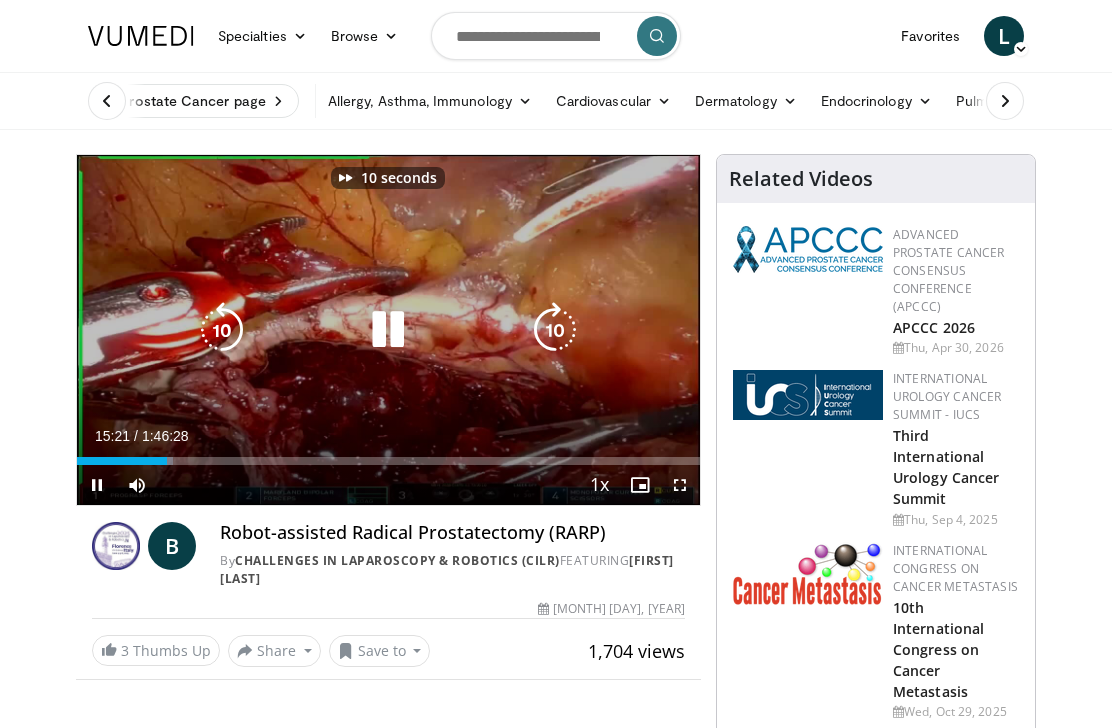 click at bounding box center (555, 330) 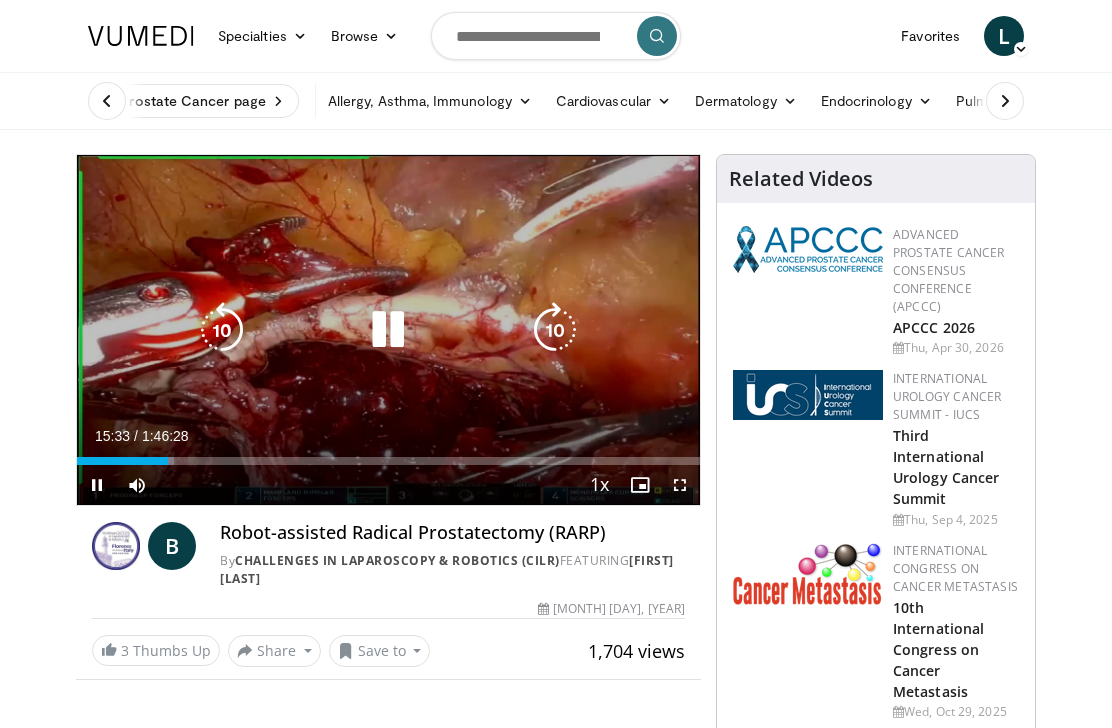 click at bounding box center [555, 330] 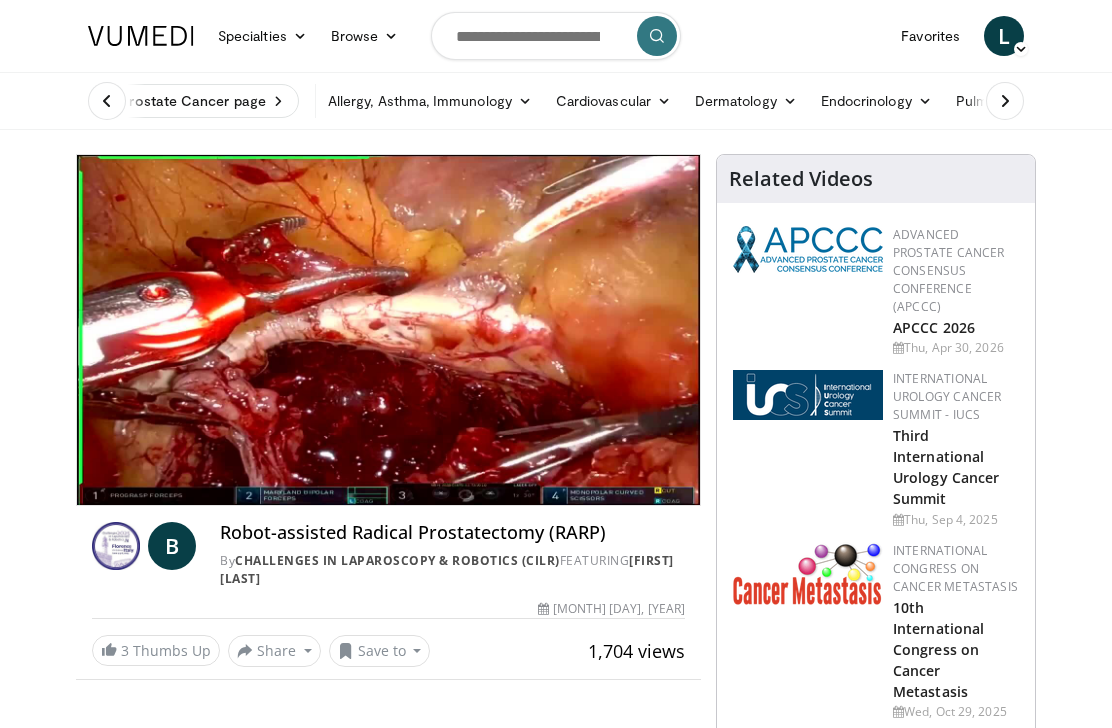 click at bounding box center [555, 330] 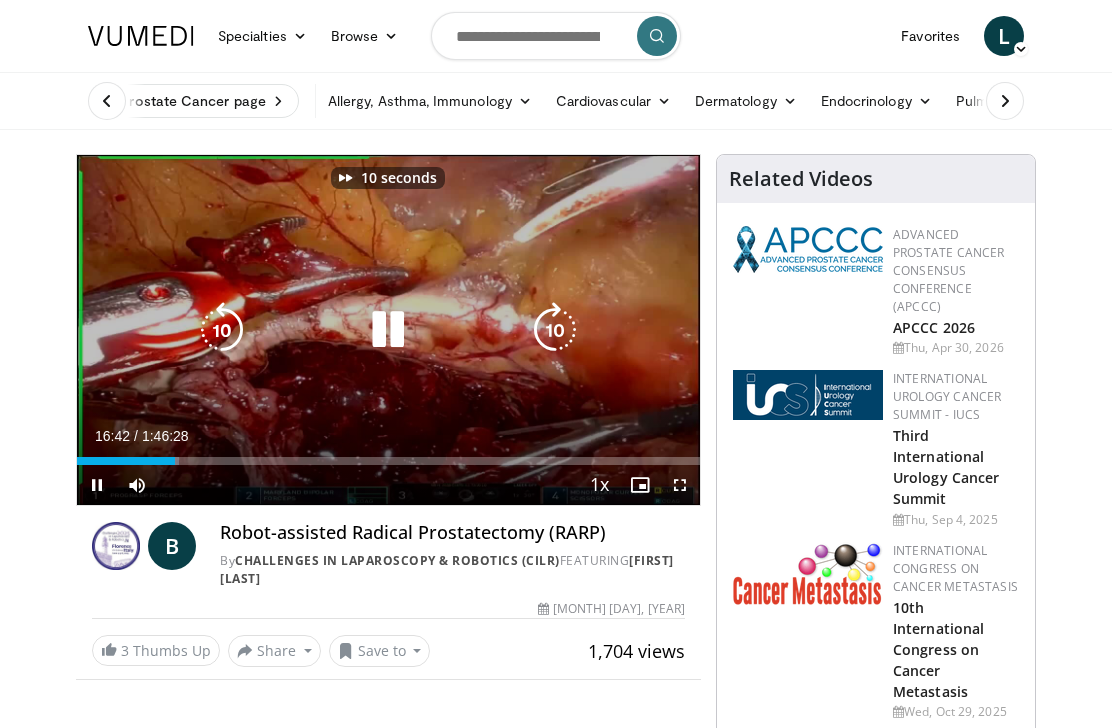 click at bounding box center (555, 330) 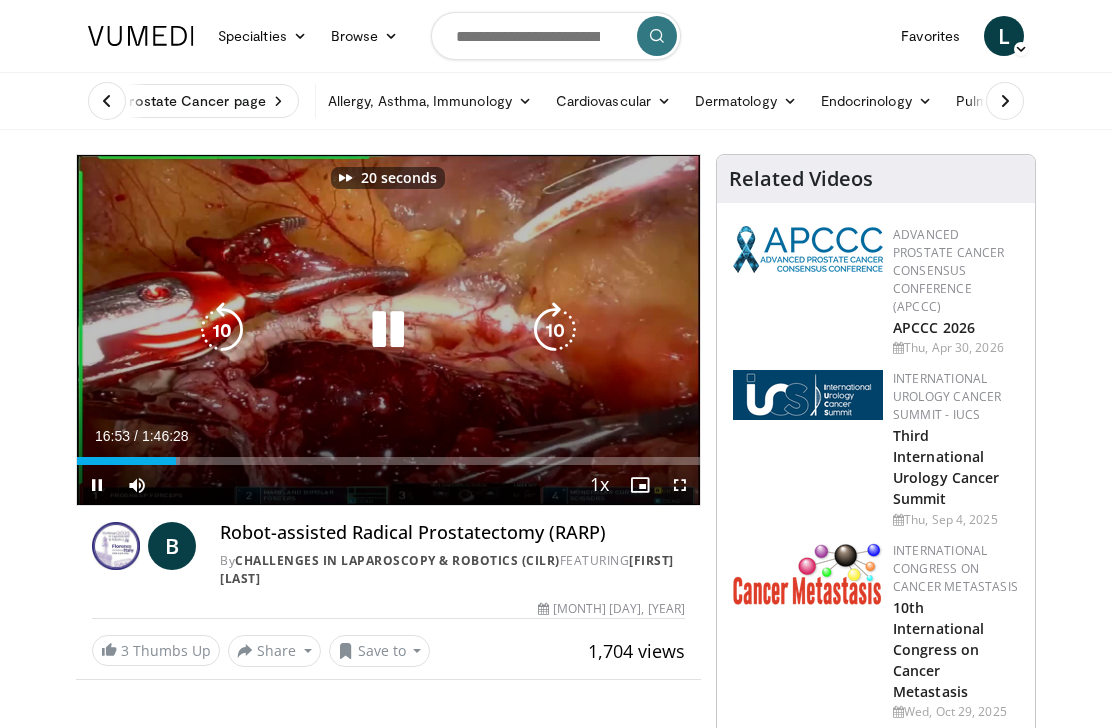 click at bounding box center (555, 330) 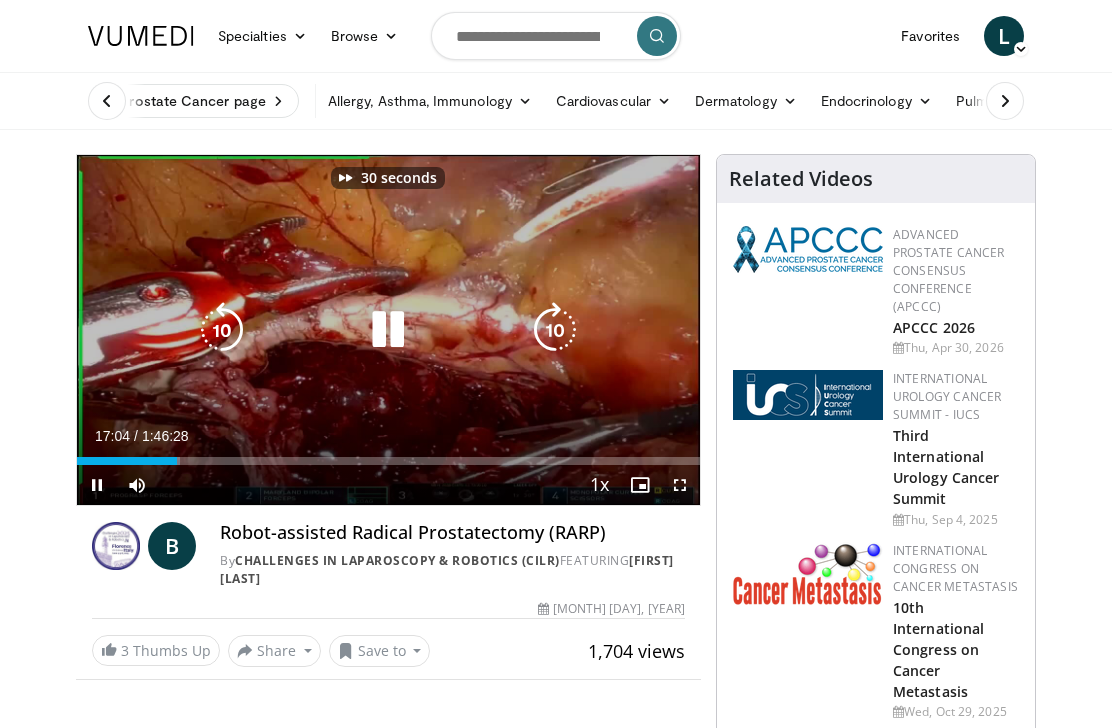 click at bounding box center [555, 330] 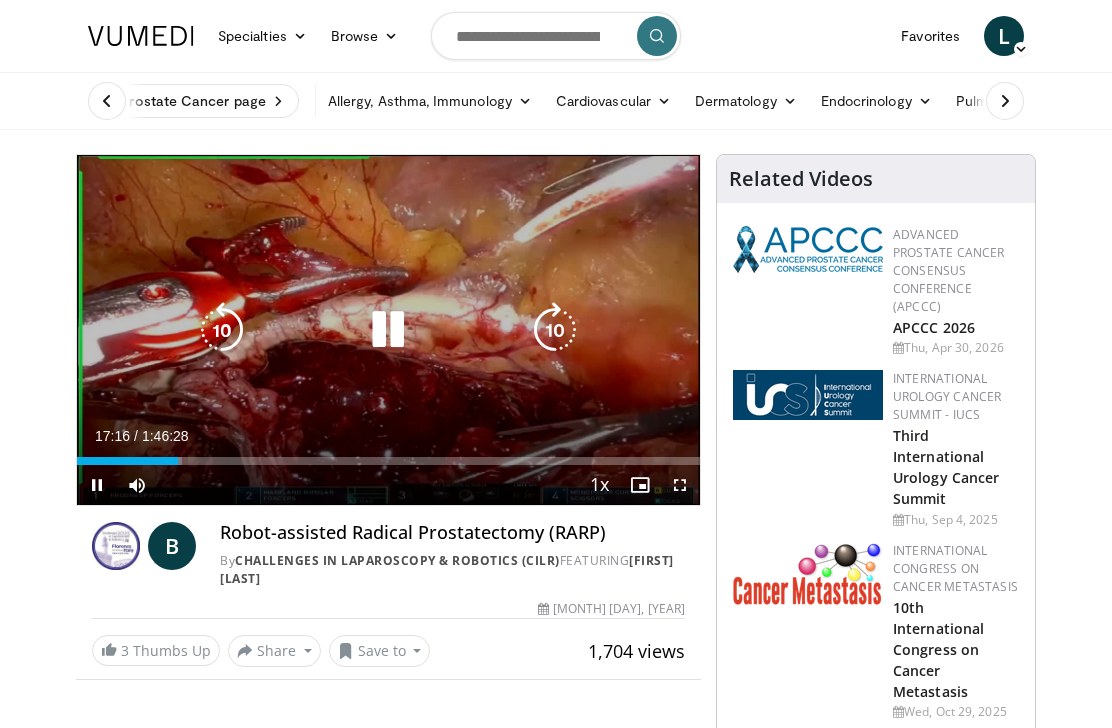 click at bounding box center (555, 330) 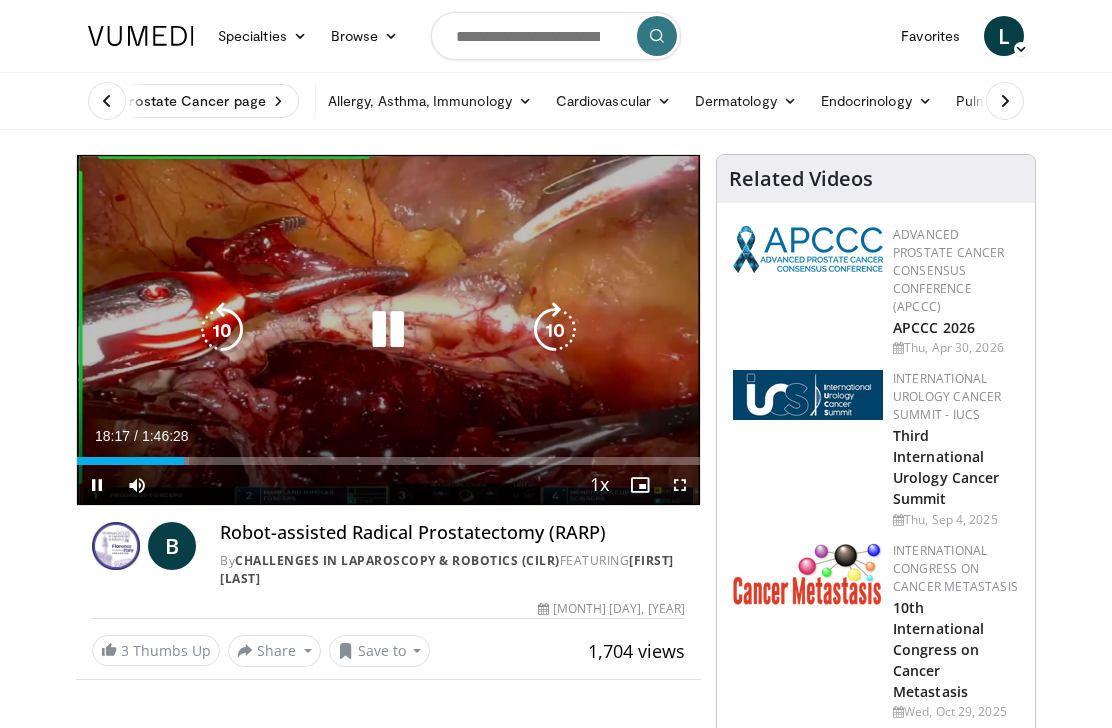 click at bounding box center [555, 330] 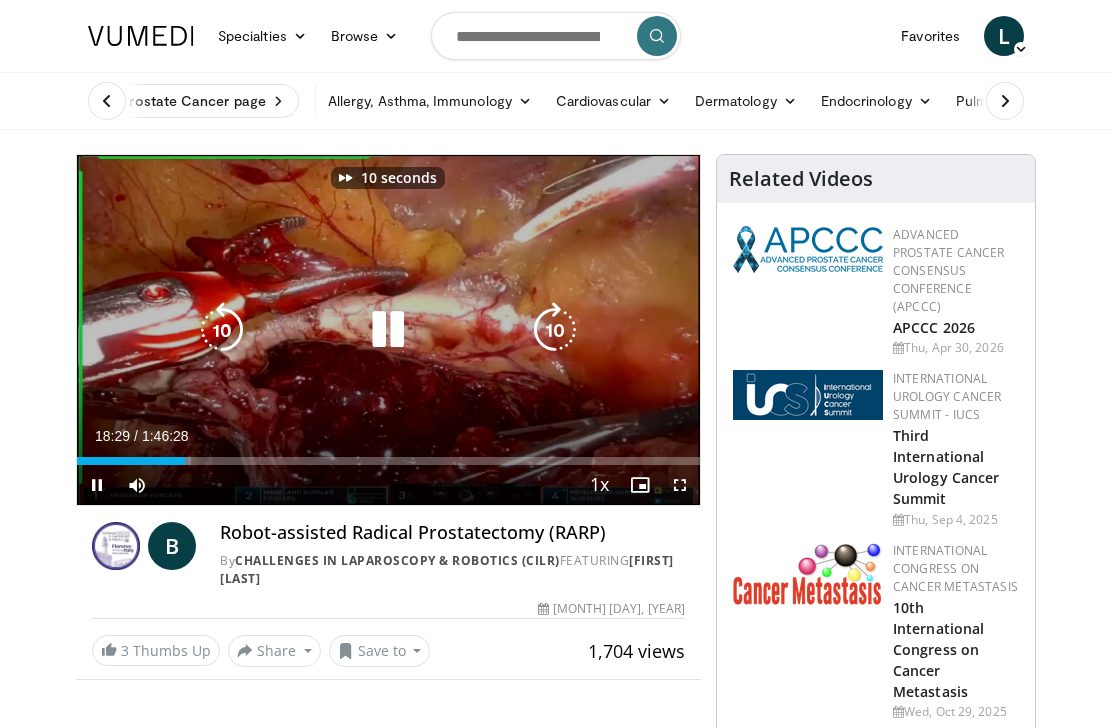 click at bounding box center [555, 330] 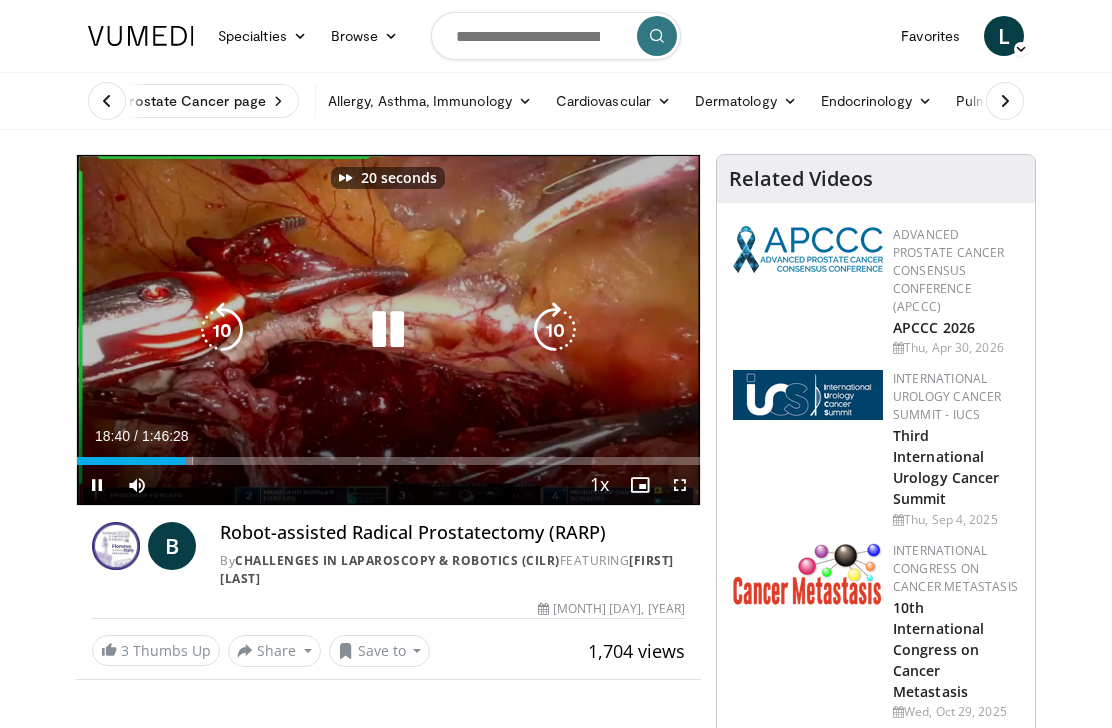 click at bounding box center [555, 330] 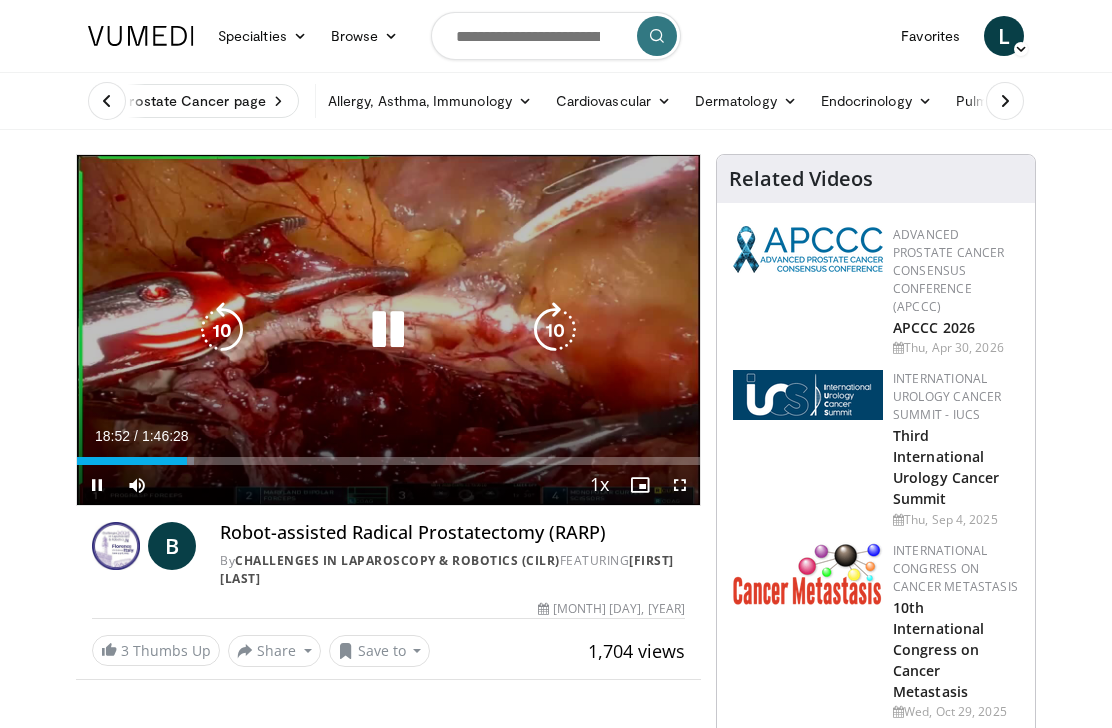click at bounding box center [555, 330] 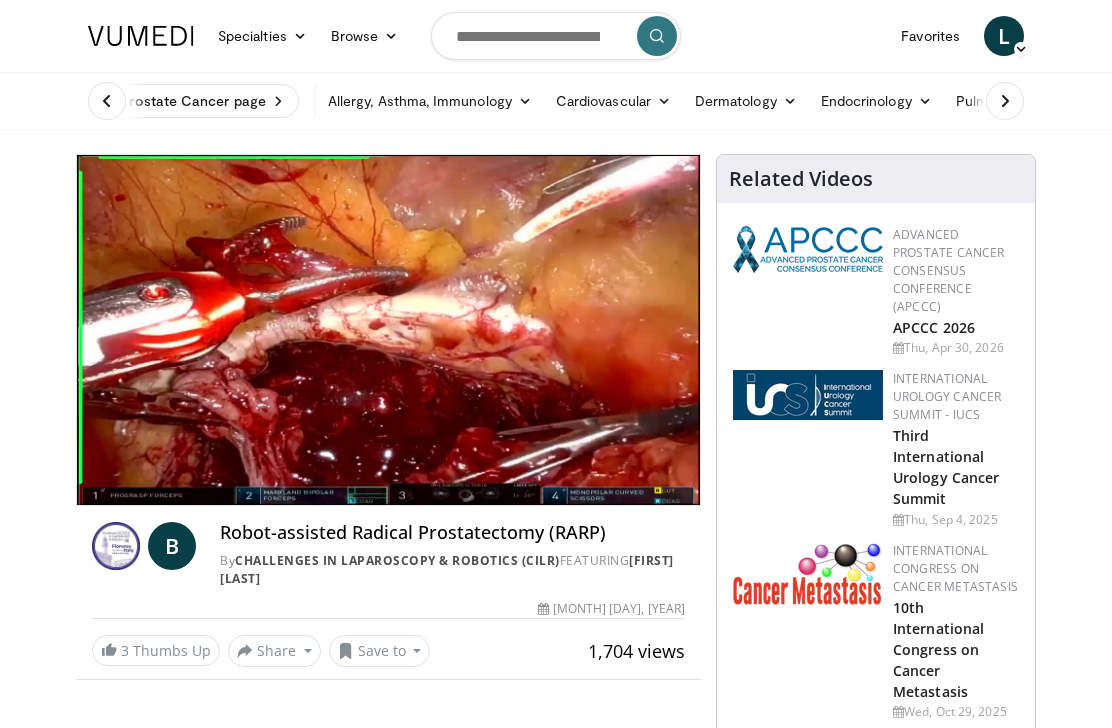 click at bounding box center (555, 330) 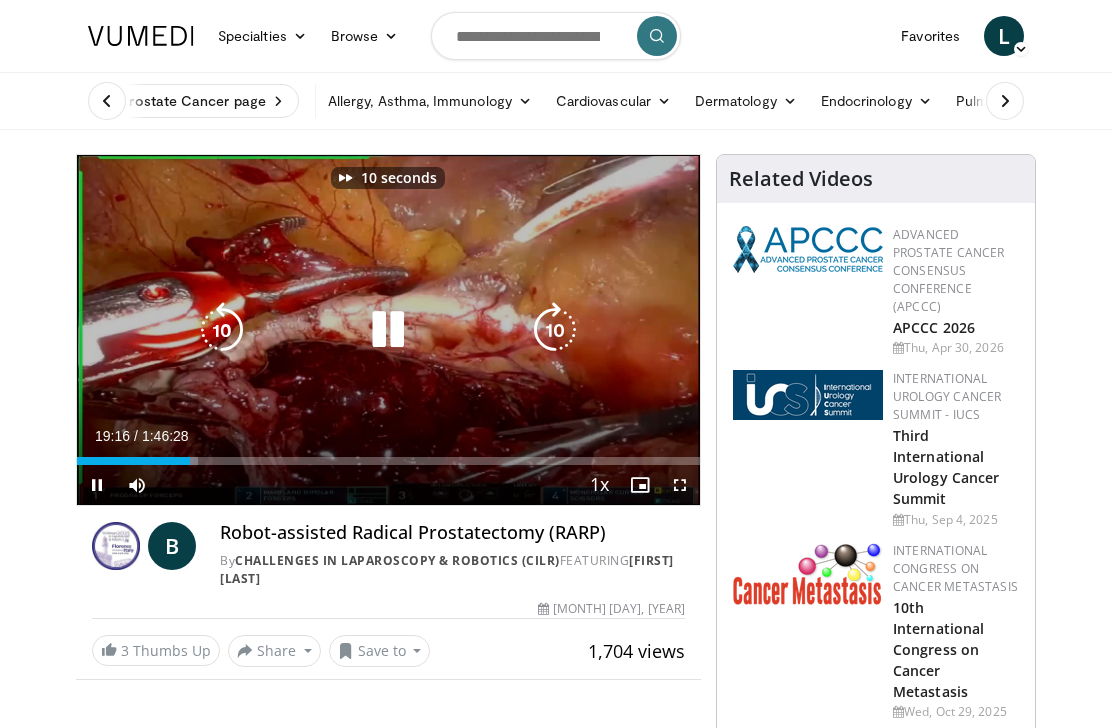 click at bounding box center [555, 330] 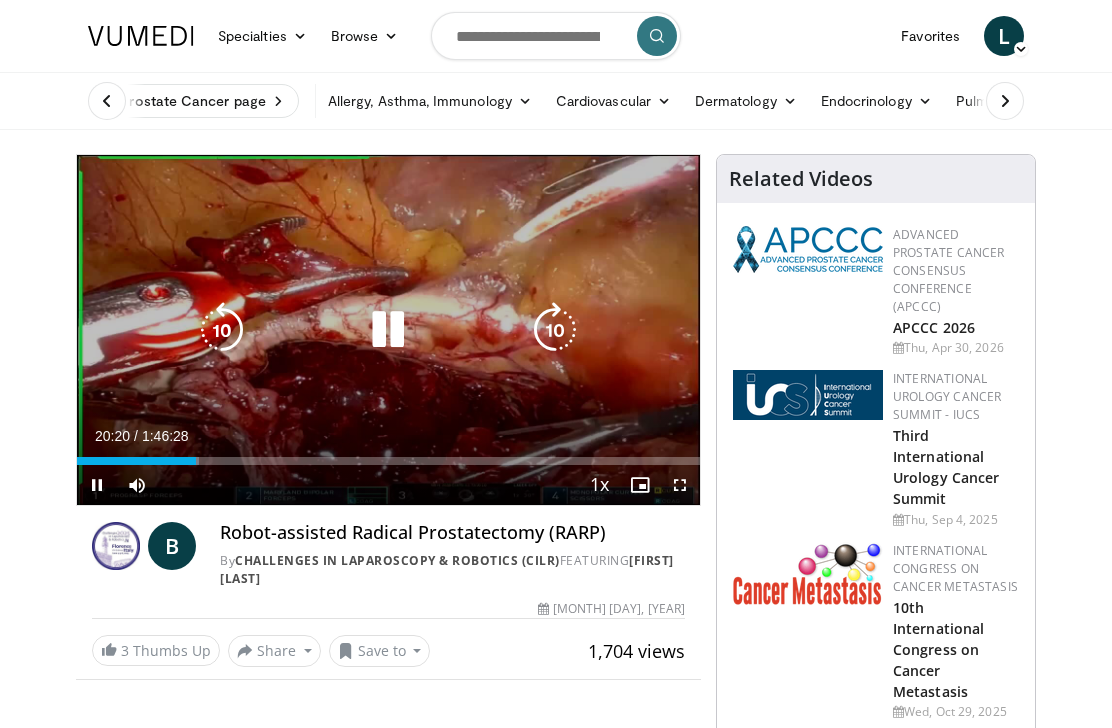 click at bounding box center [555, 330] 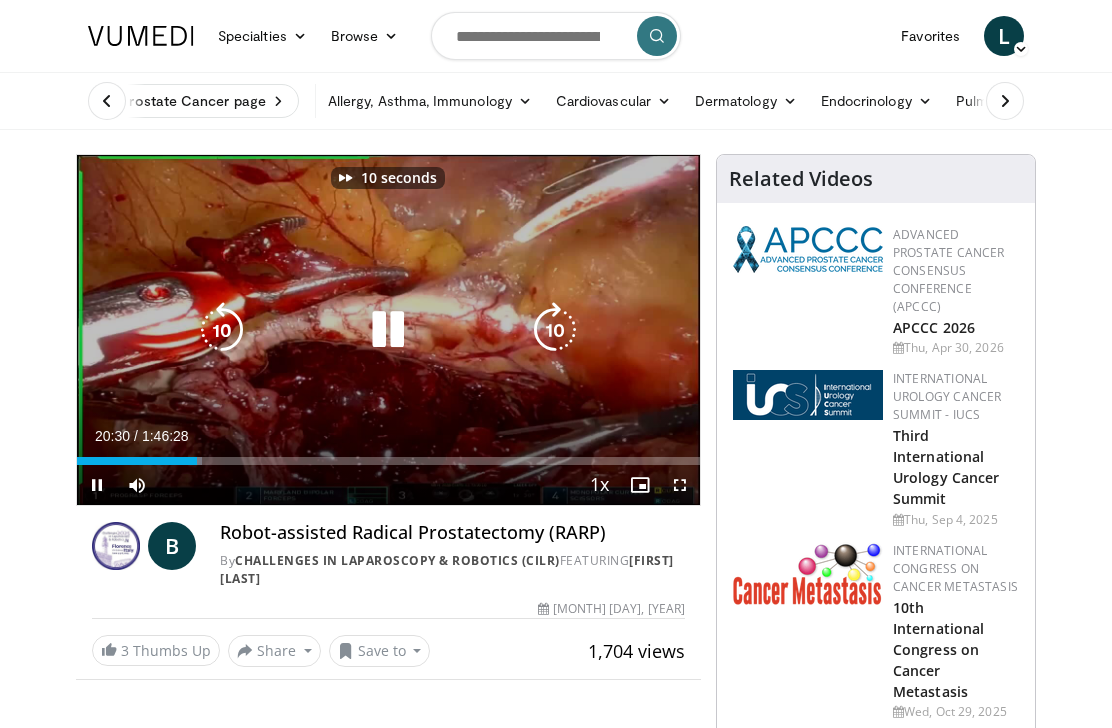 click at bounding box center (555, 330) 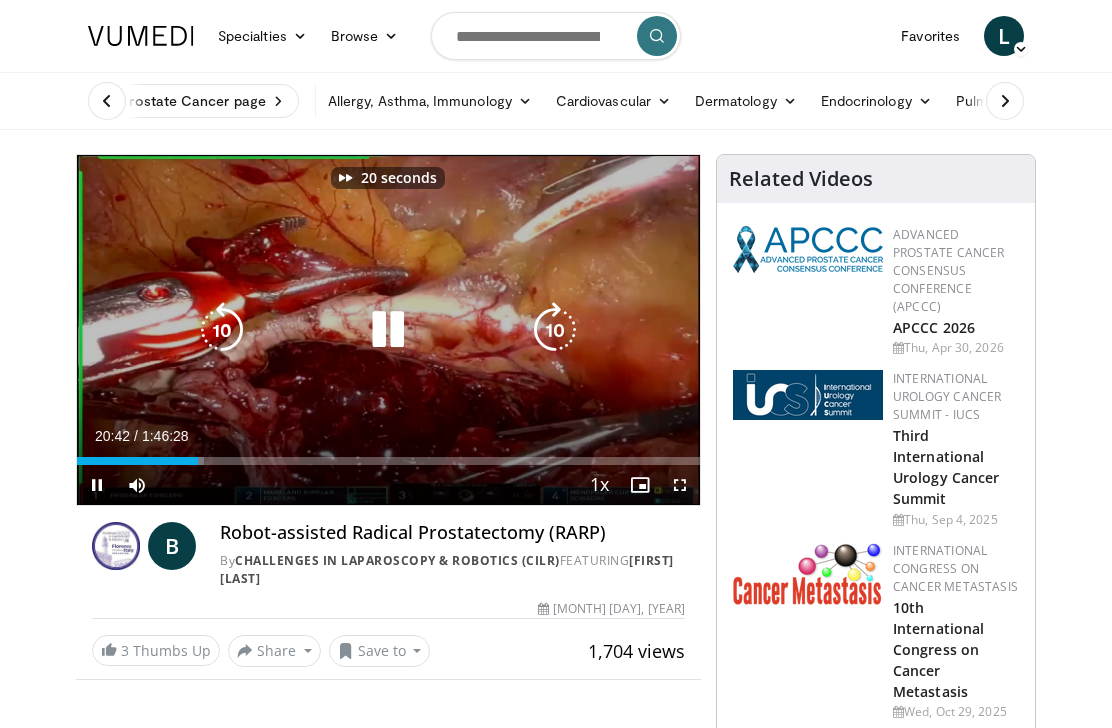 click at bounding box center [555, 330] 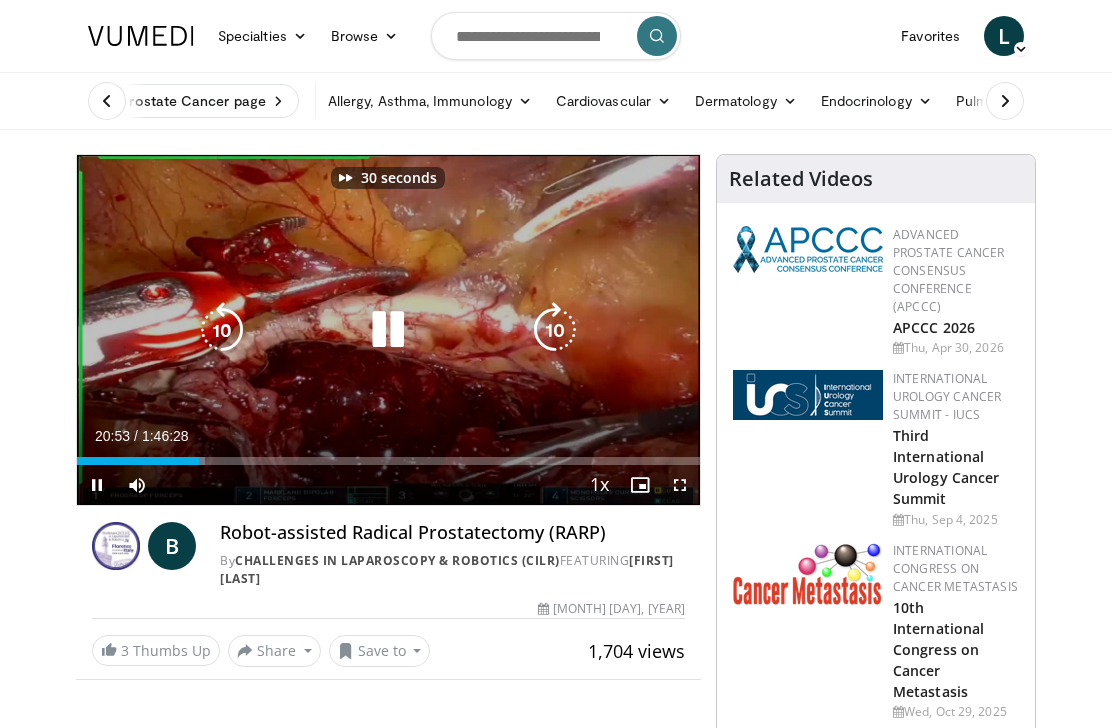 click at bounding box center (555, 330) 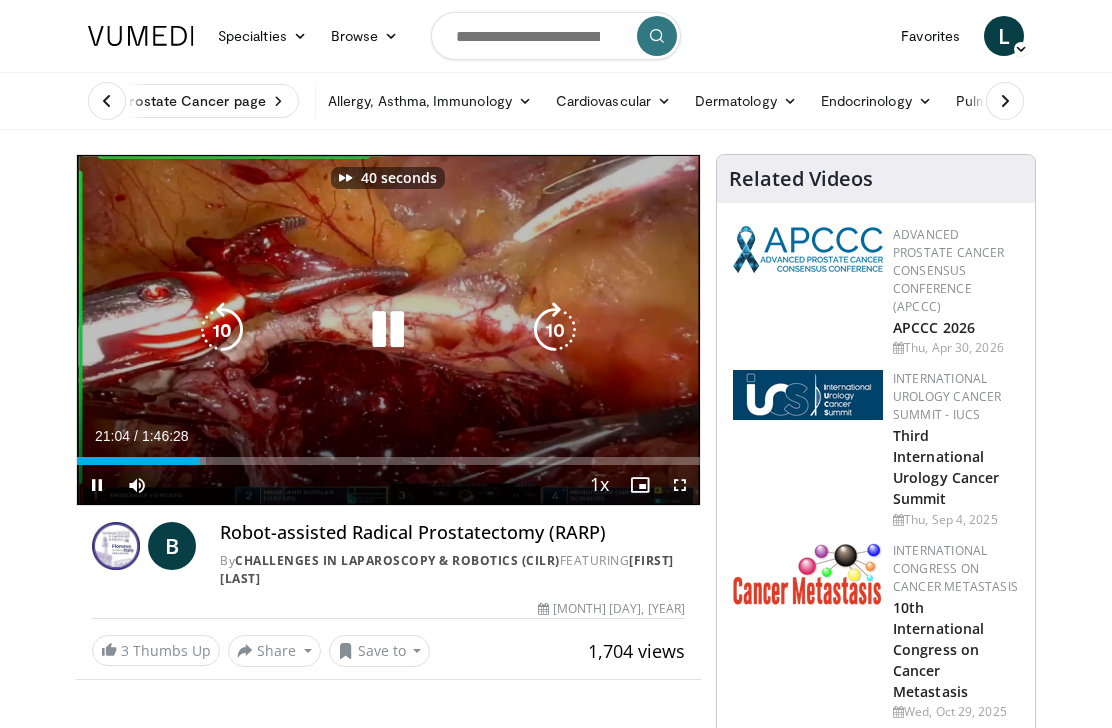 click at bounding box center (555, 330) 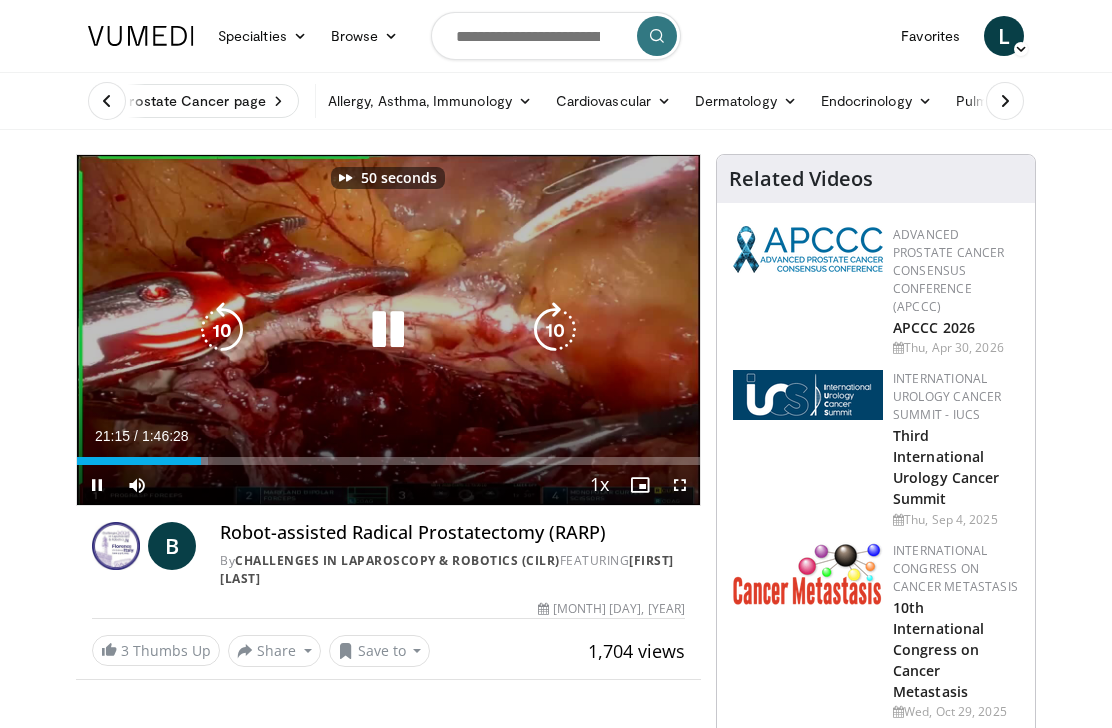 click at bounding box center (555, 330) 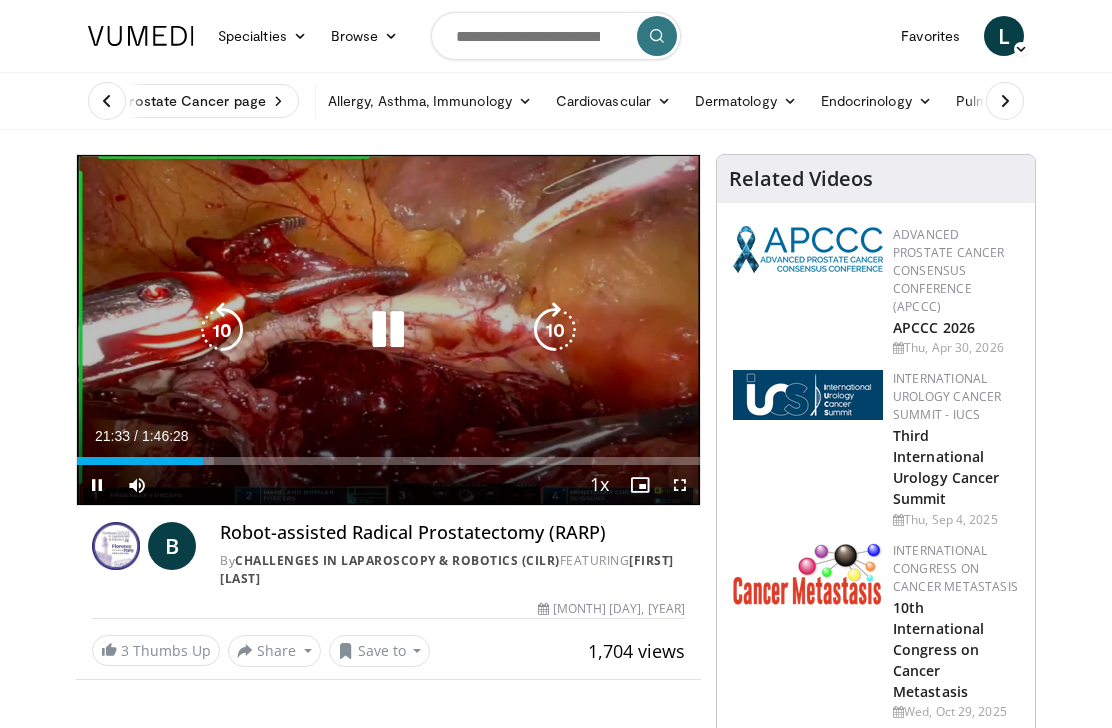 click at bounding box center [555, 330] 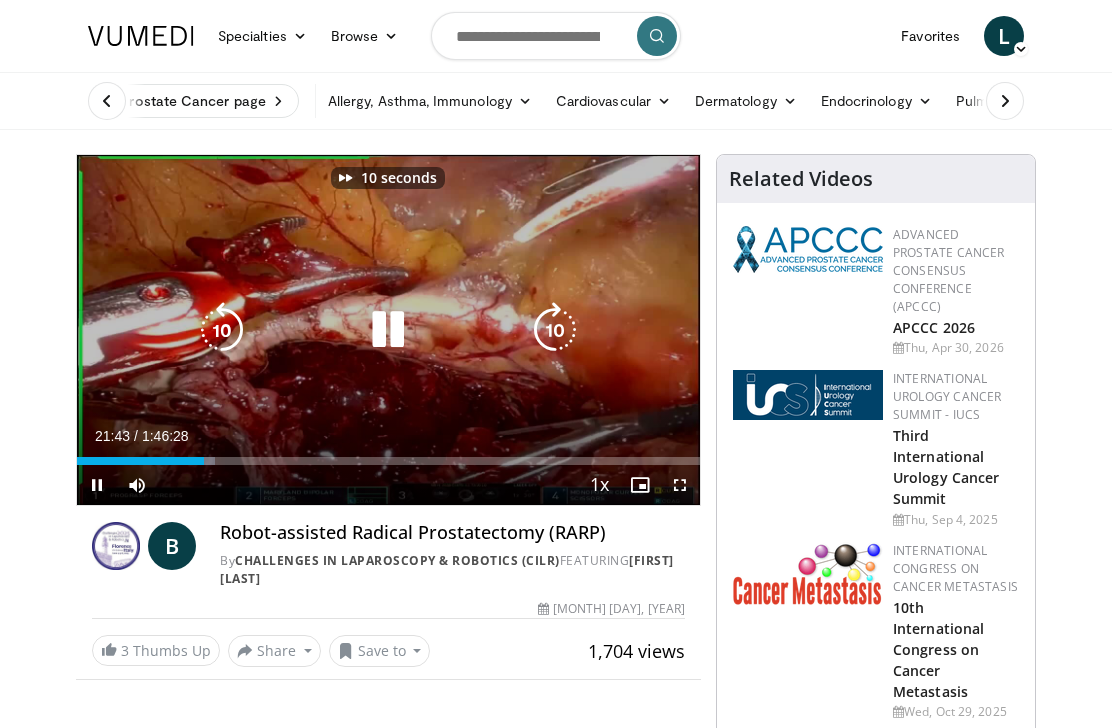 click at bounding box center [555, 330] 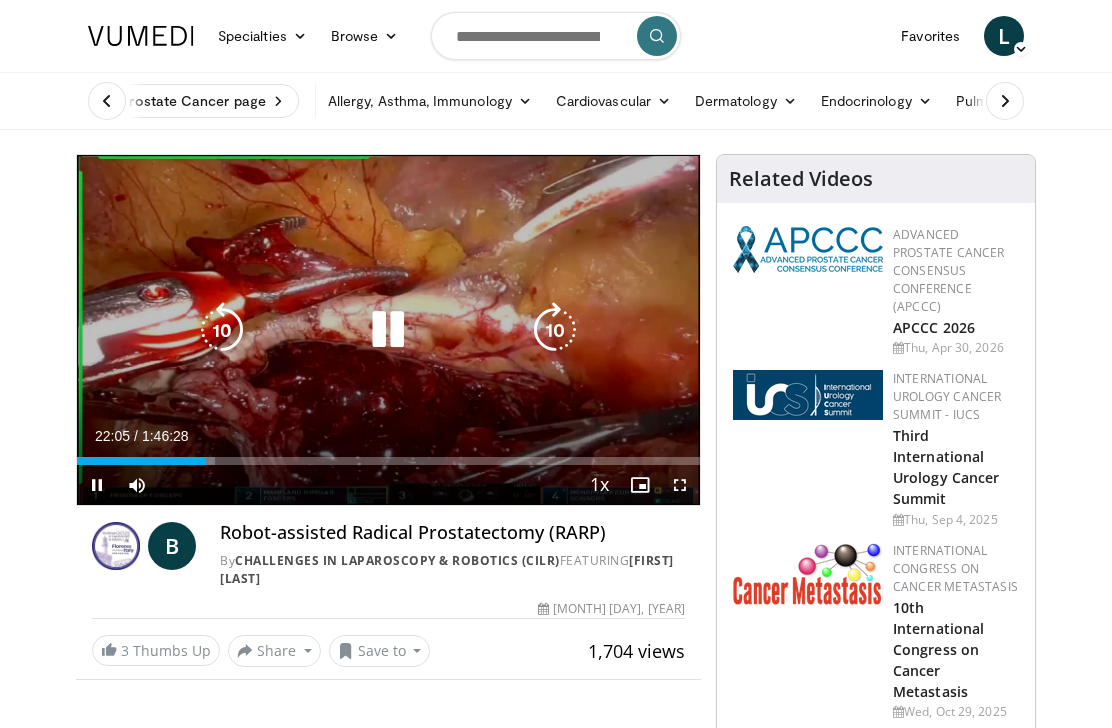 click at bounding box center [555, 330] 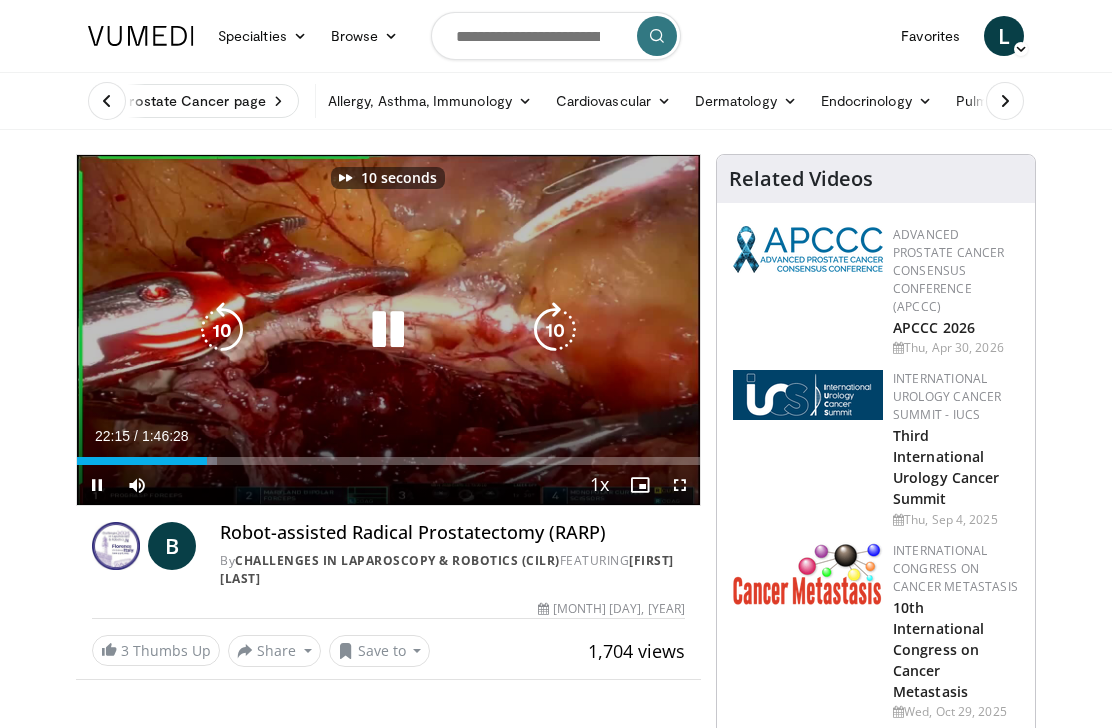 click at bounding box center [555, 330] 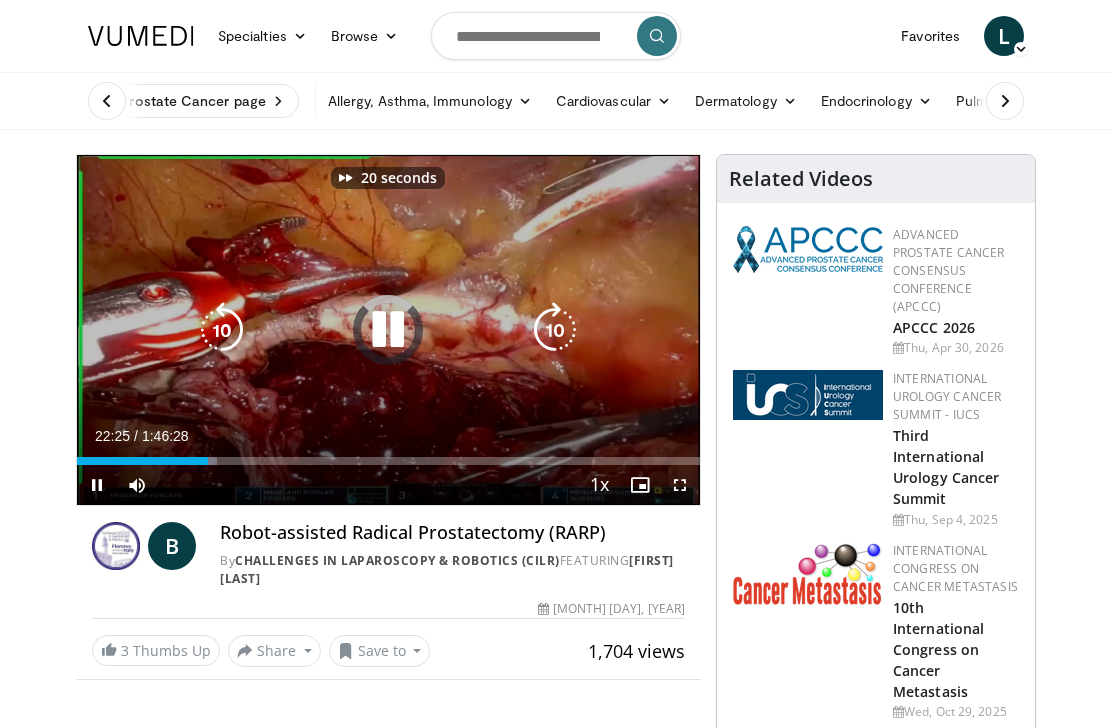 click at bounding box center (555, 330) 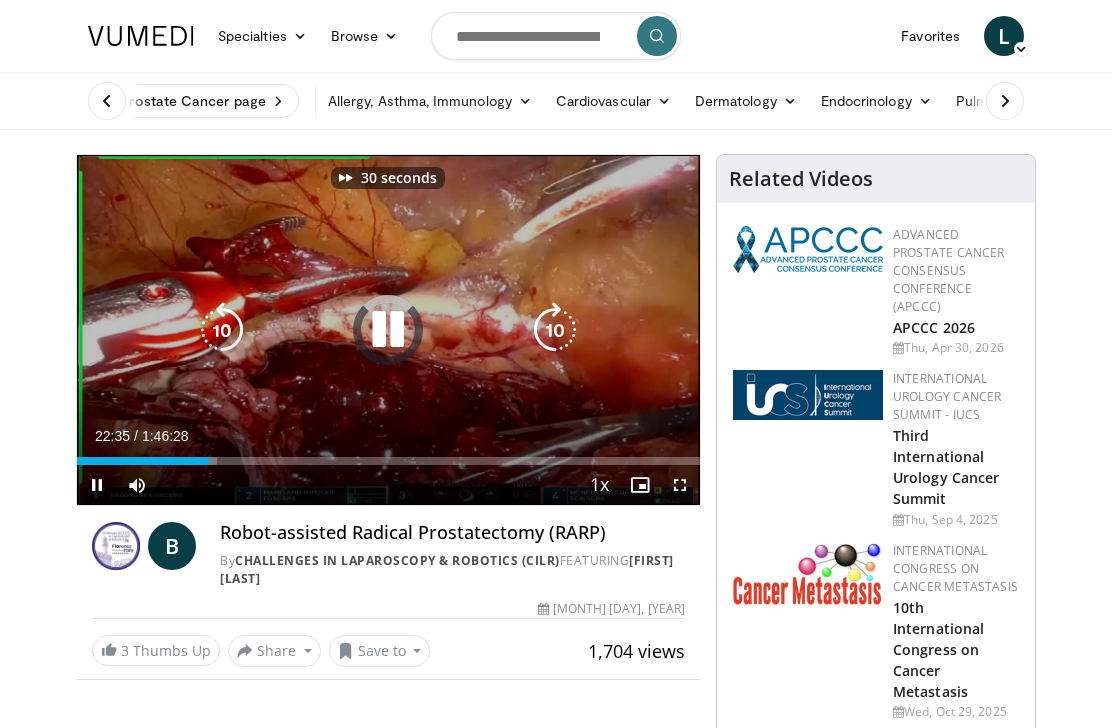 click at bounding box center (555, 330) 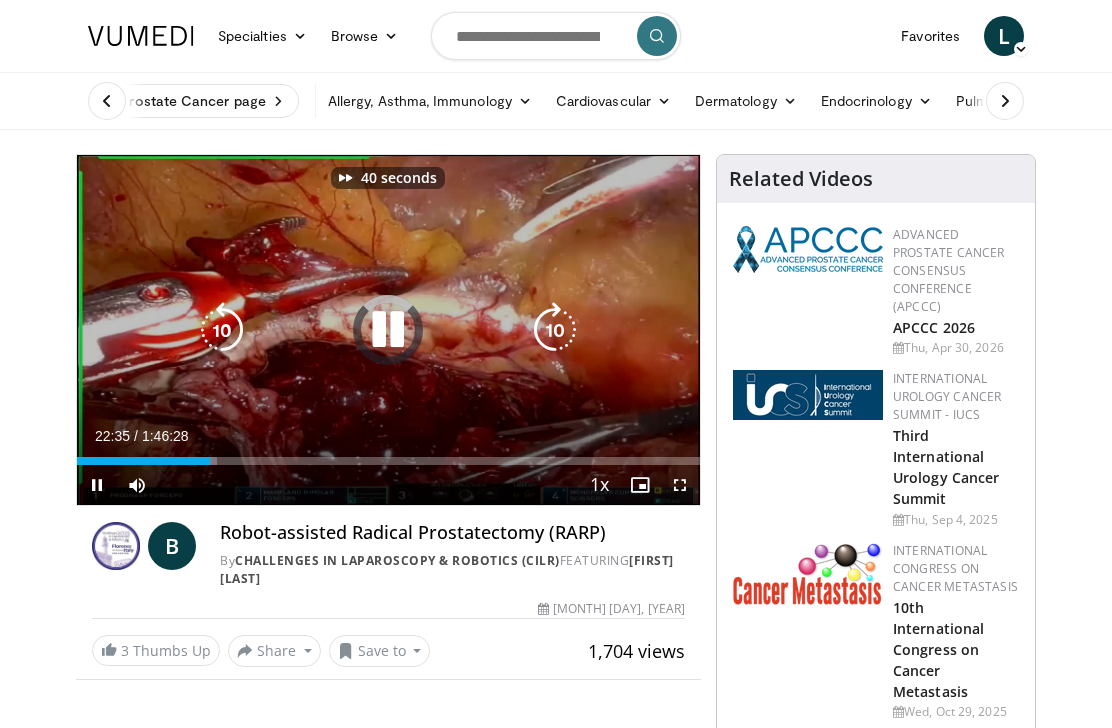 click at bounding box center (555, 330) 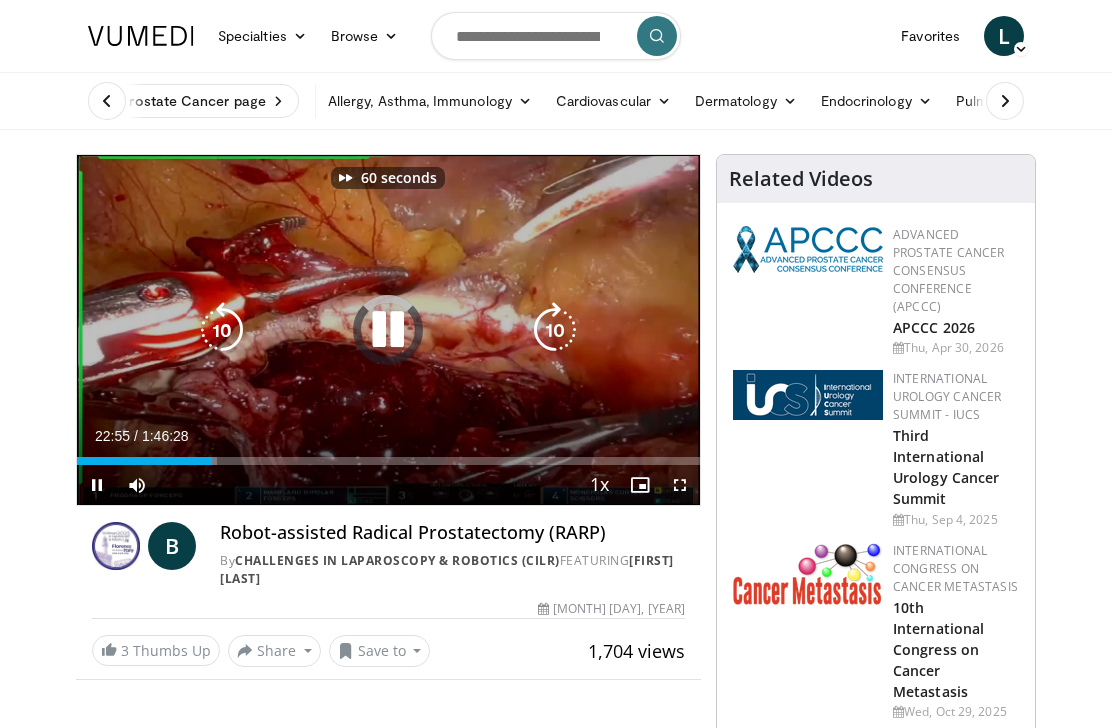 click at bounding box center (555, 330) 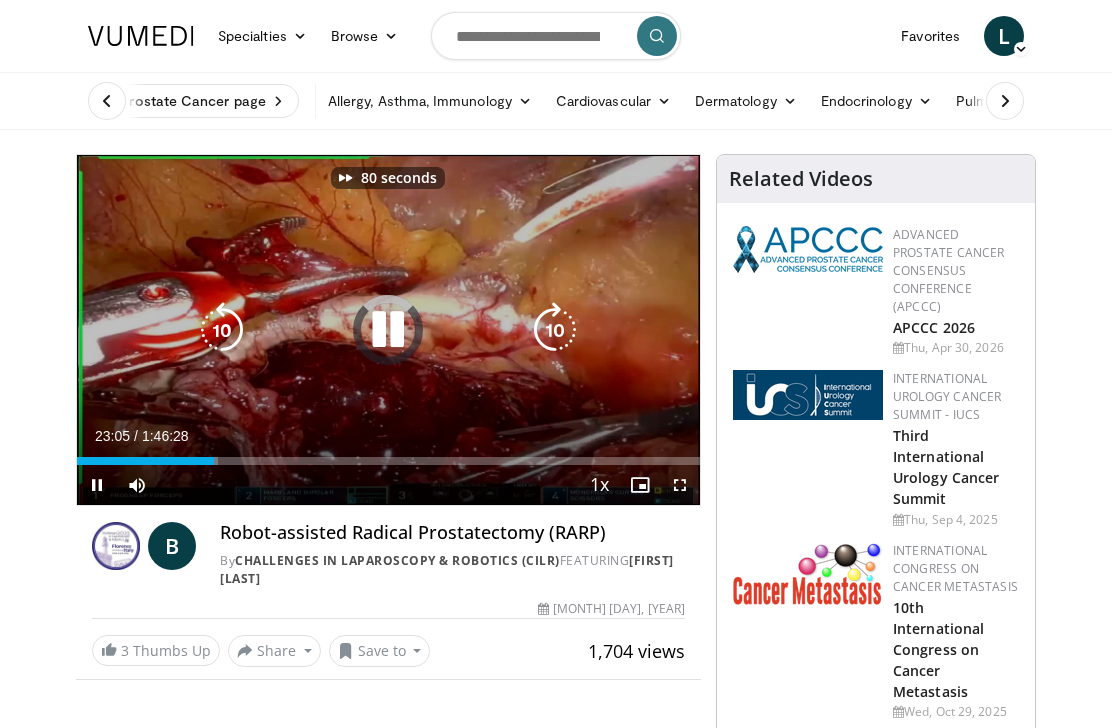 click at bounding box center [555, 330] 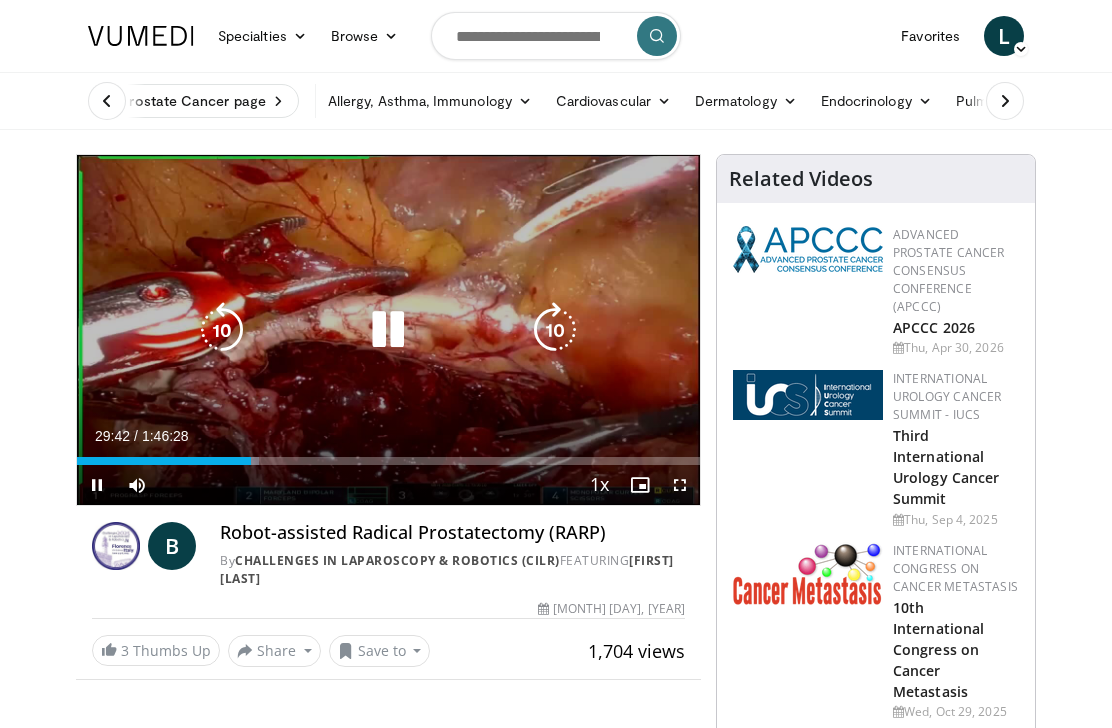 click at bounding box center [555, 330] 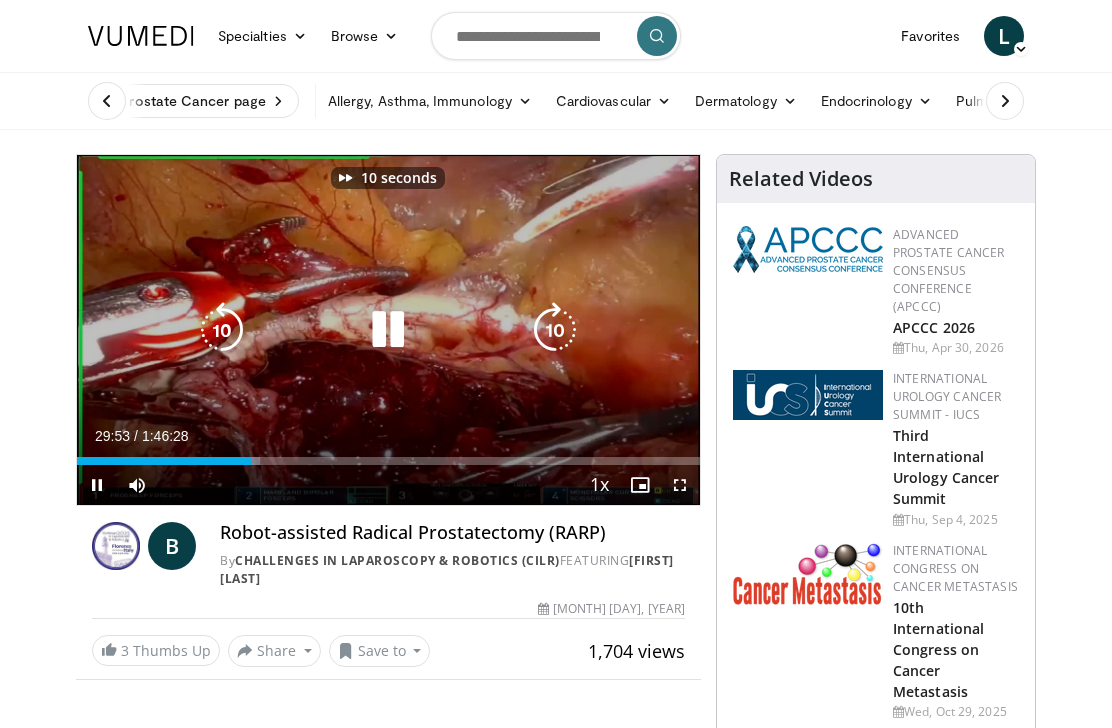 click at bounding box center (555, 330) 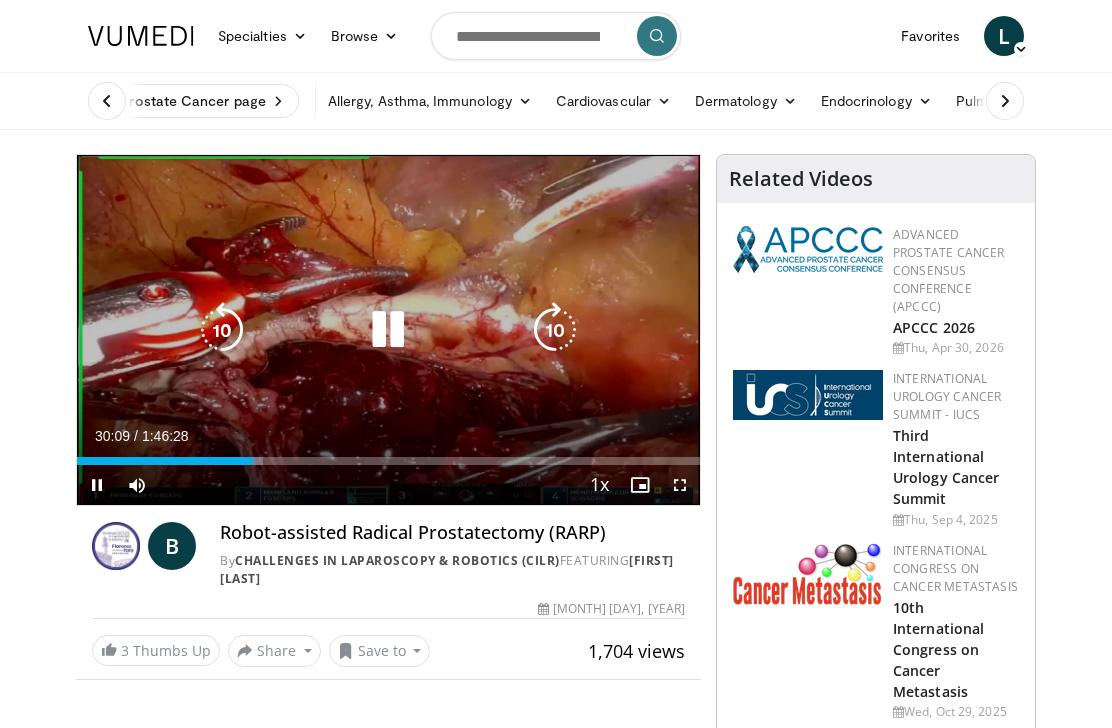 click at bounding box center [555, 330] 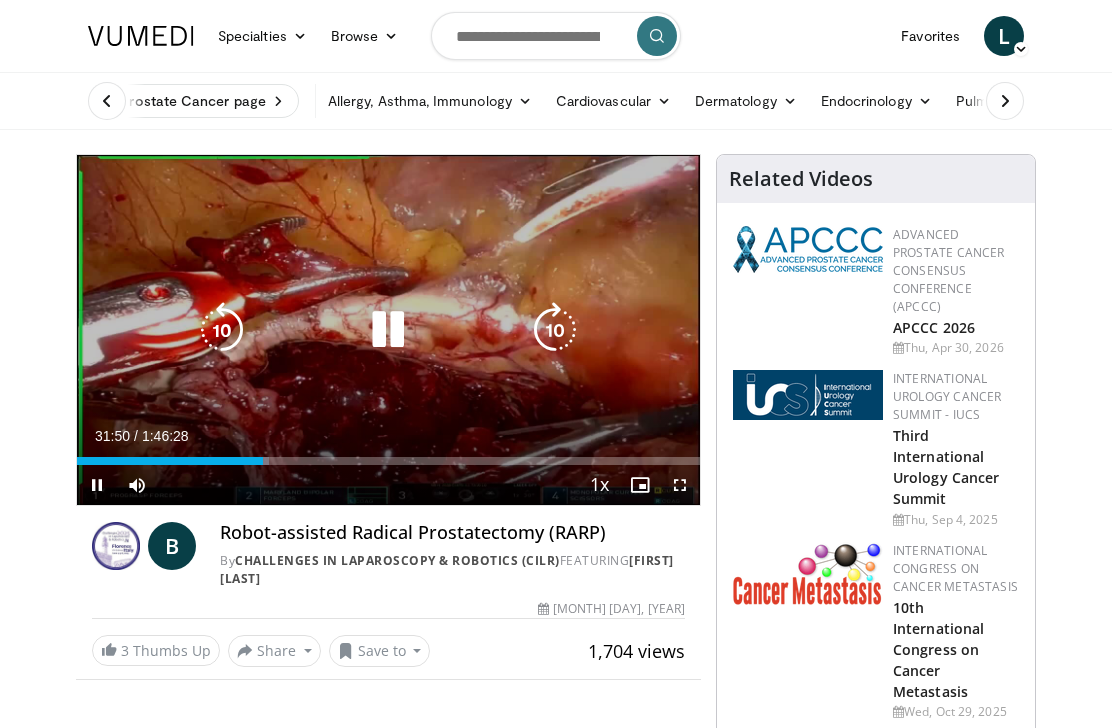 click at bounding box center [555, 330] 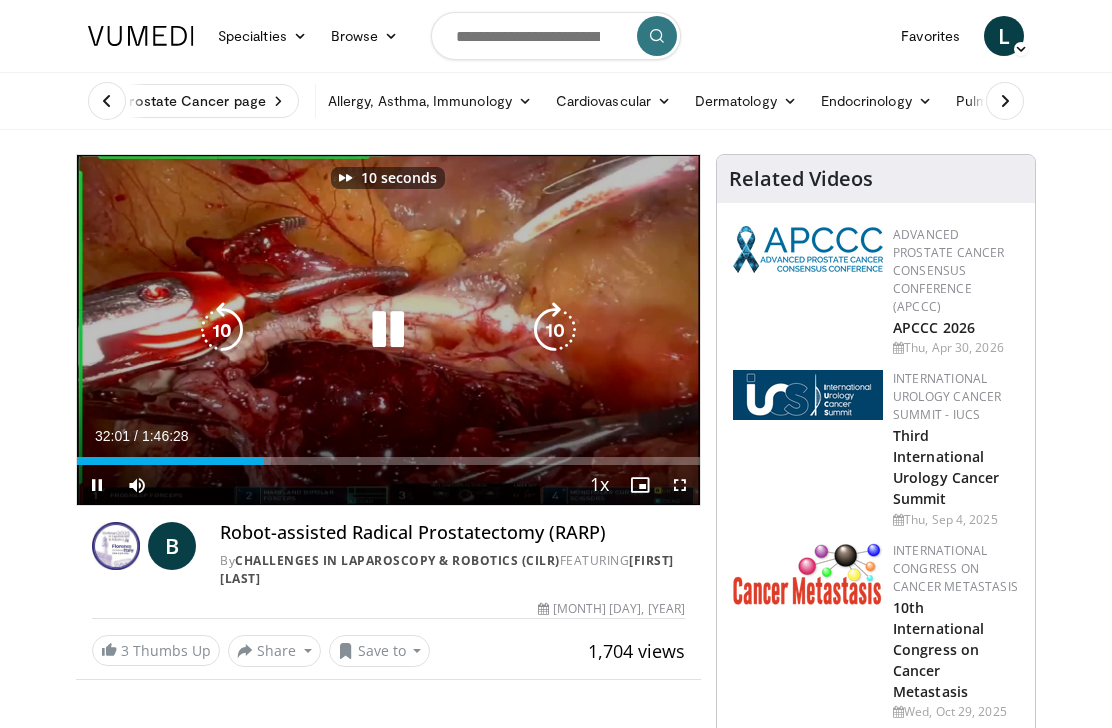 click at bounding box center (555, 330) 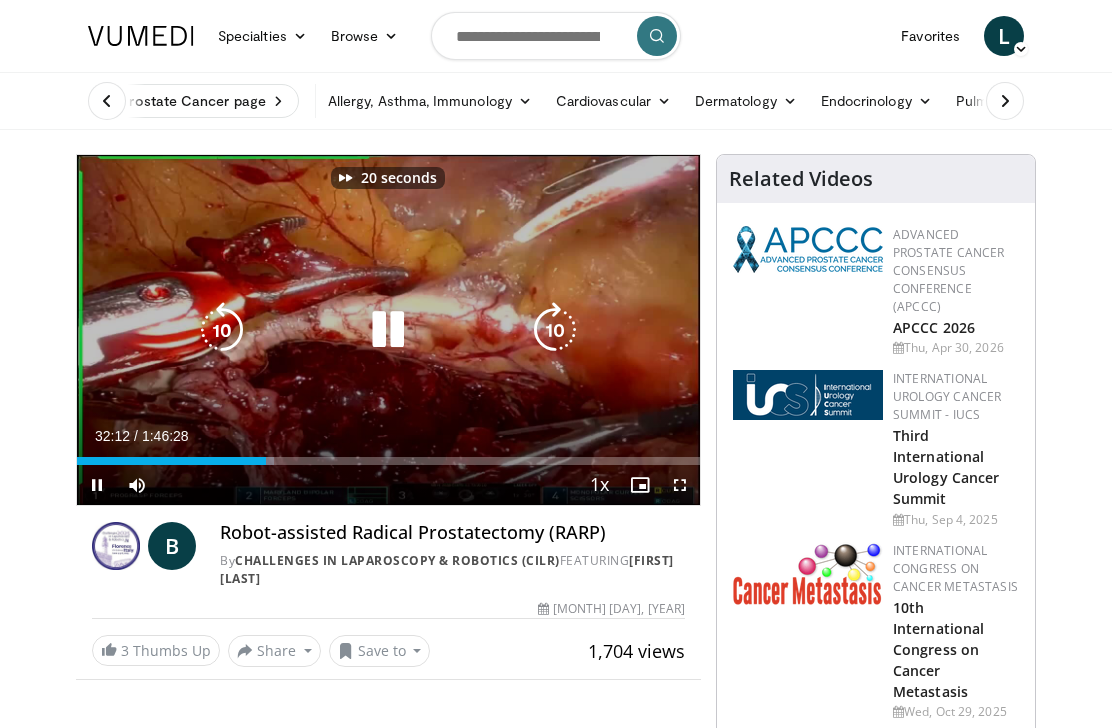 click at bounding box center [555, 330] 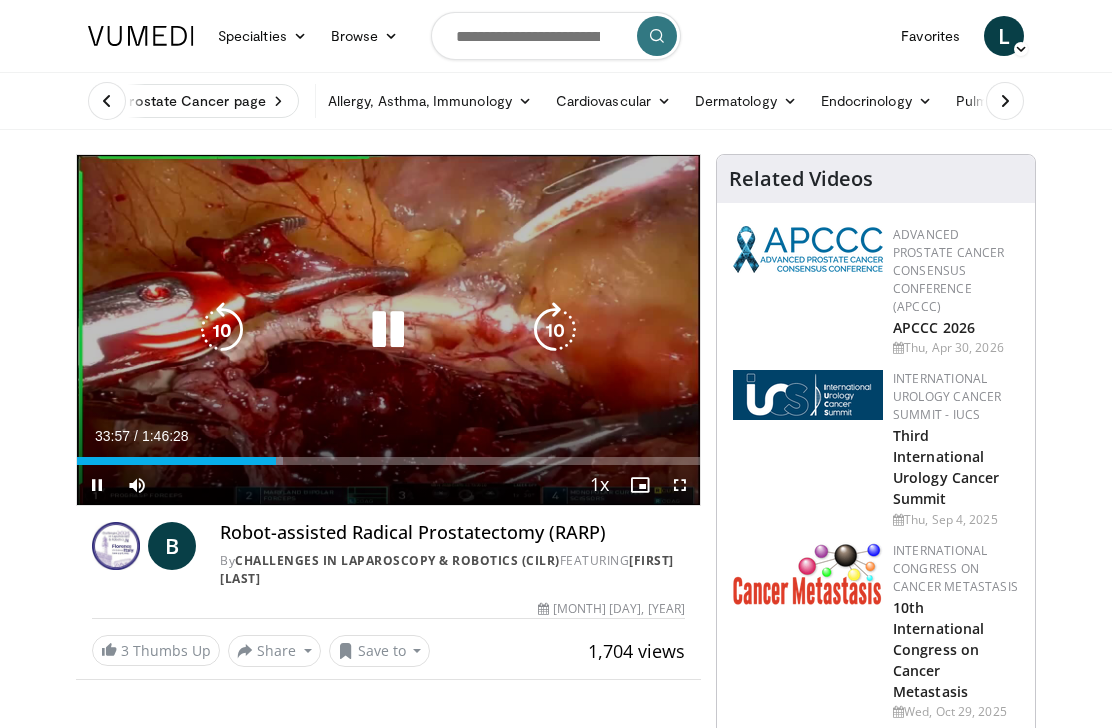 click at bounding box center (555, 330) 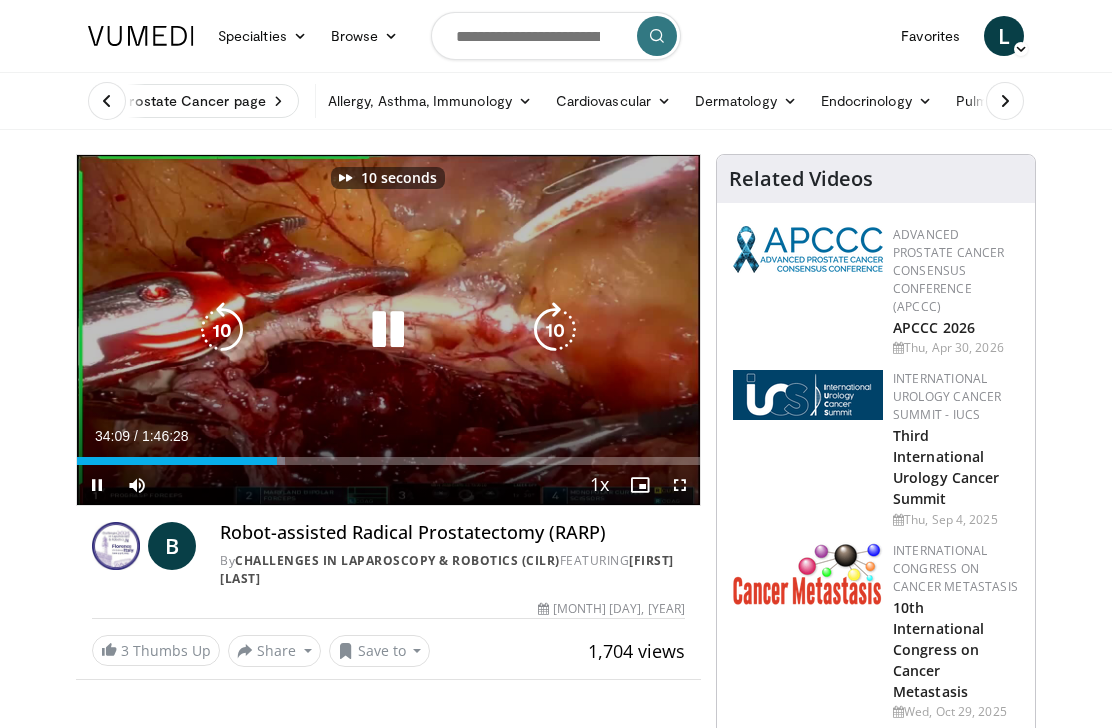 click at bounding box center (555, 330) 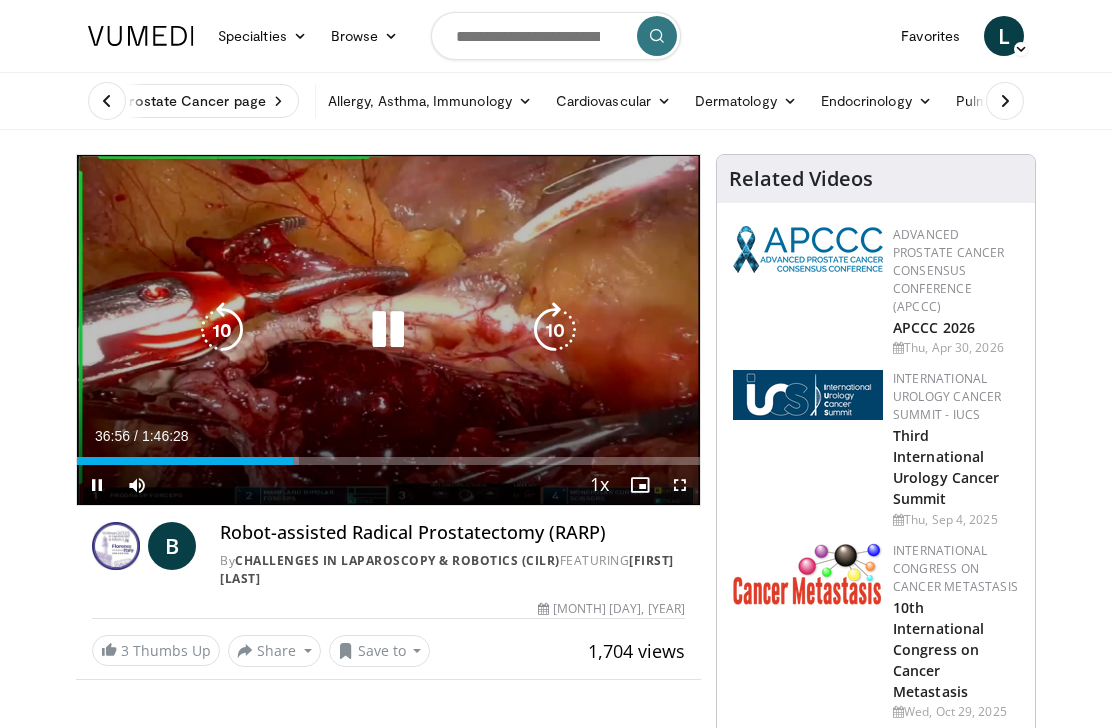 click at bounding box center [555, 330] 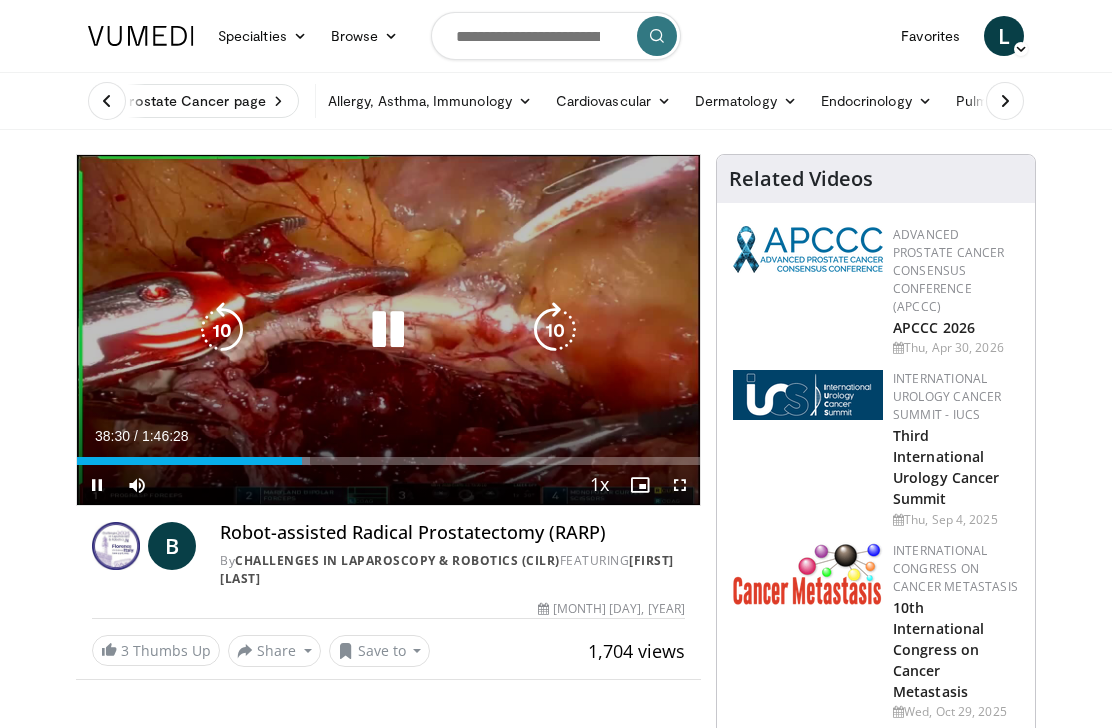 click at bounding box center [555, 330] 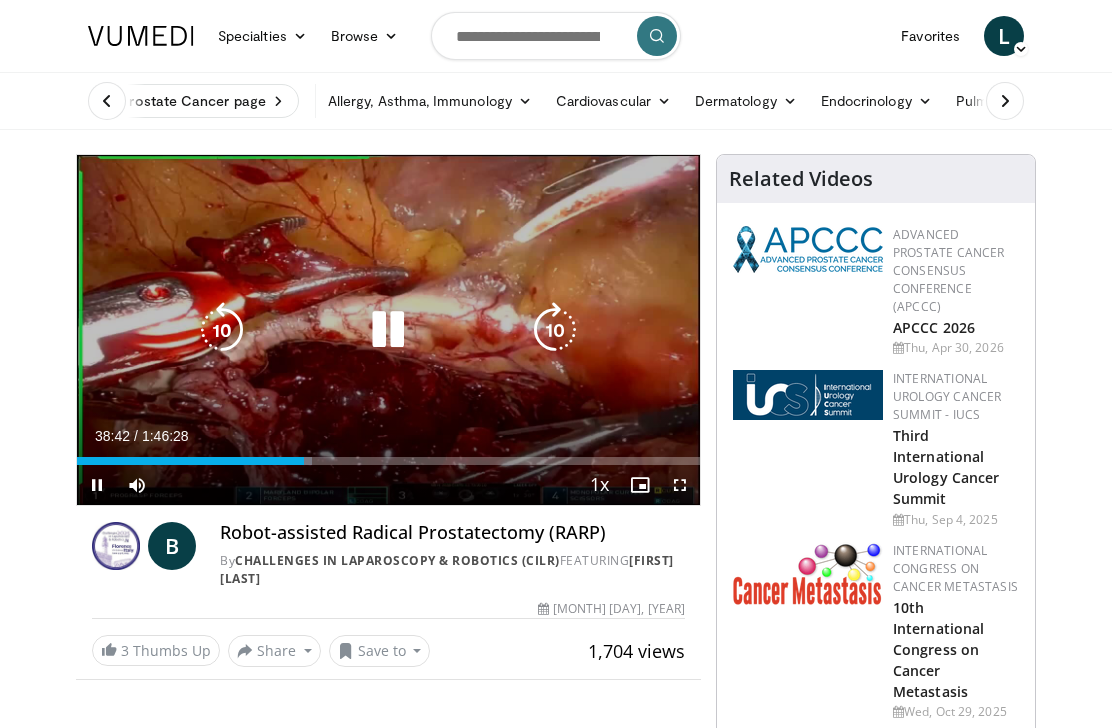 click at bounding box center (555, 330) 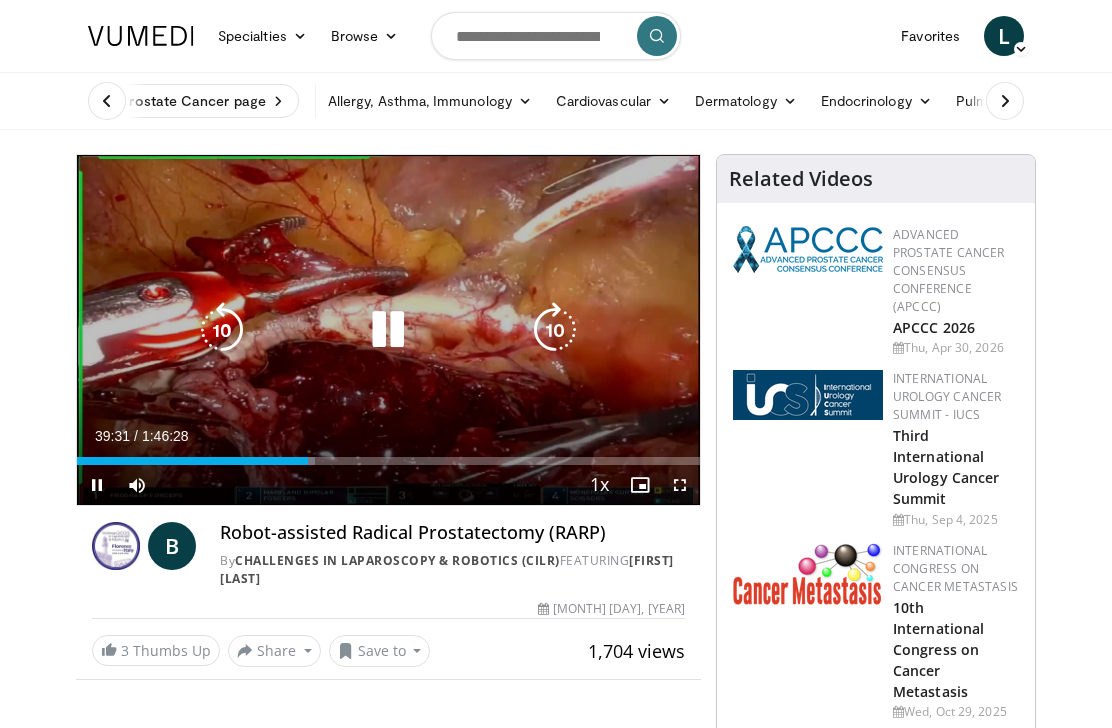 click at bounding box center [555, 330] 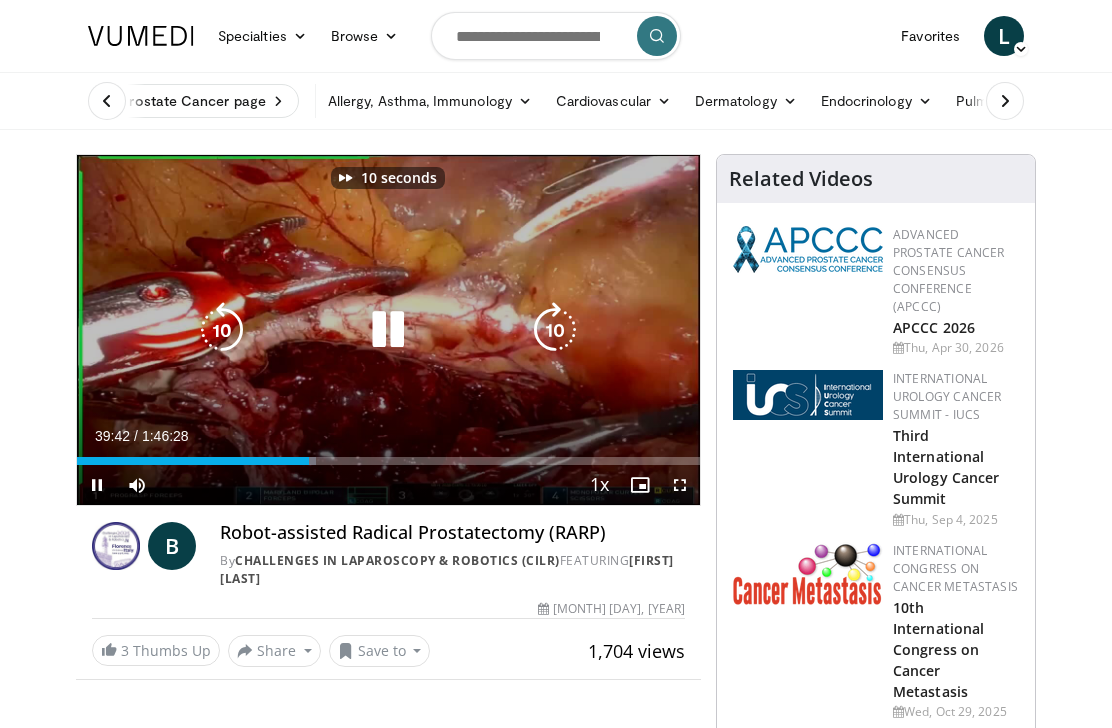 click at bounding box center [555, 330] 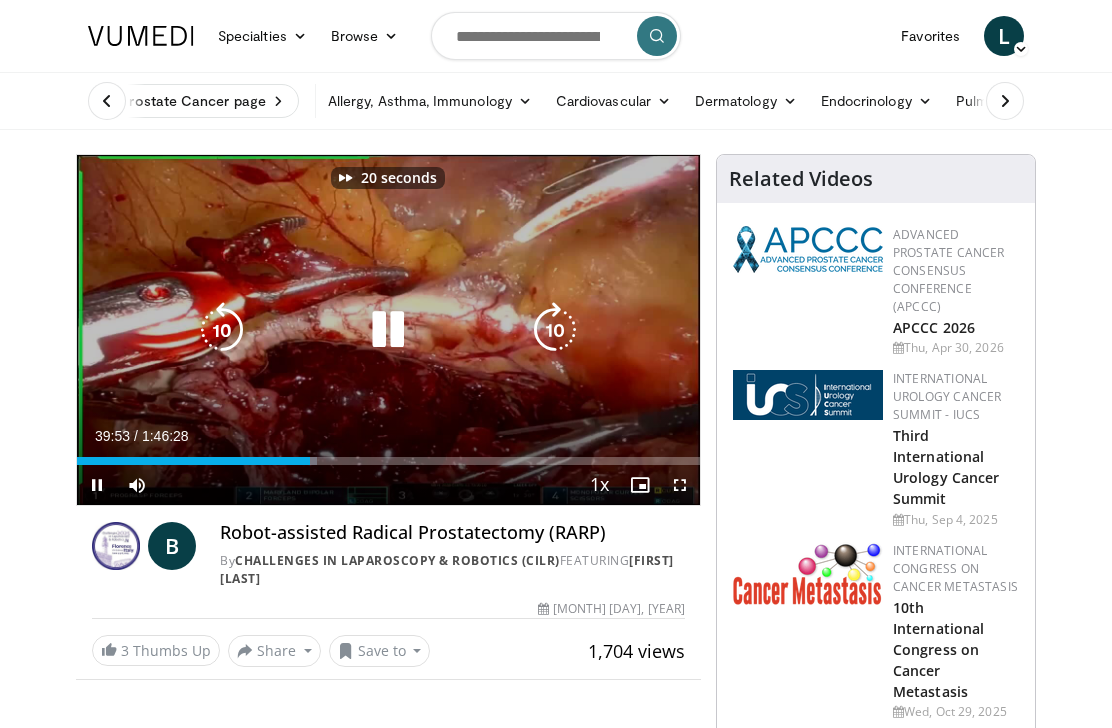 click at bounding box center (555, 330) 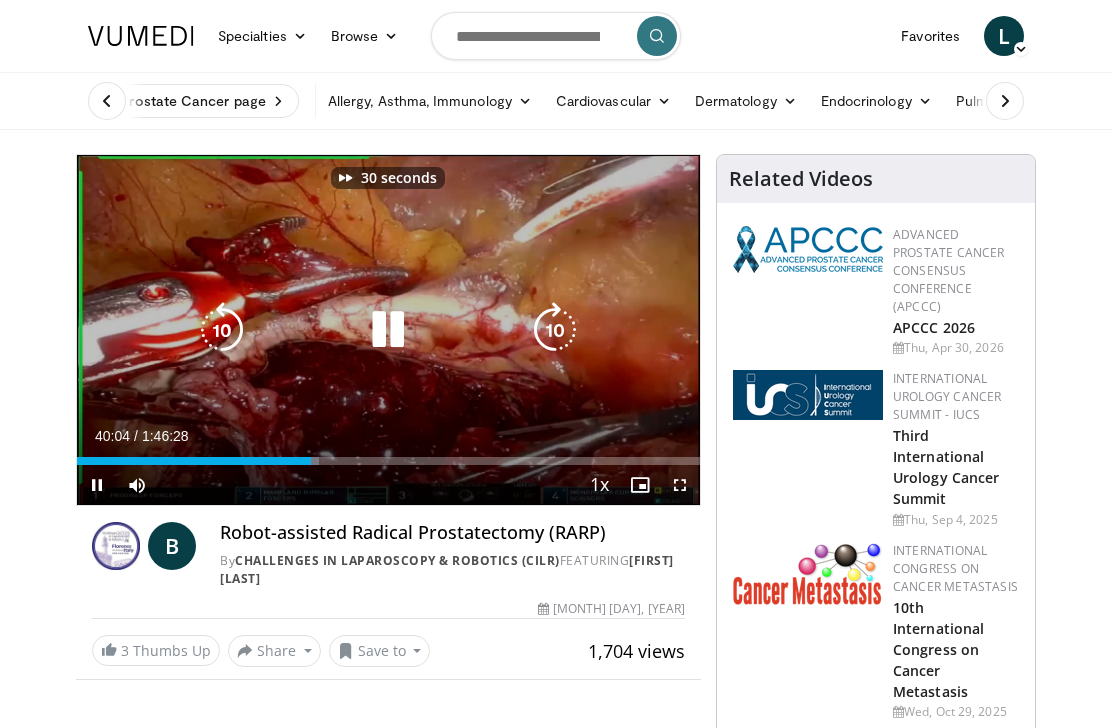 click at bounding box center [555, 330] 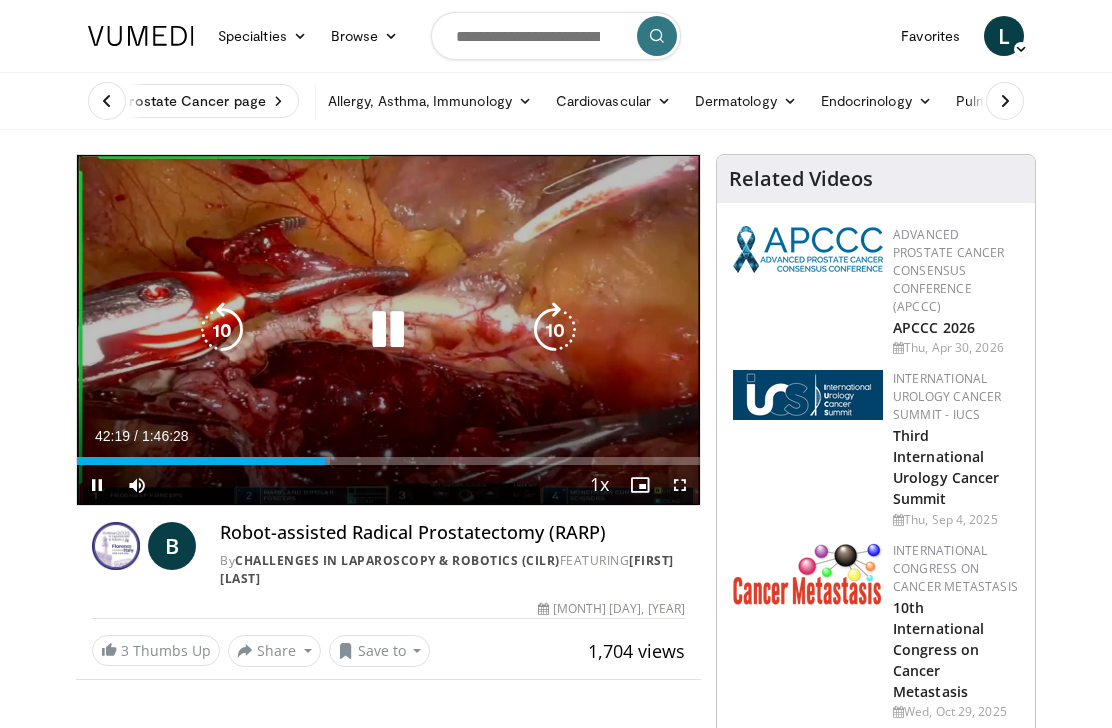 click at bounding box center (555, 330) 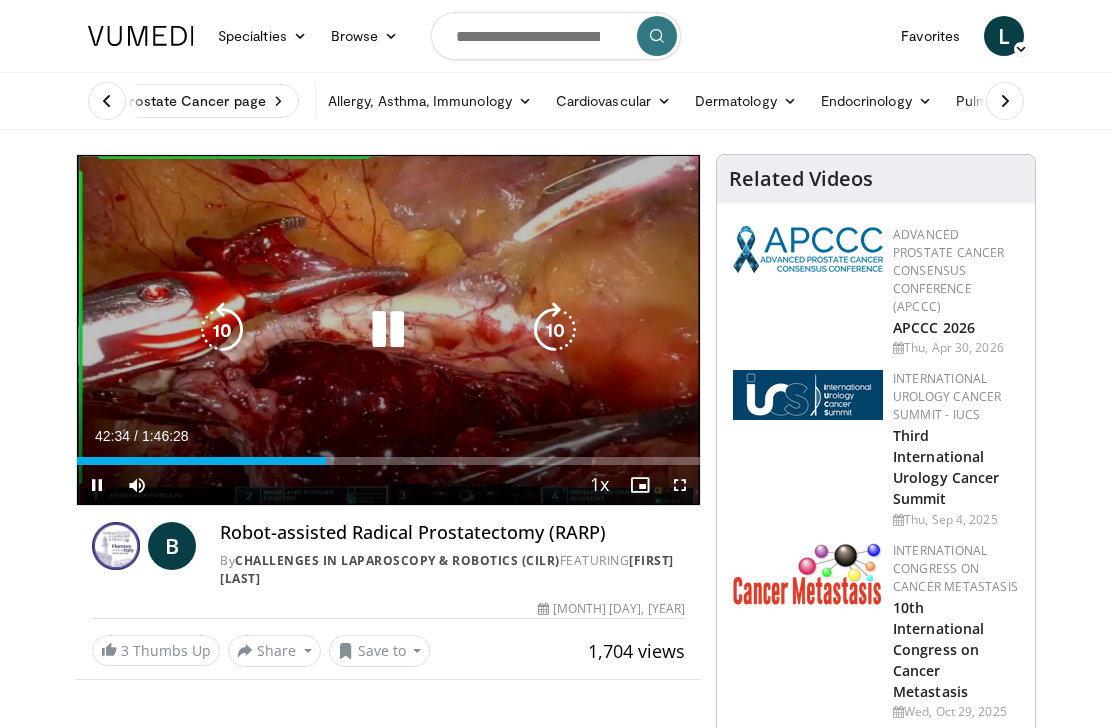 click at bounding box center [555, 330] 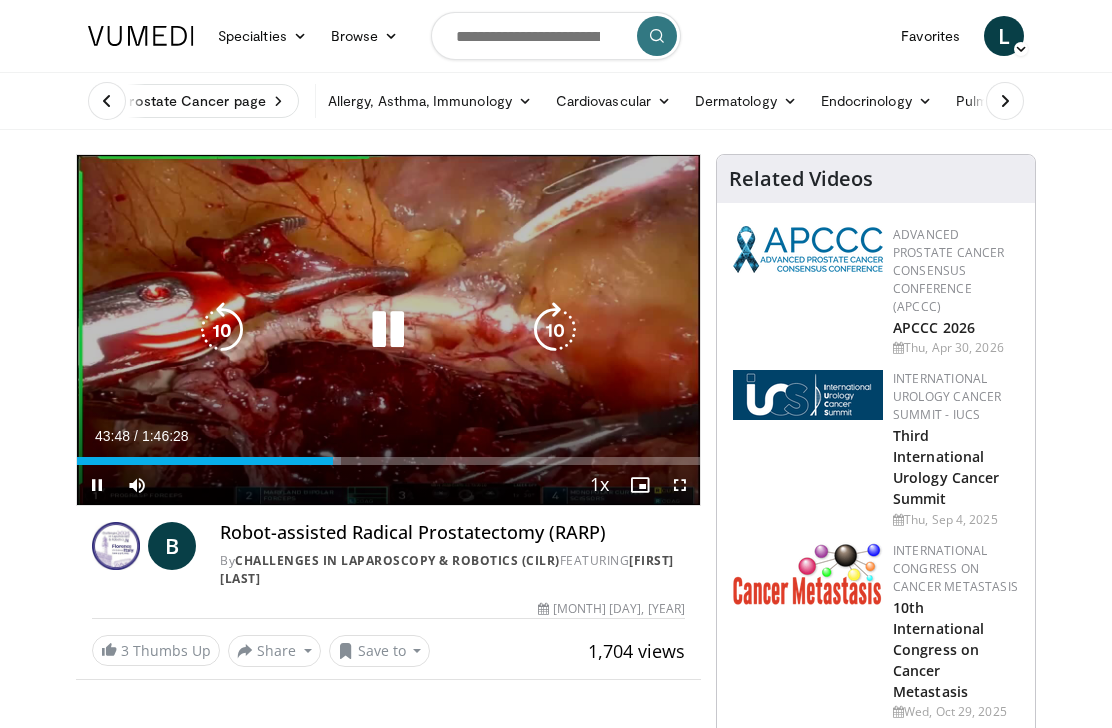 click at bounding box center (555, 330) 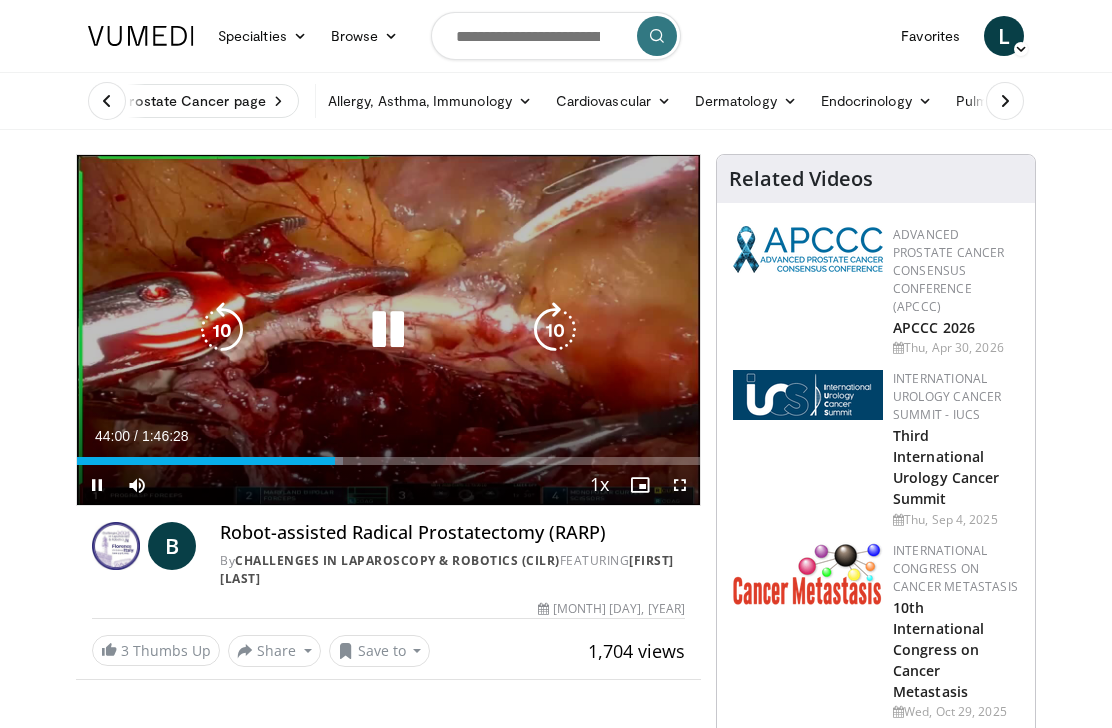 click at bounding box center (555, 330) 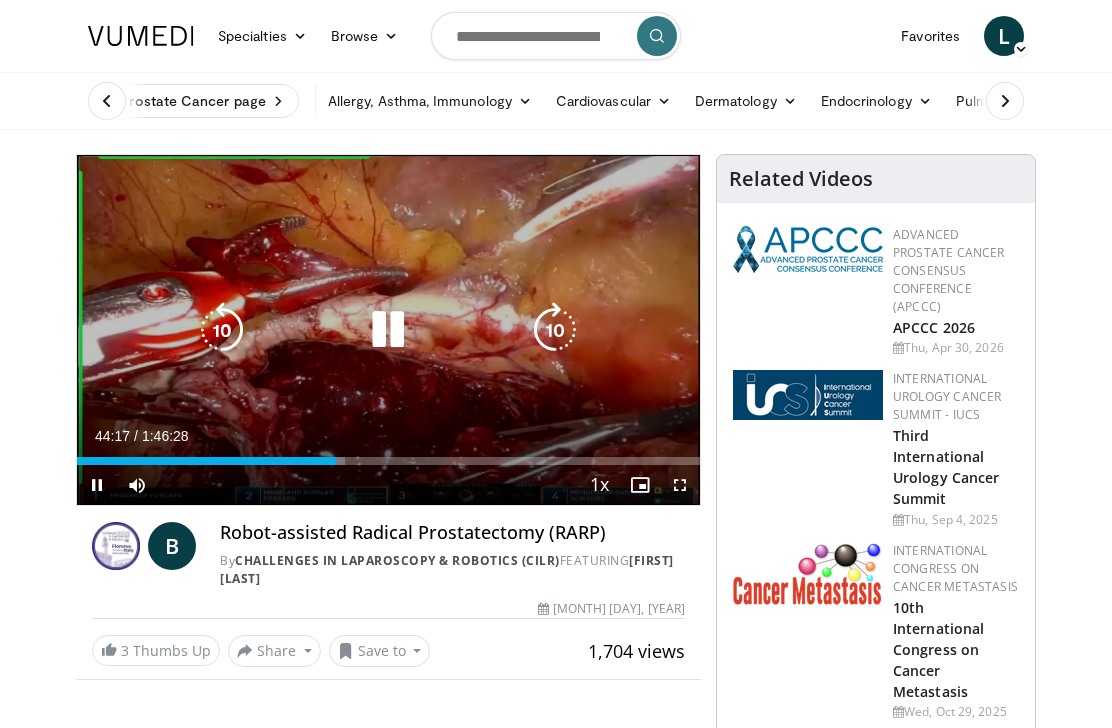 click at bounding box center (555, 330) 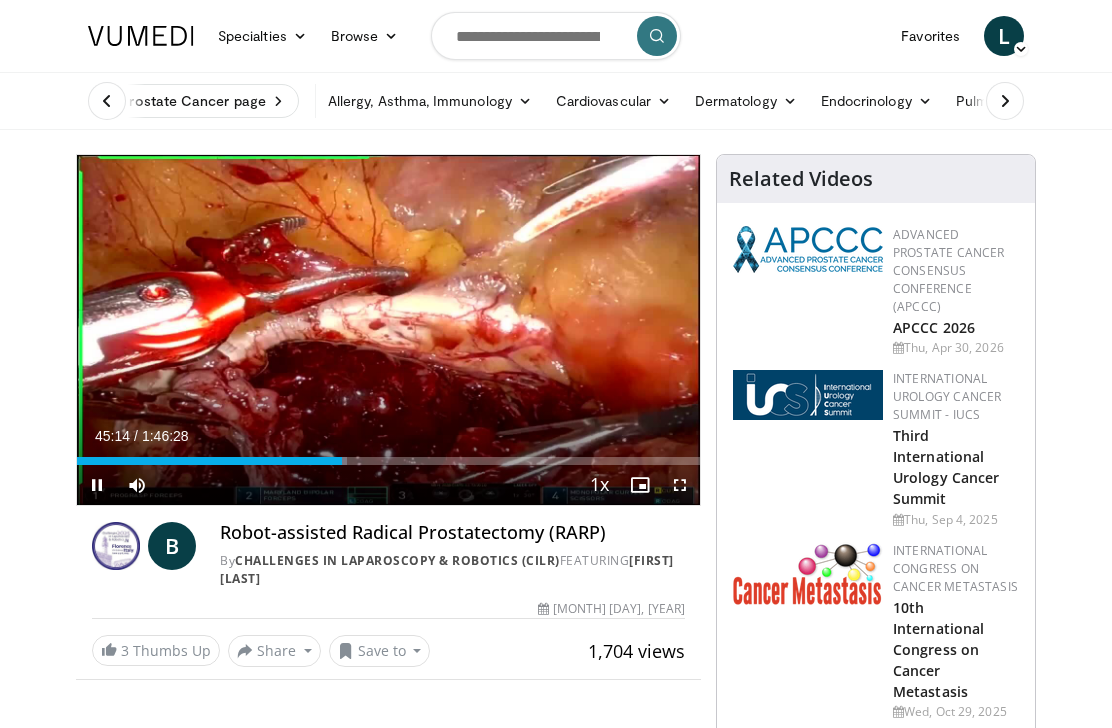 click at bounding box center [555, 330] 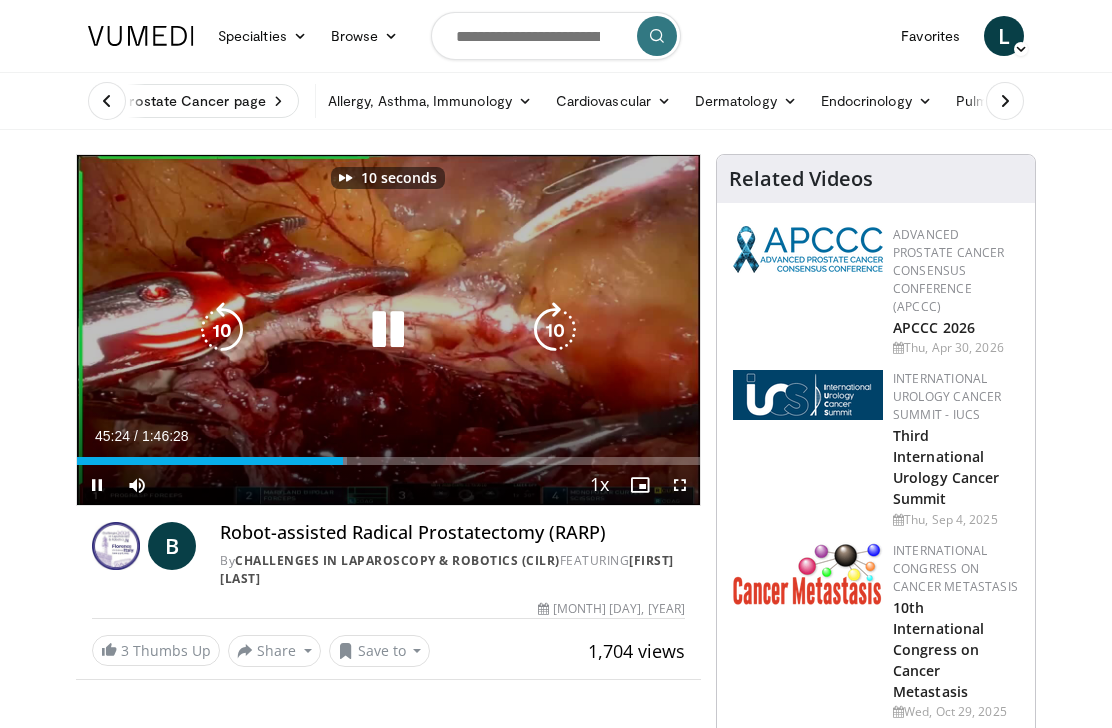 click at bounding box center [555, 330] 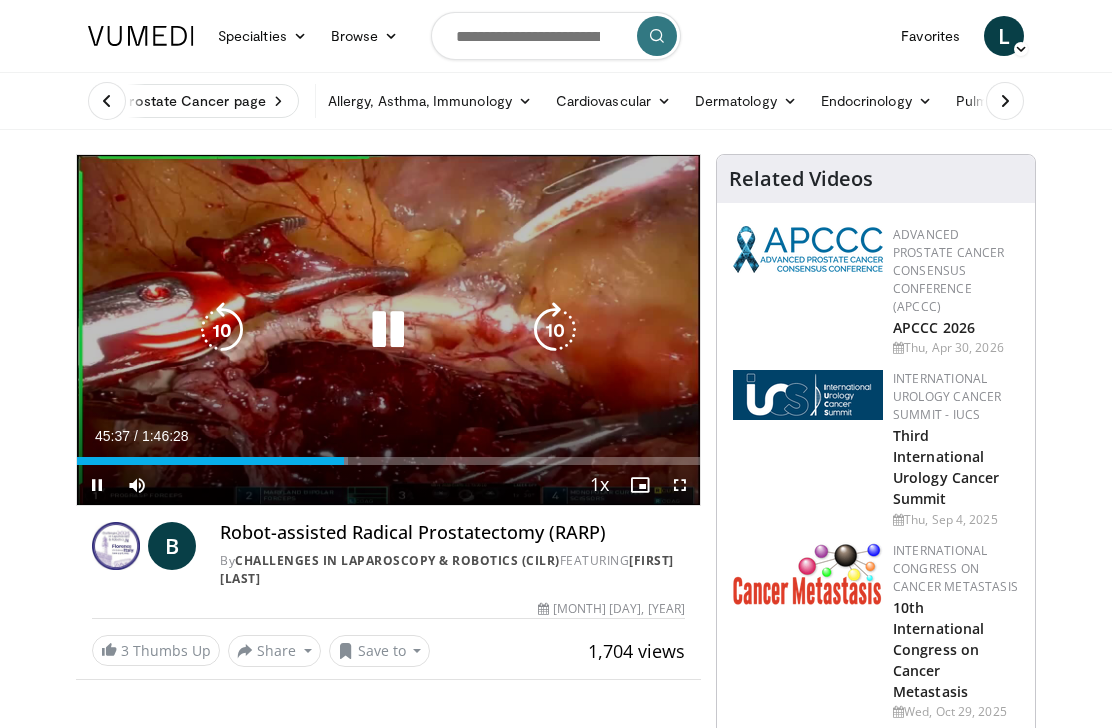 click at bounding box center [555, 330] 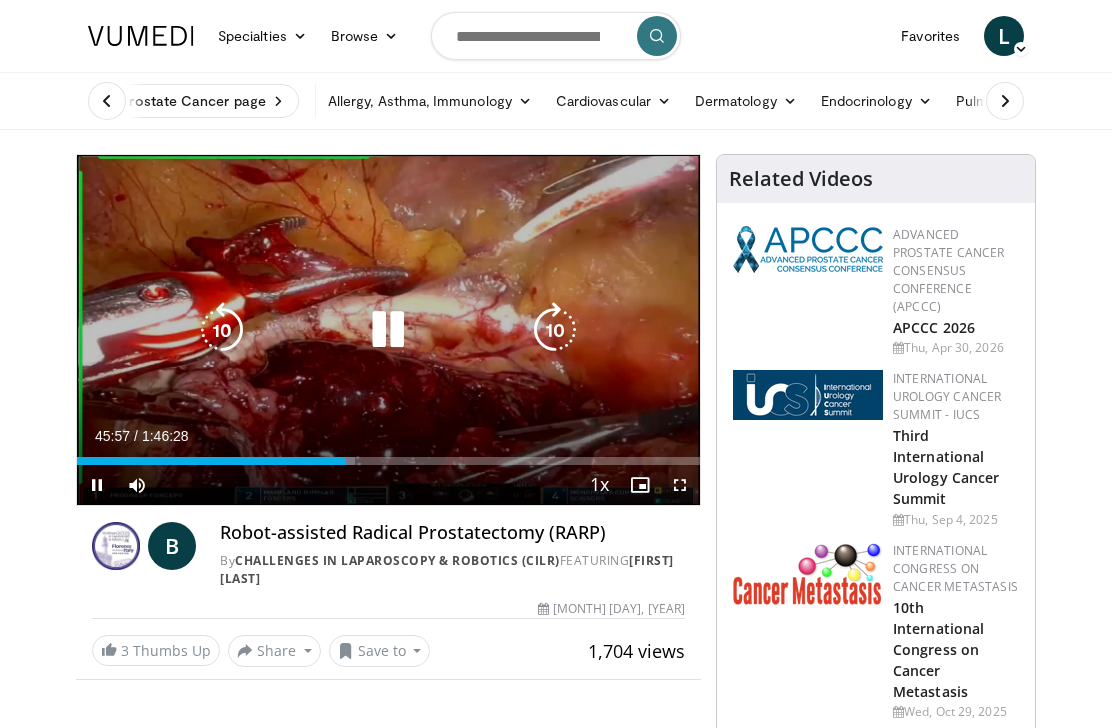 click at bounding box center (555, 330) 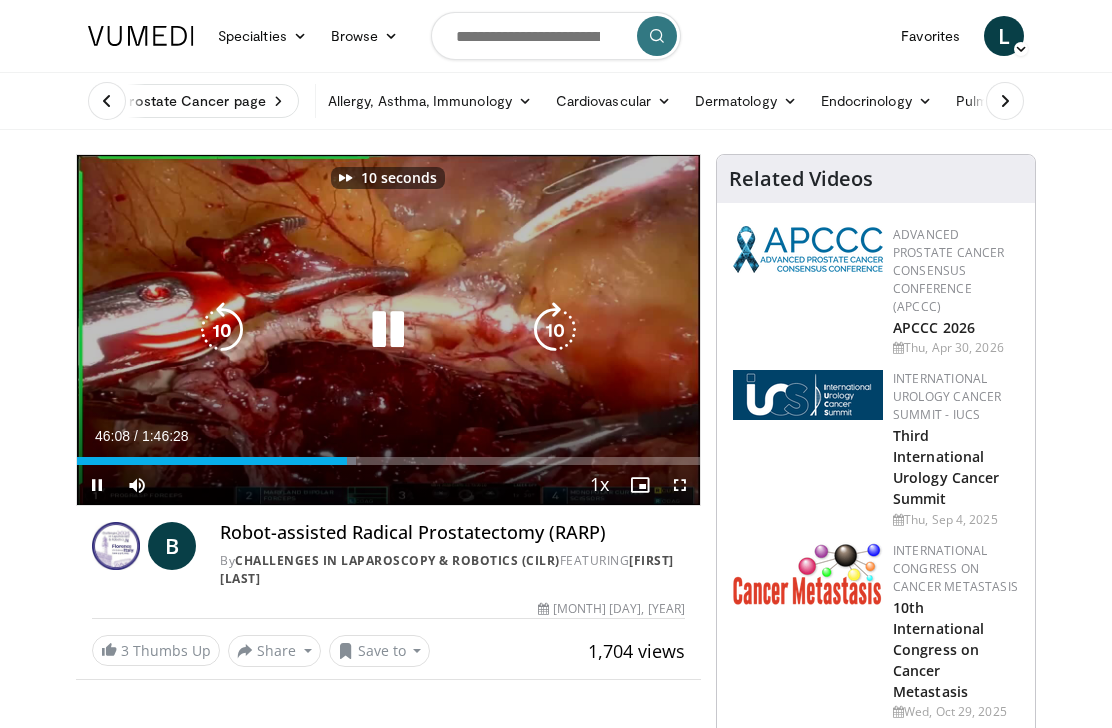 click at bounding box center (555, 330) 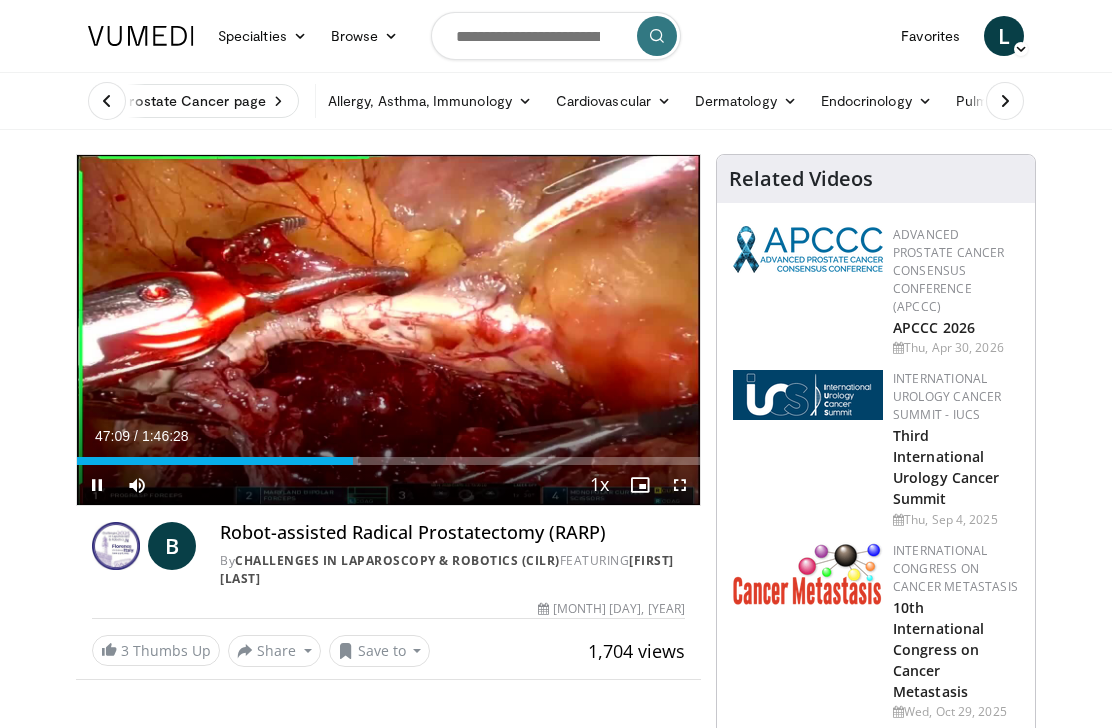click at bounding box center (555, 330) 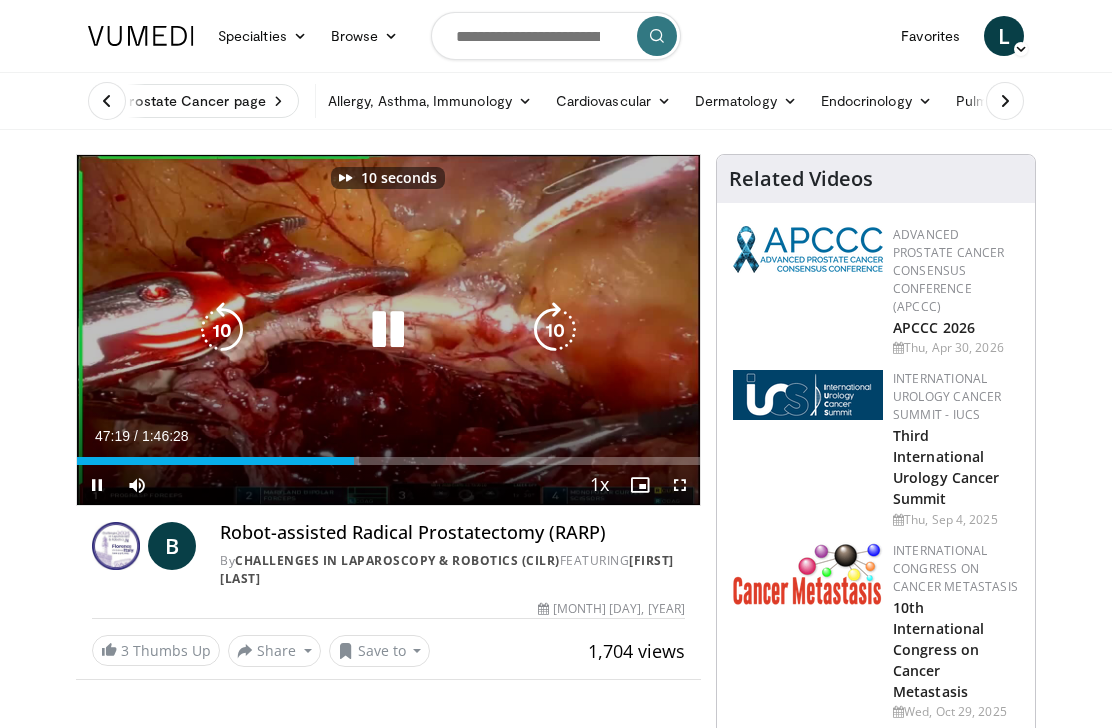 click at bounding box center [555, 330] 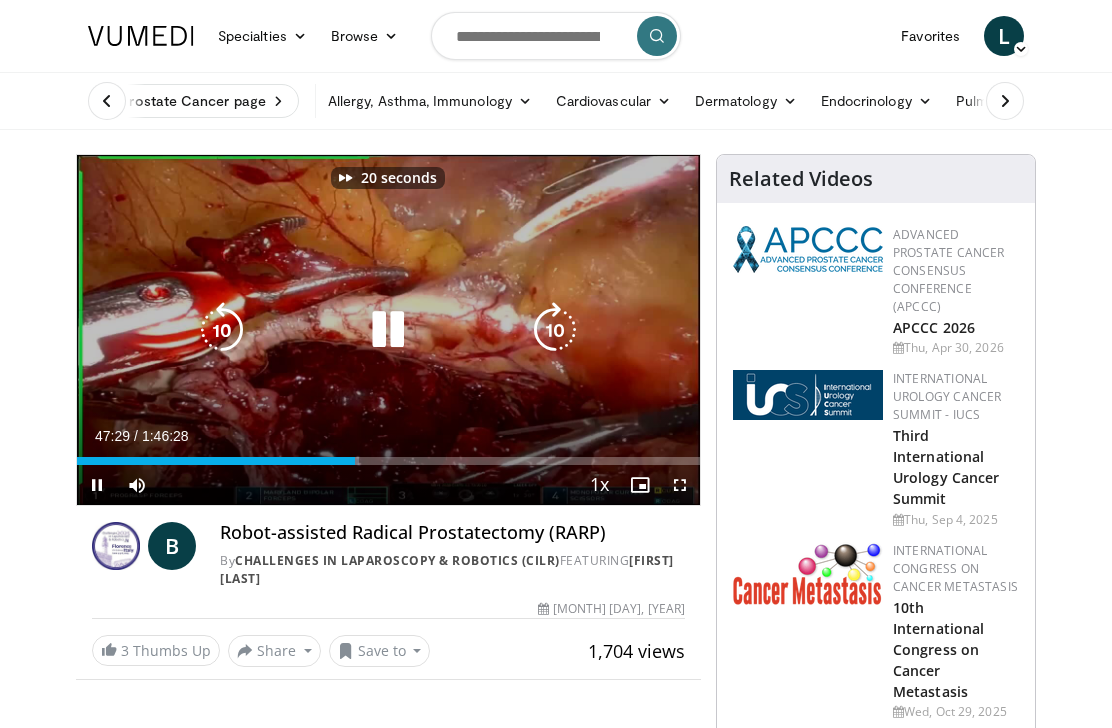 click at bounding box center [555, 330] 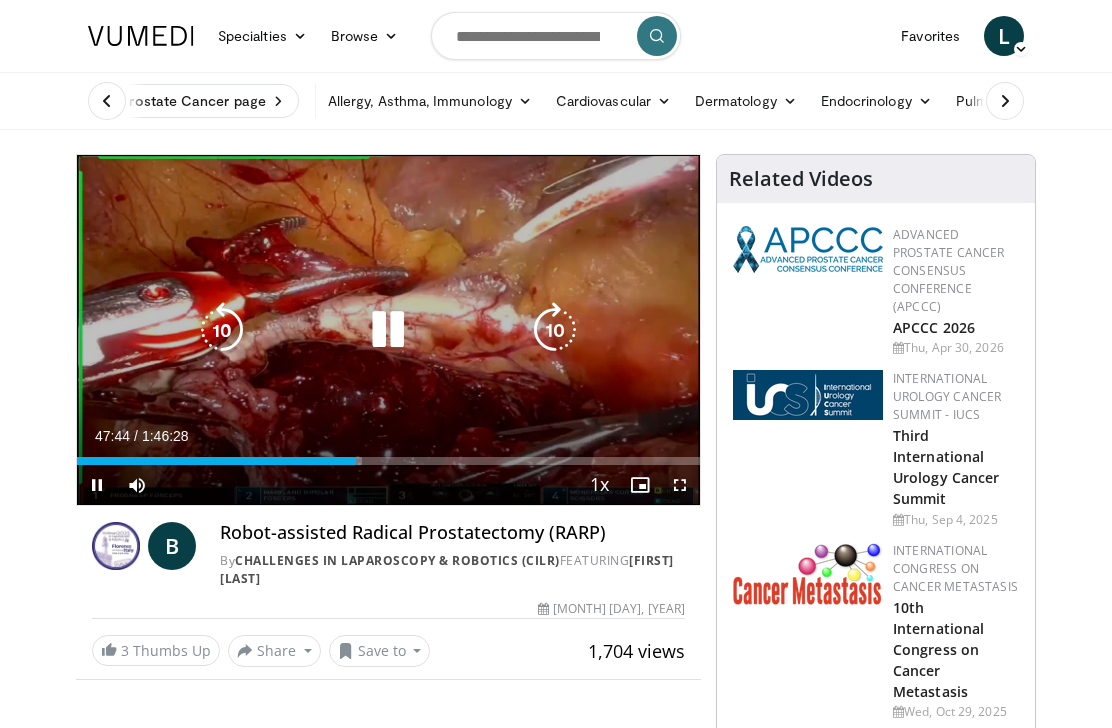 click at bounding box center [555, 330] 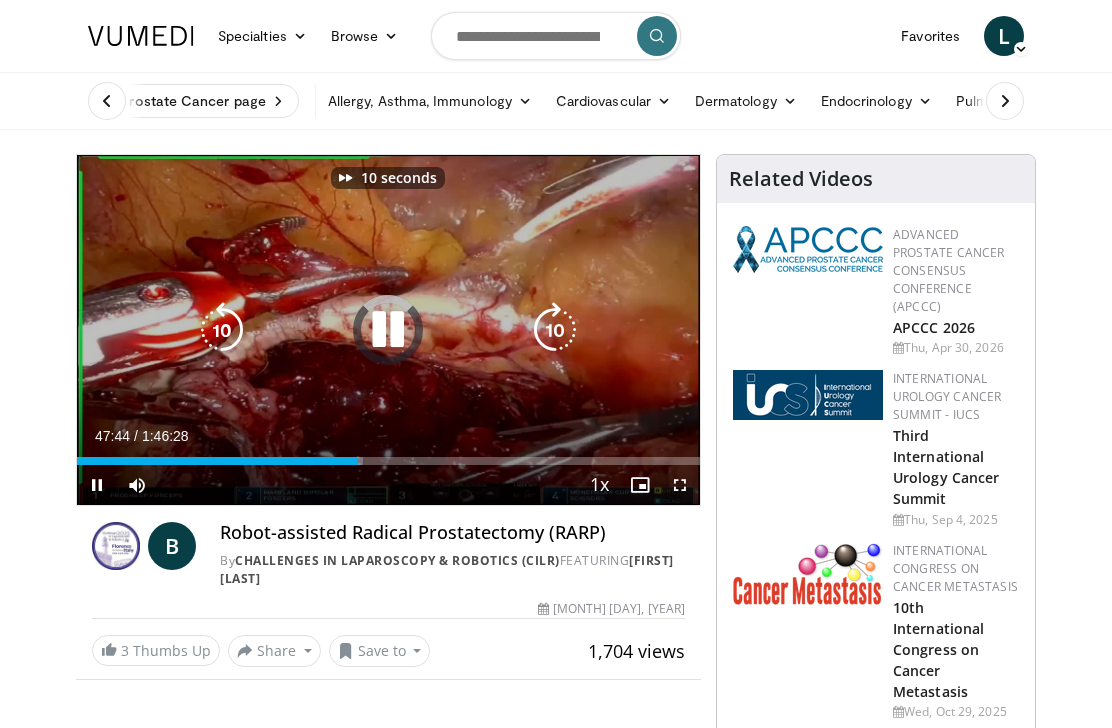 click at bounding box center [555, 330] 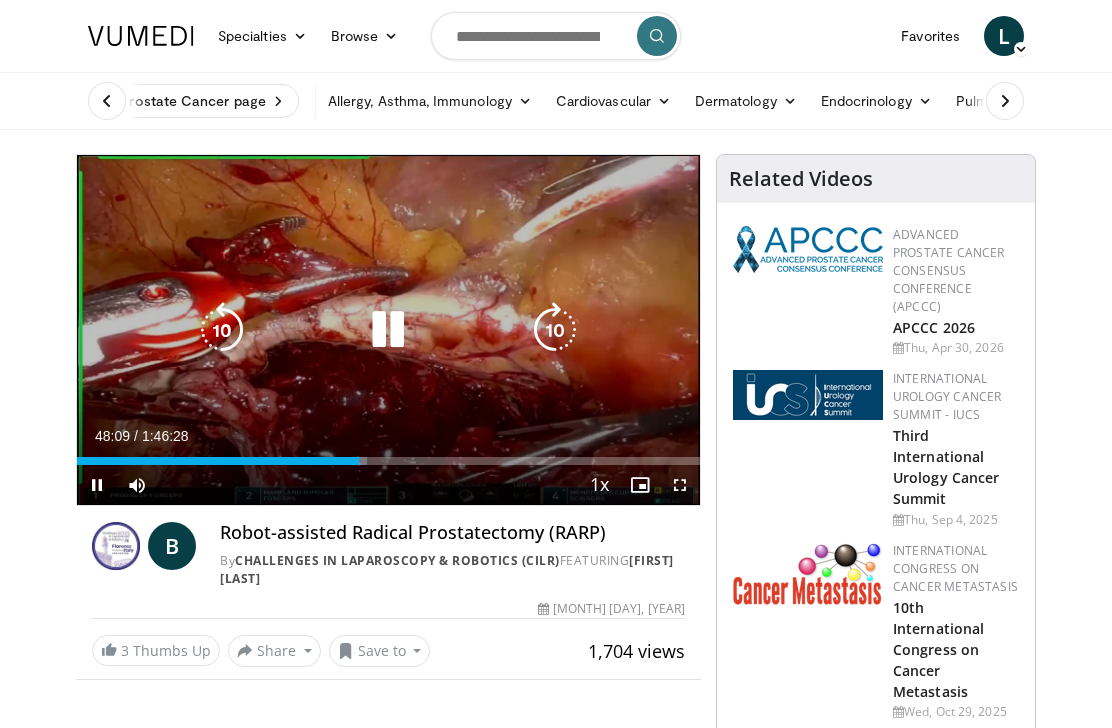 click at bounding box center [555, 330] 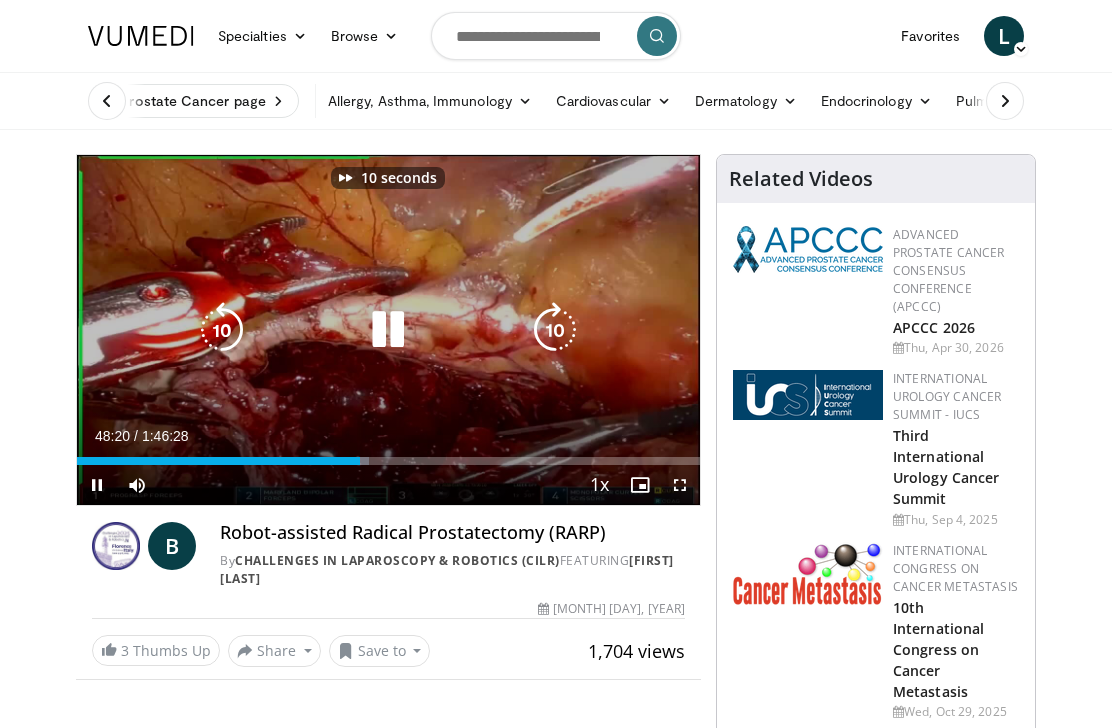 click at bounding box center [555, 330] 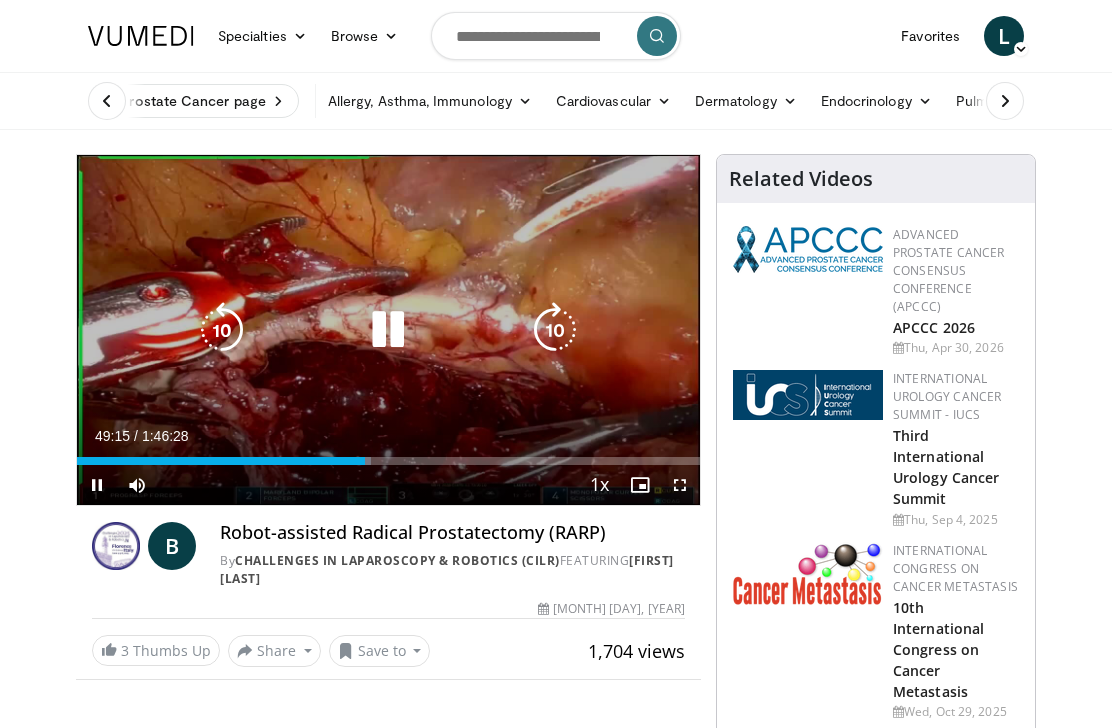 click at bounding box center [555, 330] 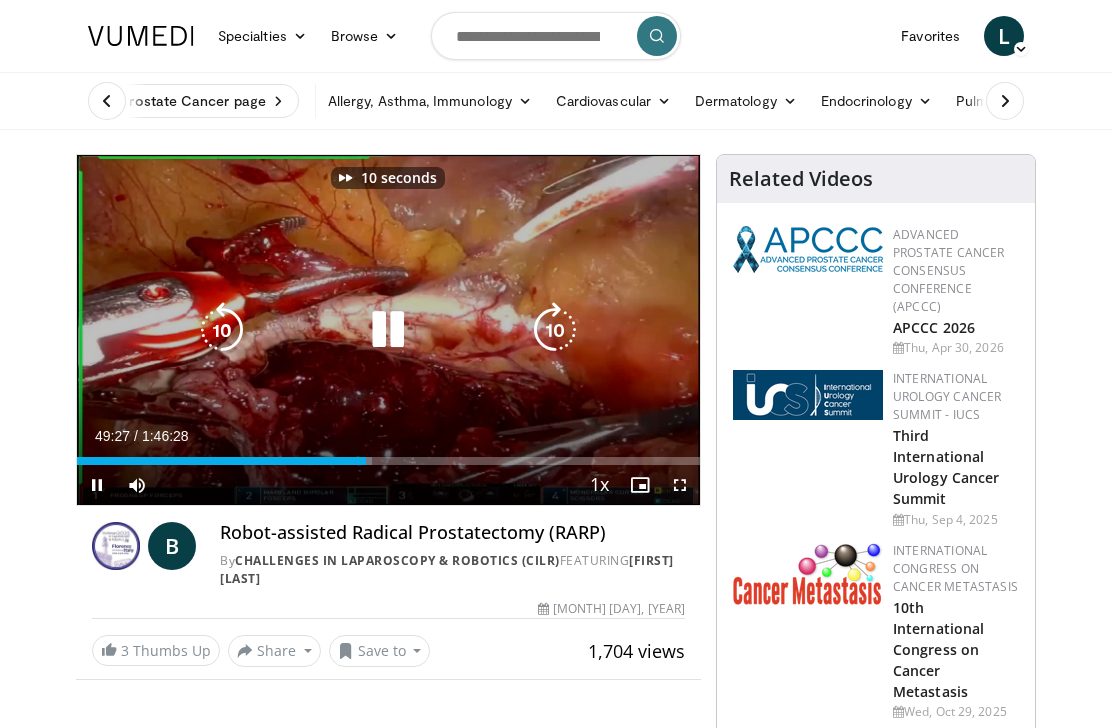 click at bounding box center [555, 330] 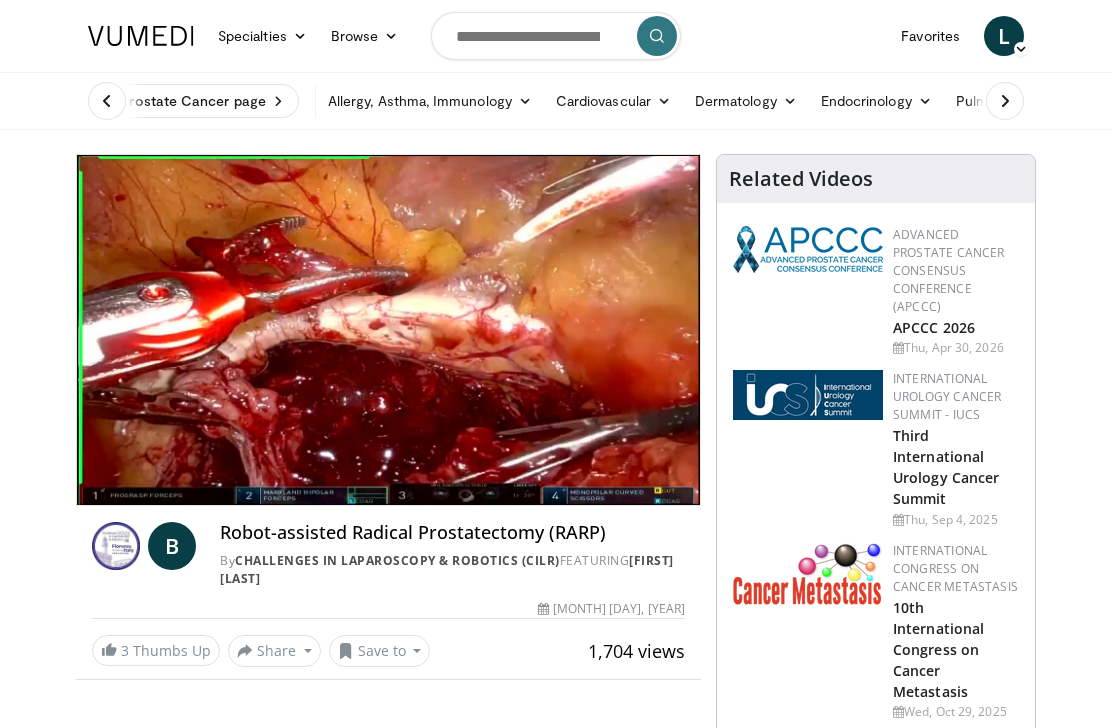 click at bounding box center (555, 330) 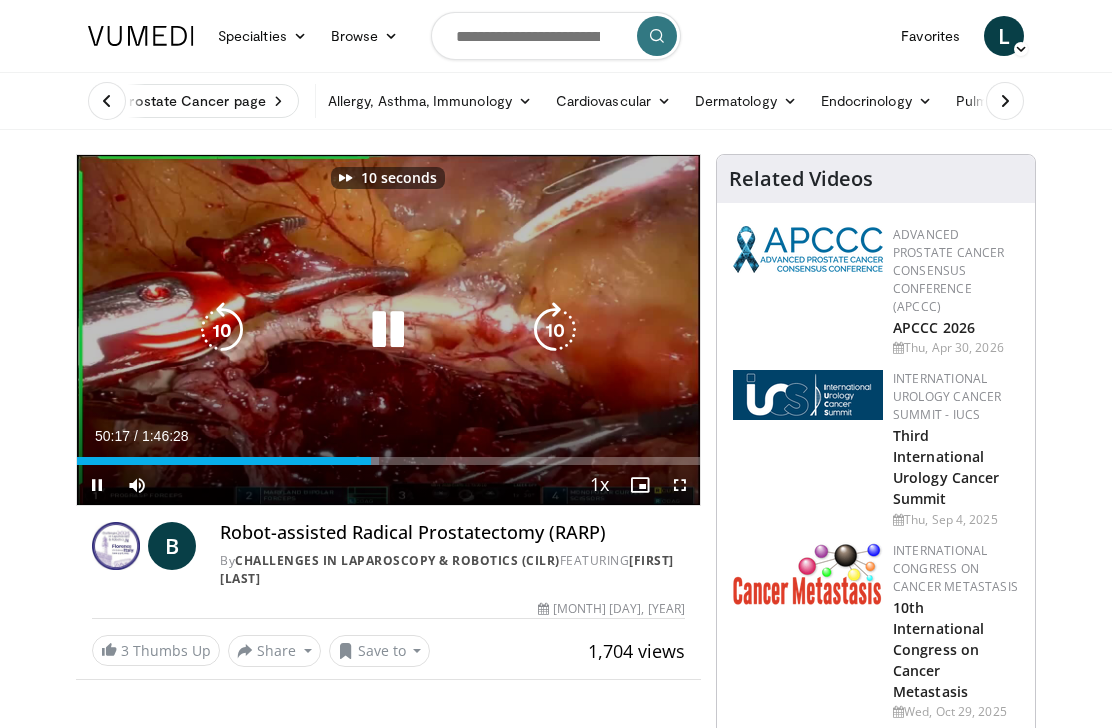 click at bounding box center (555, 330) 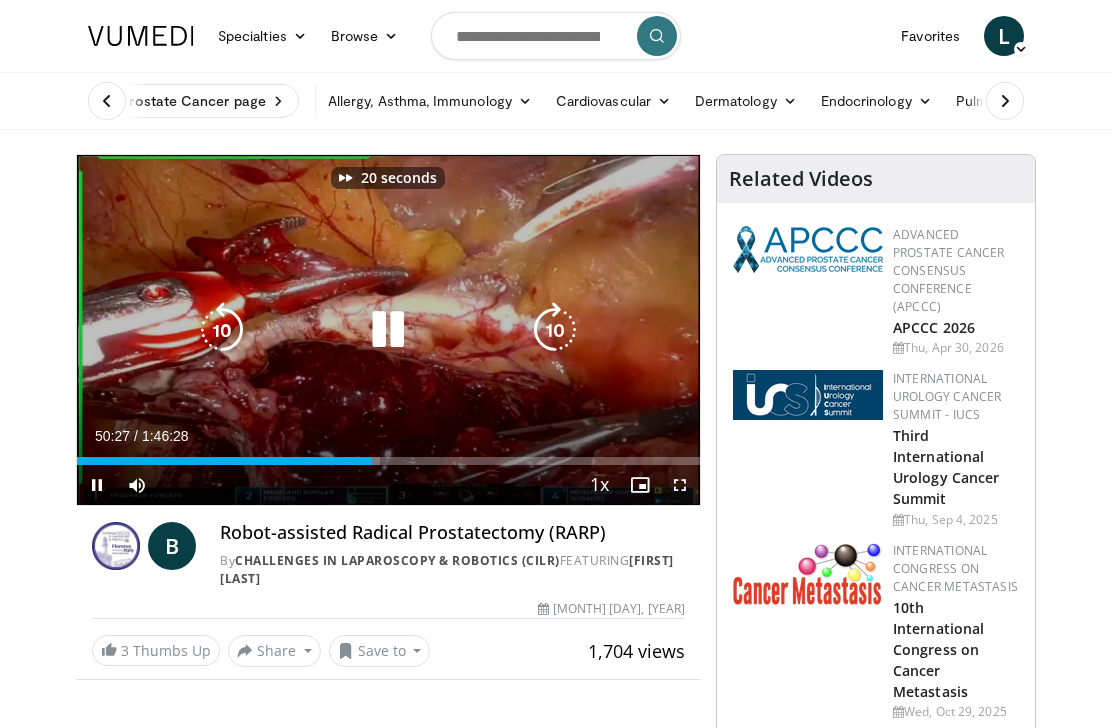 click at bounding box center [555, 330] 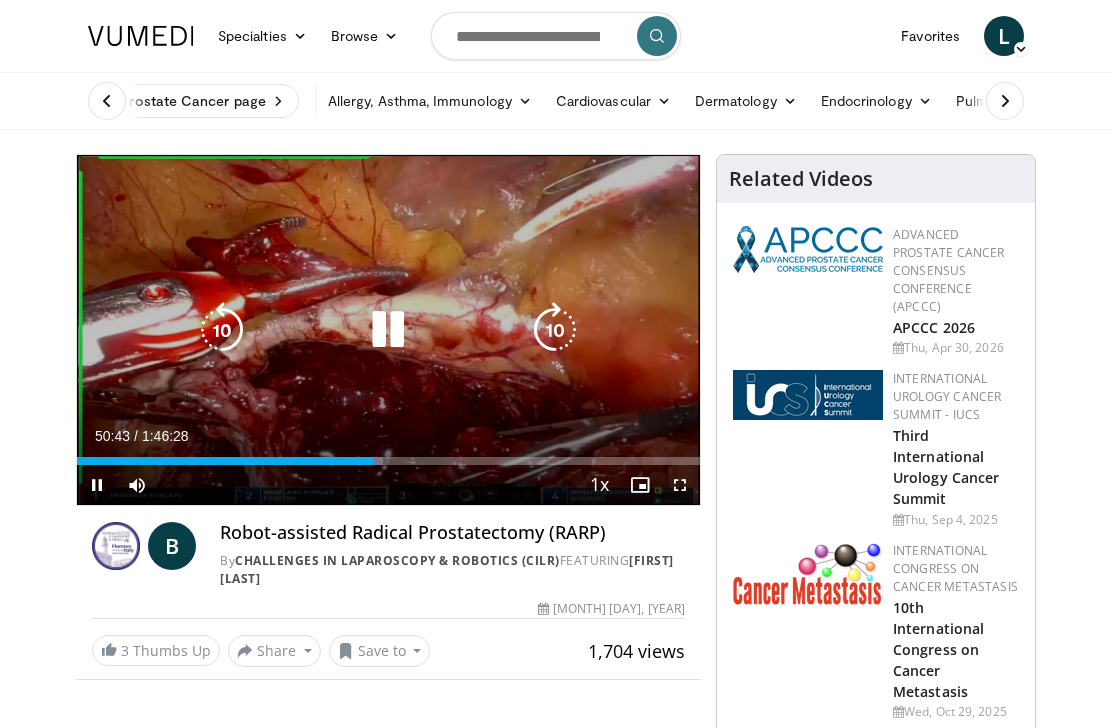 click at bounding box center [555, 330] 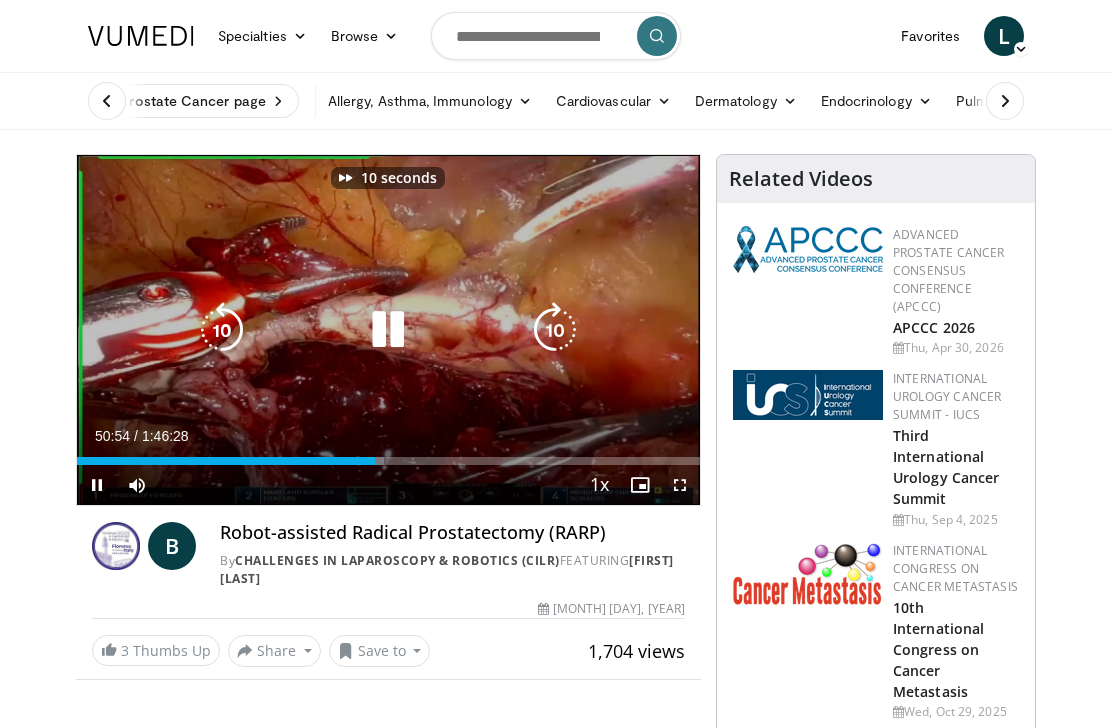 click at bounding box center [555, 330] 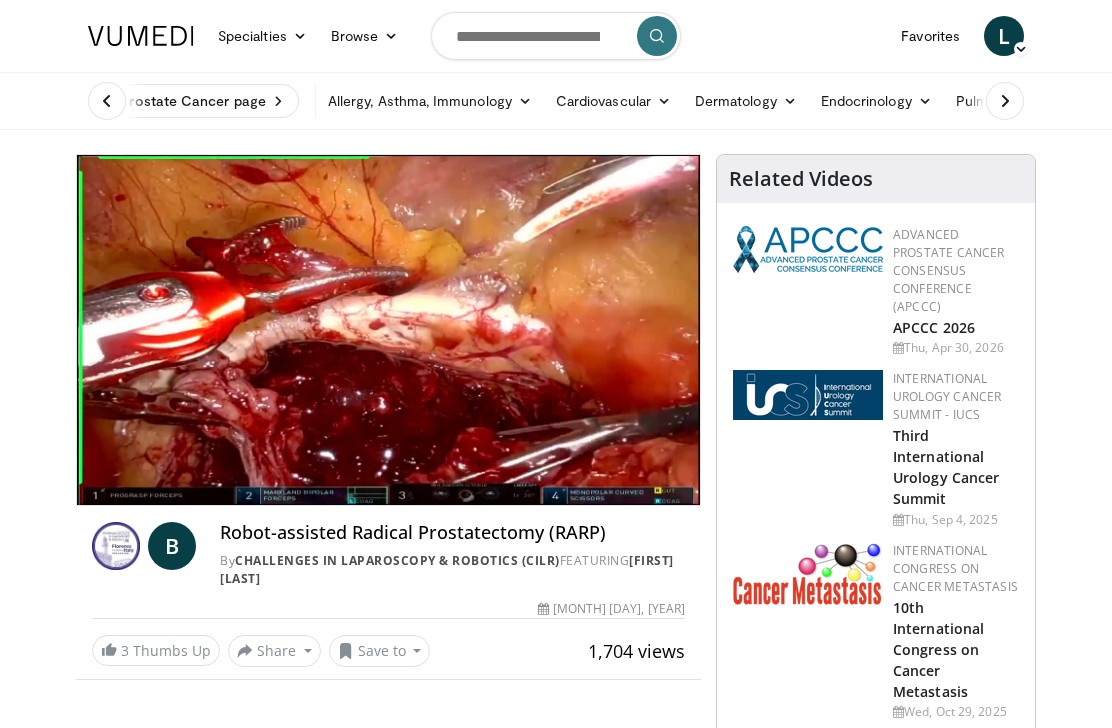 click at bounding box center (555, 330) 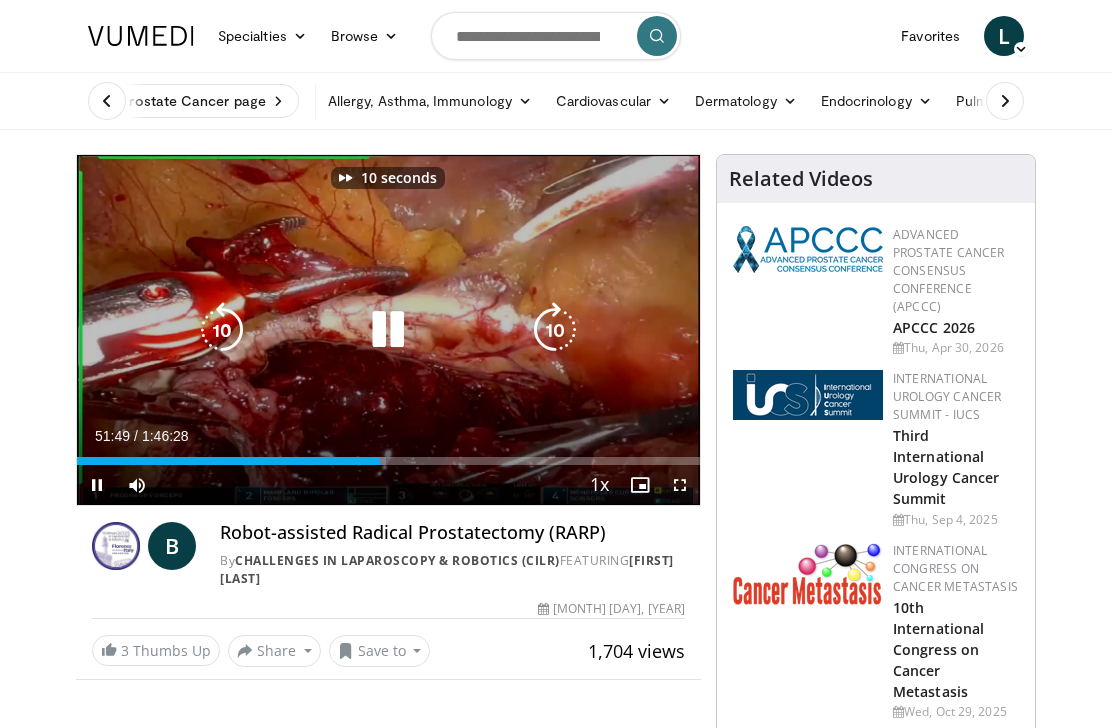 click at bounding box center (555, 330) 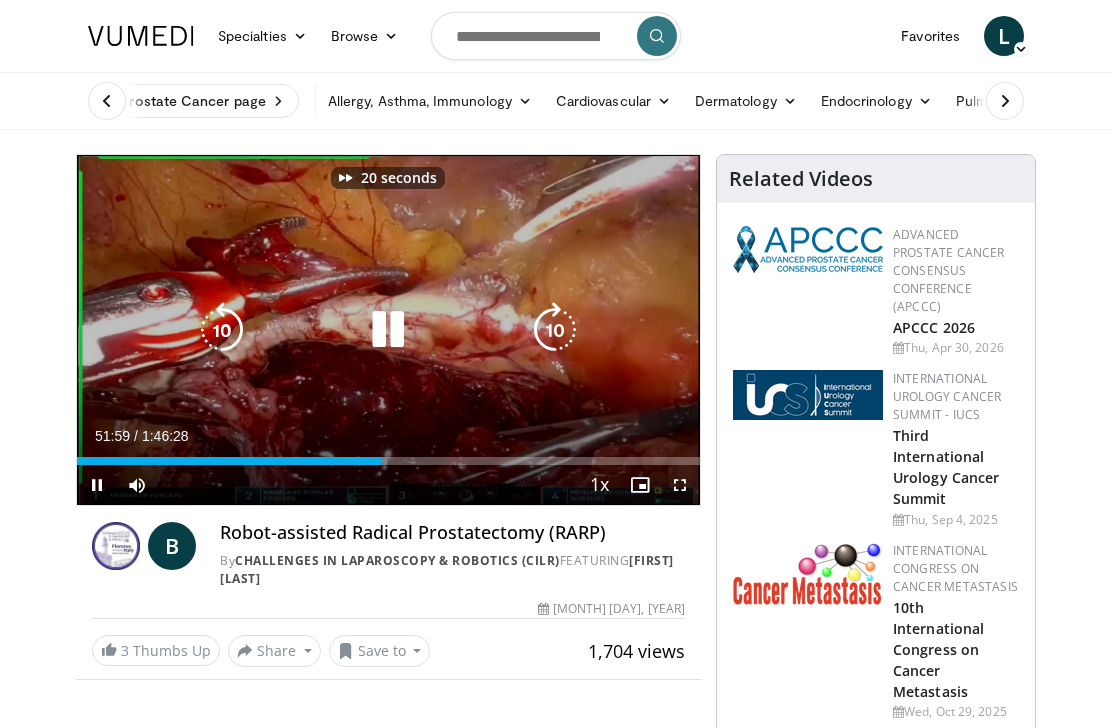 click at bounding box center (555, 330) 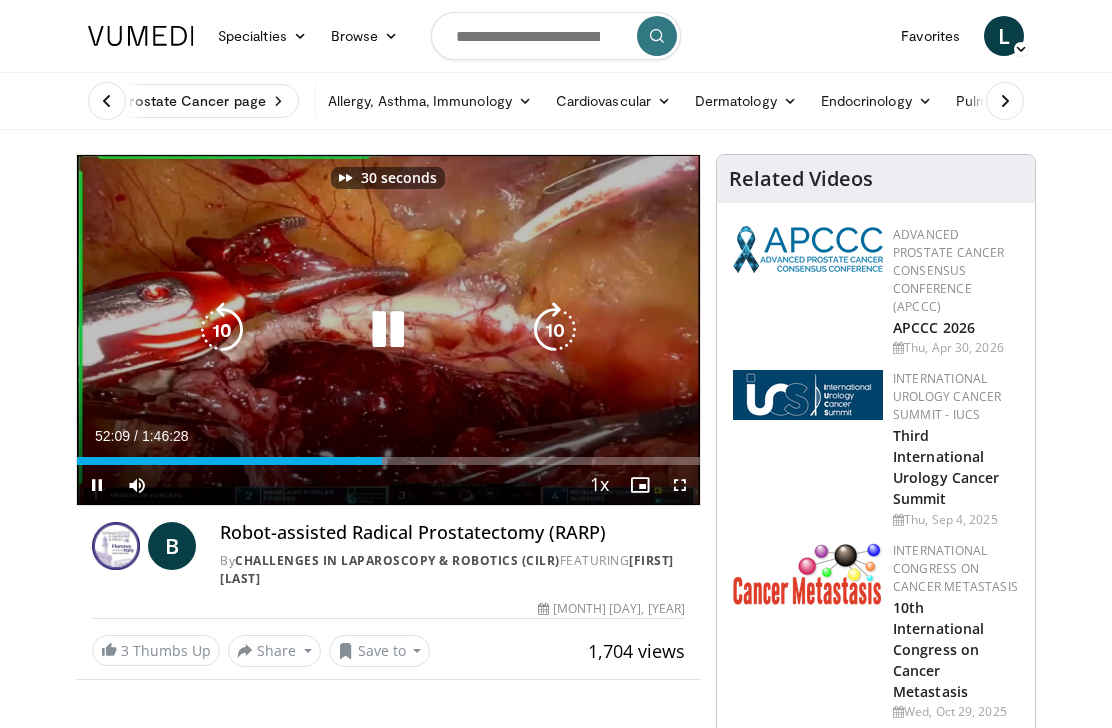 click at bounding box center [555, 330] 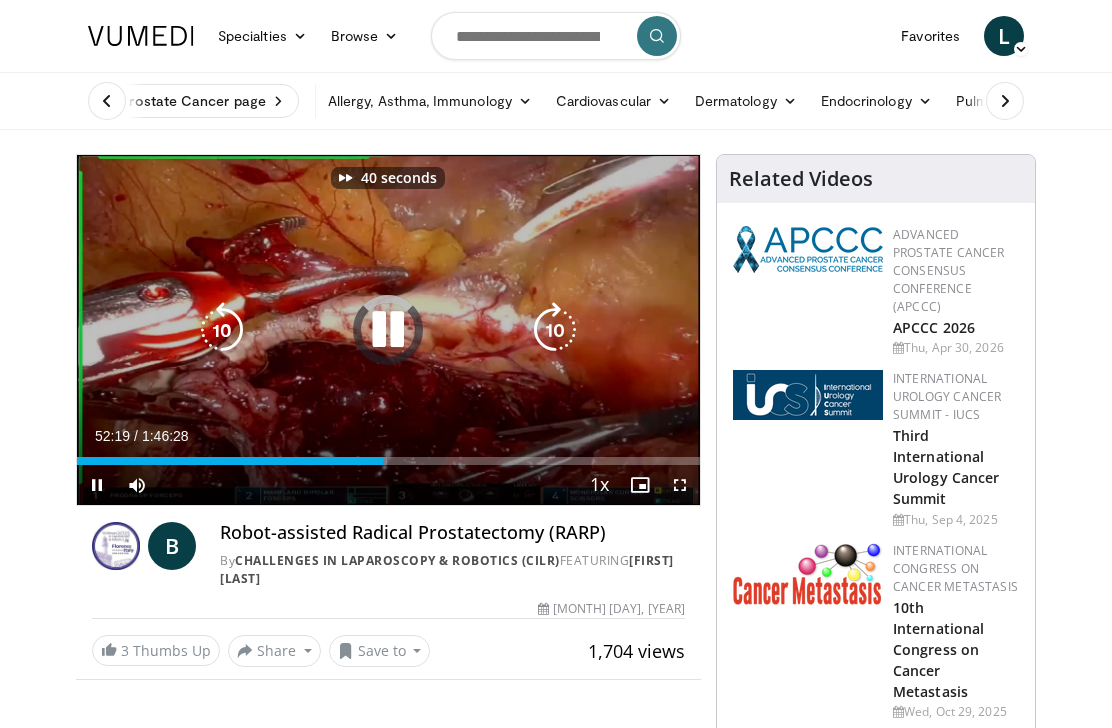 click at bounding box center (555, 330) 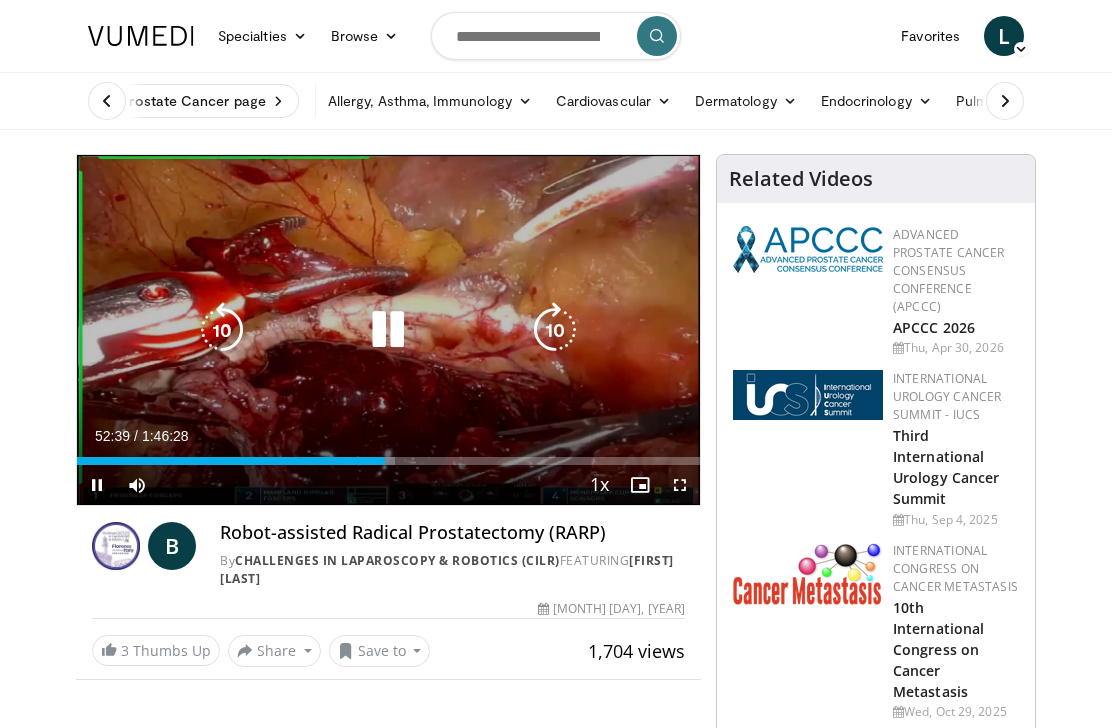 click at bounding box center [555, 330] 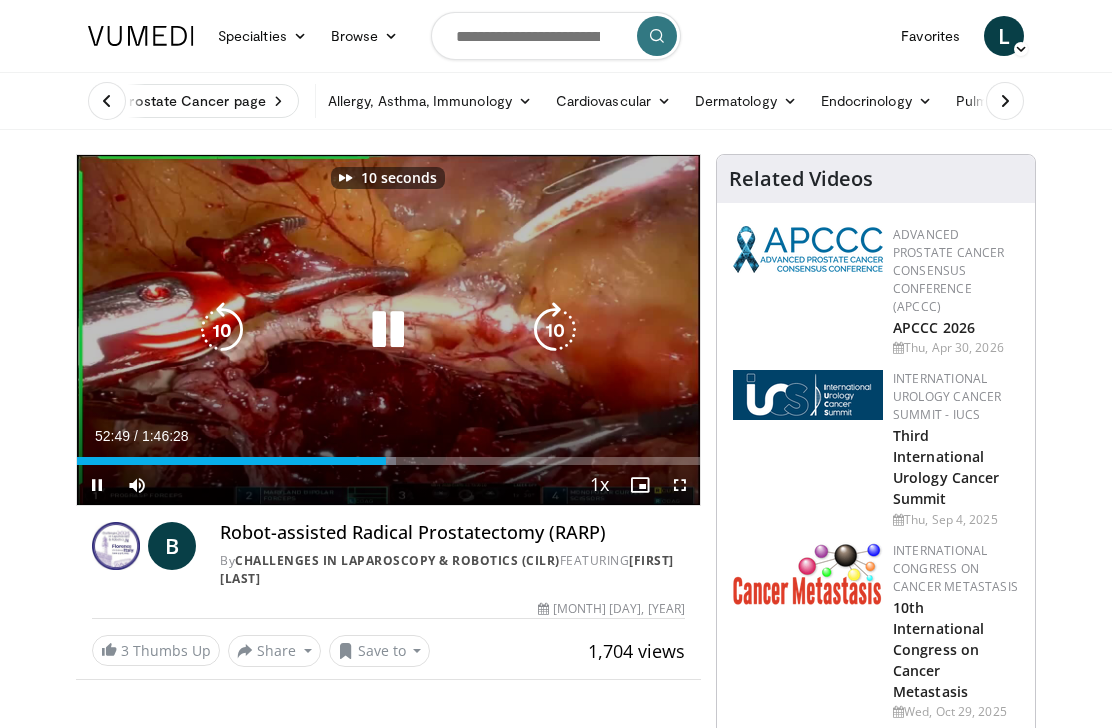 click at bounding box center (555, 330) 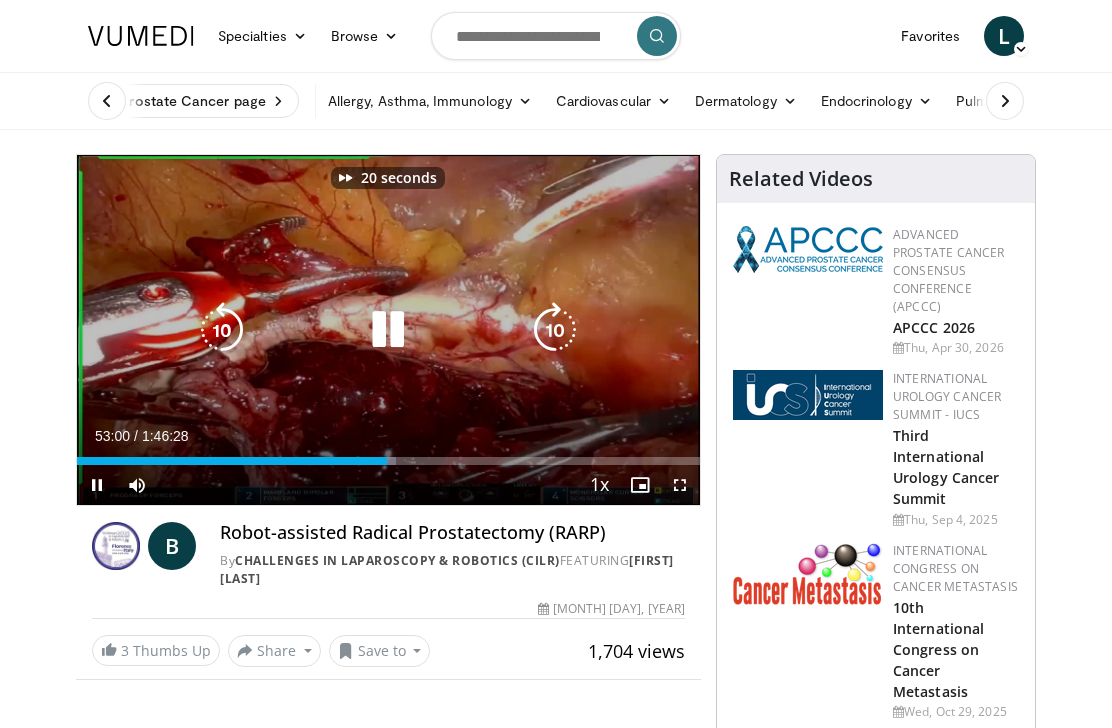 click at bounding box center [555, 330] 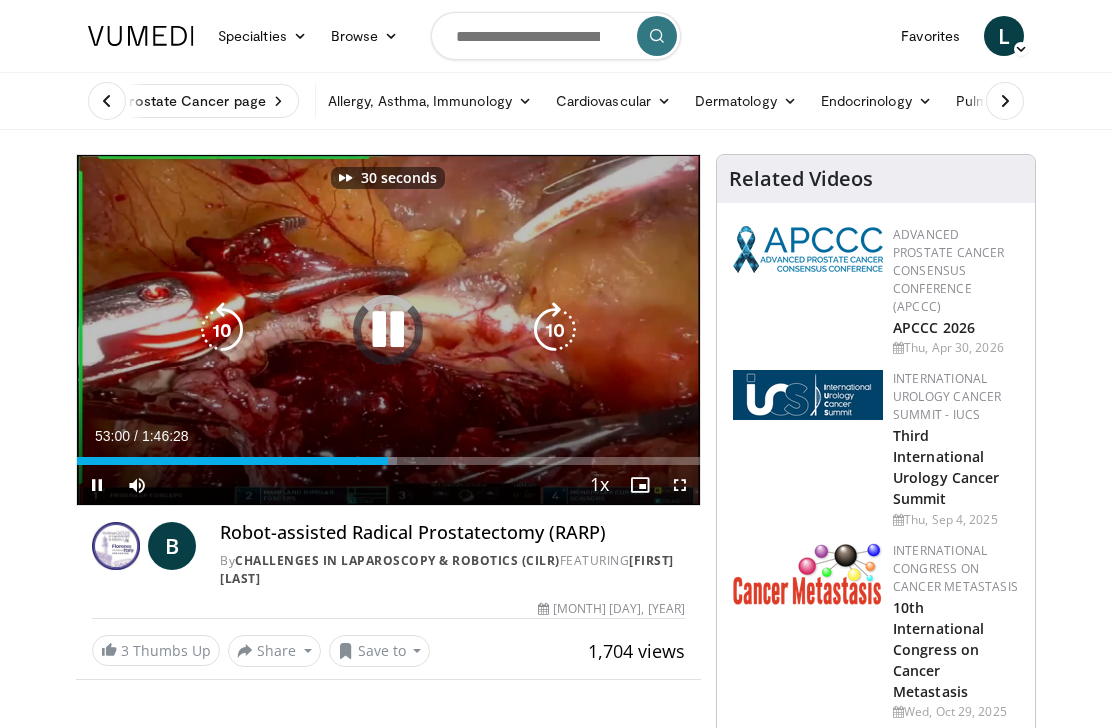 click at bounding box center (555, 330) 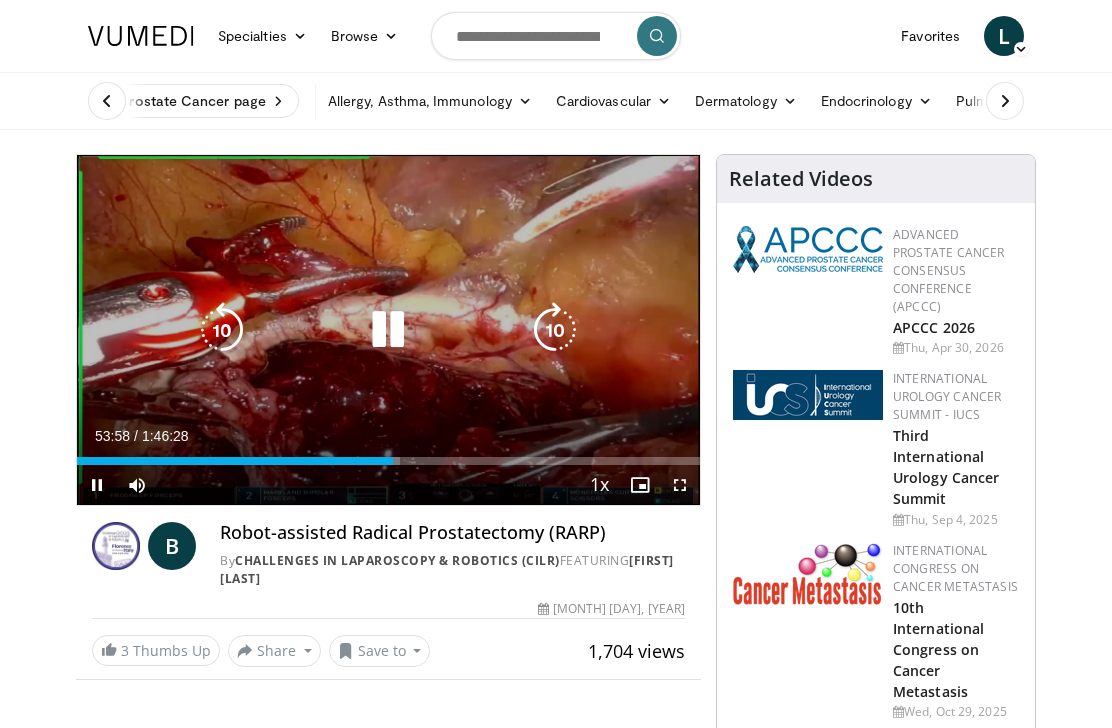 click at bounding box center [555, 330] 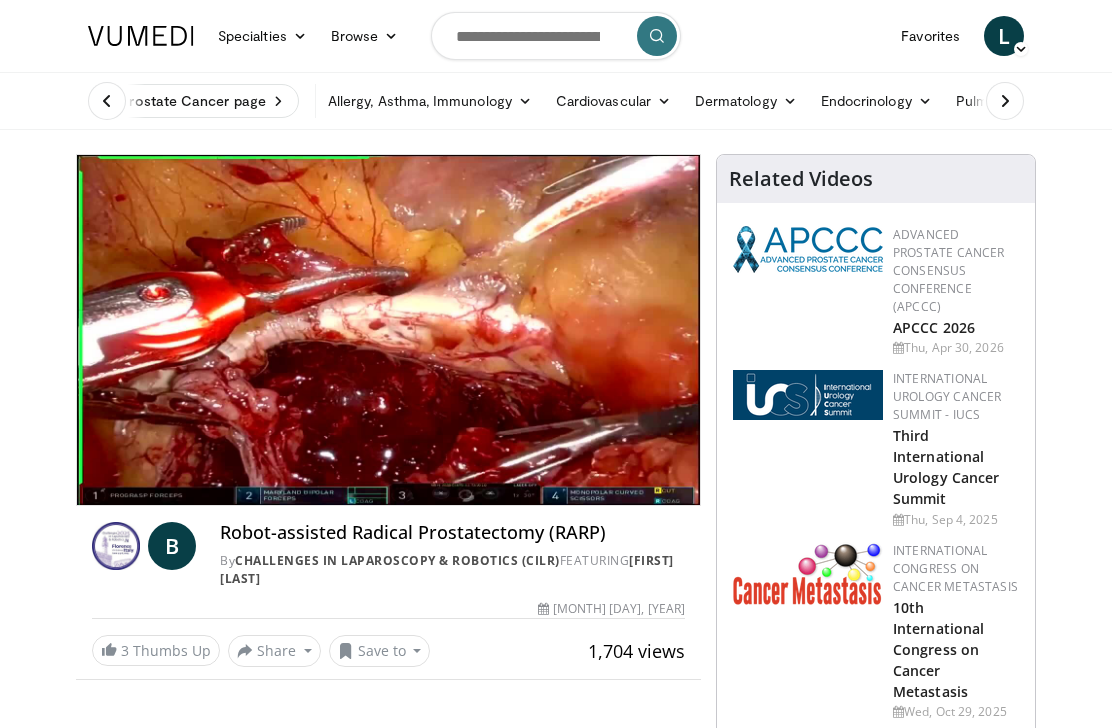 click at bounding box center [555, 330] 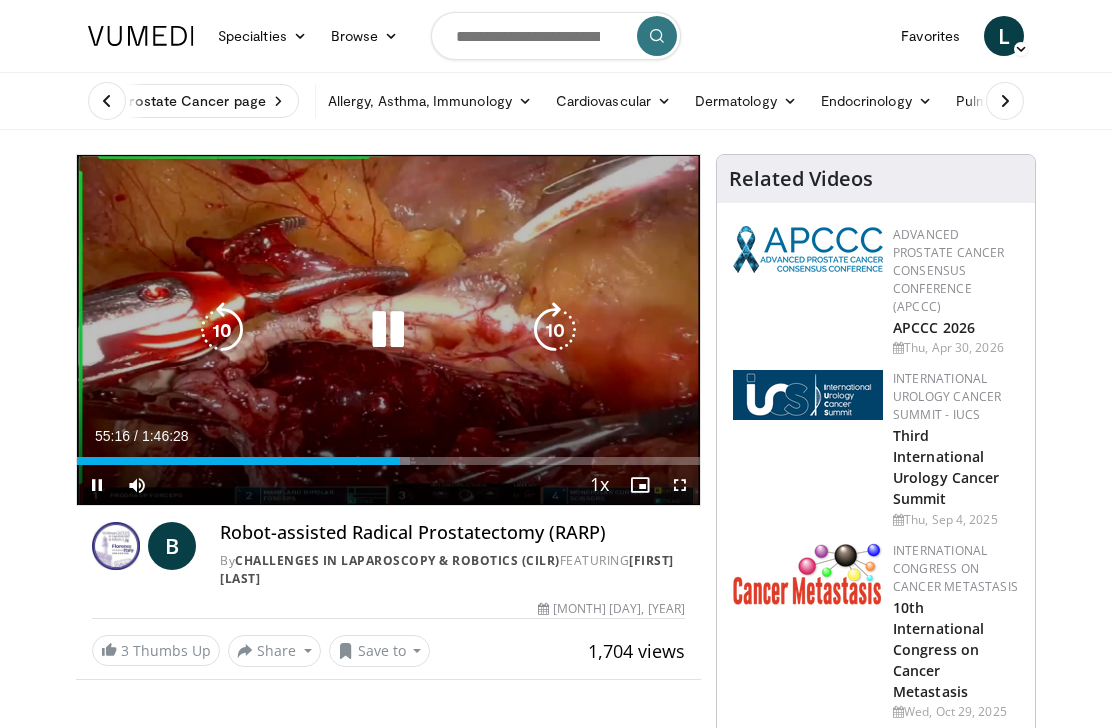 click at bounding box center [555, 330] 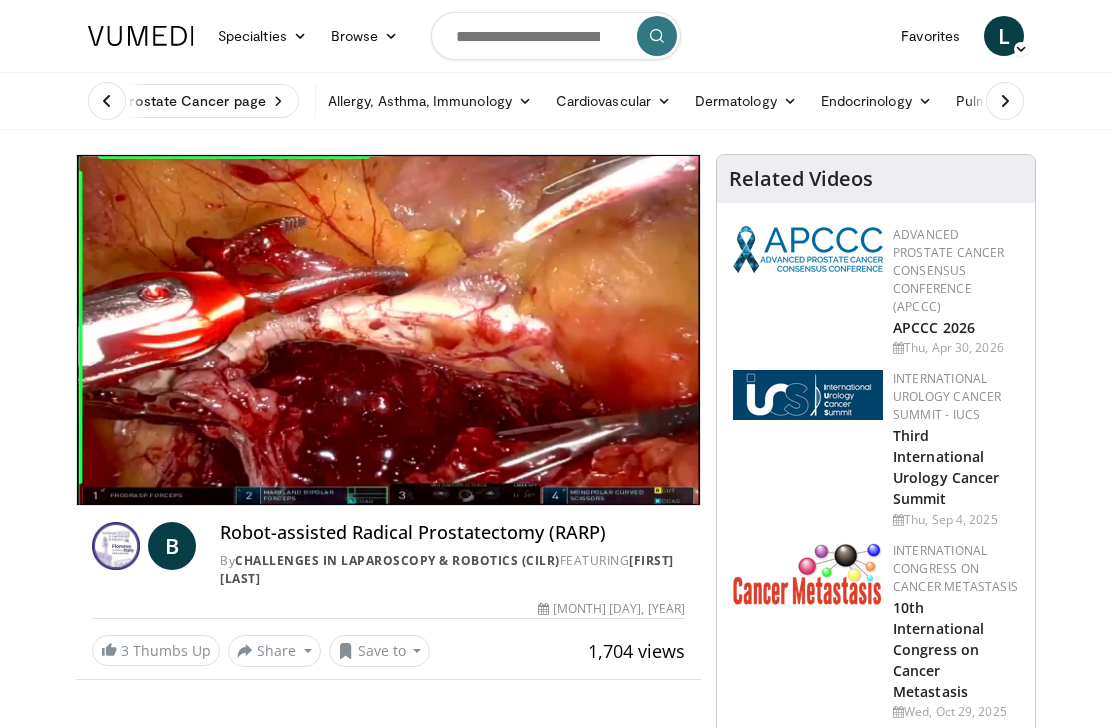 click at bounding box center (555, 330) 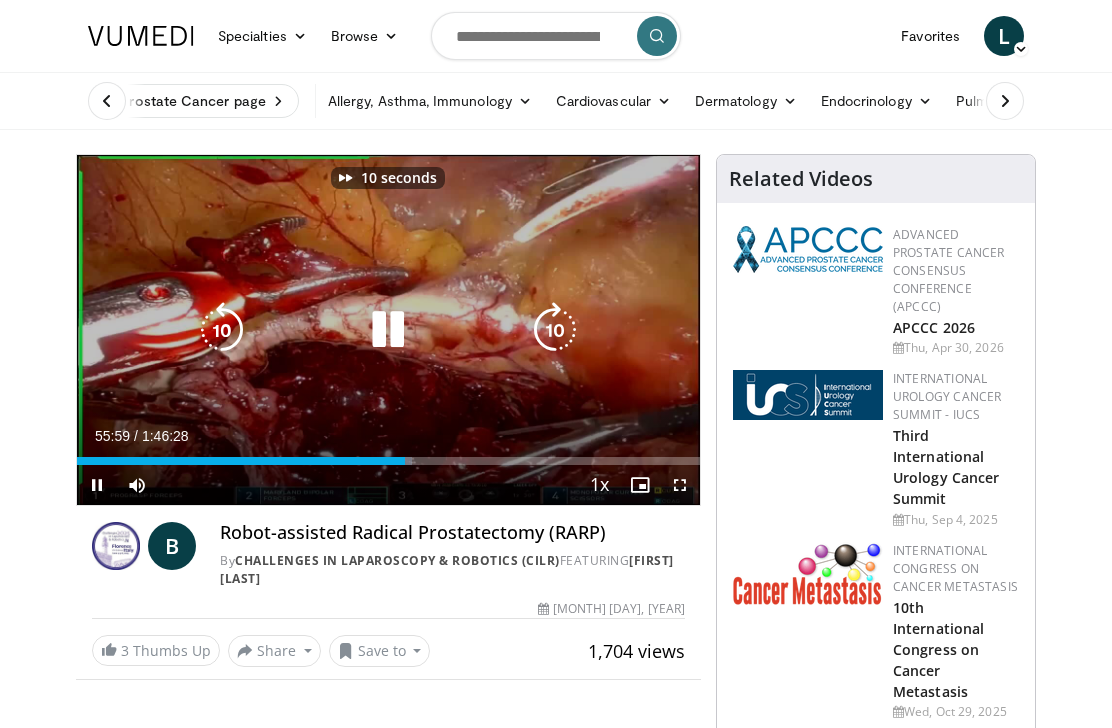 click at bounding box center (555, 330) 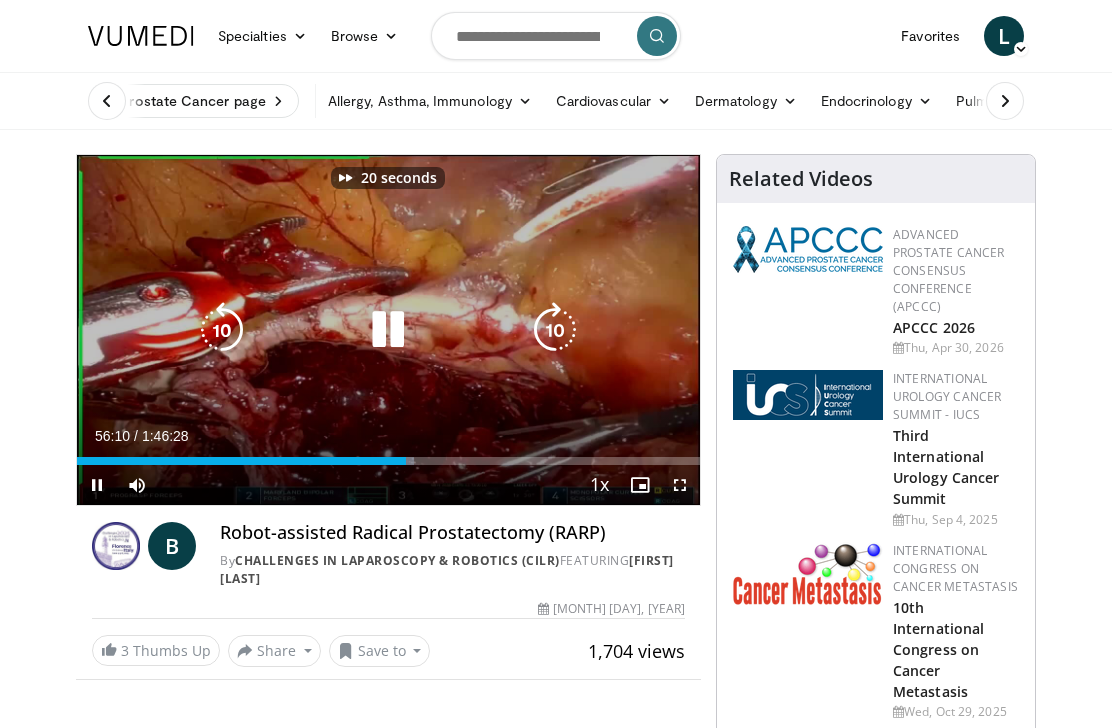 click at bounding box center (555, 330) 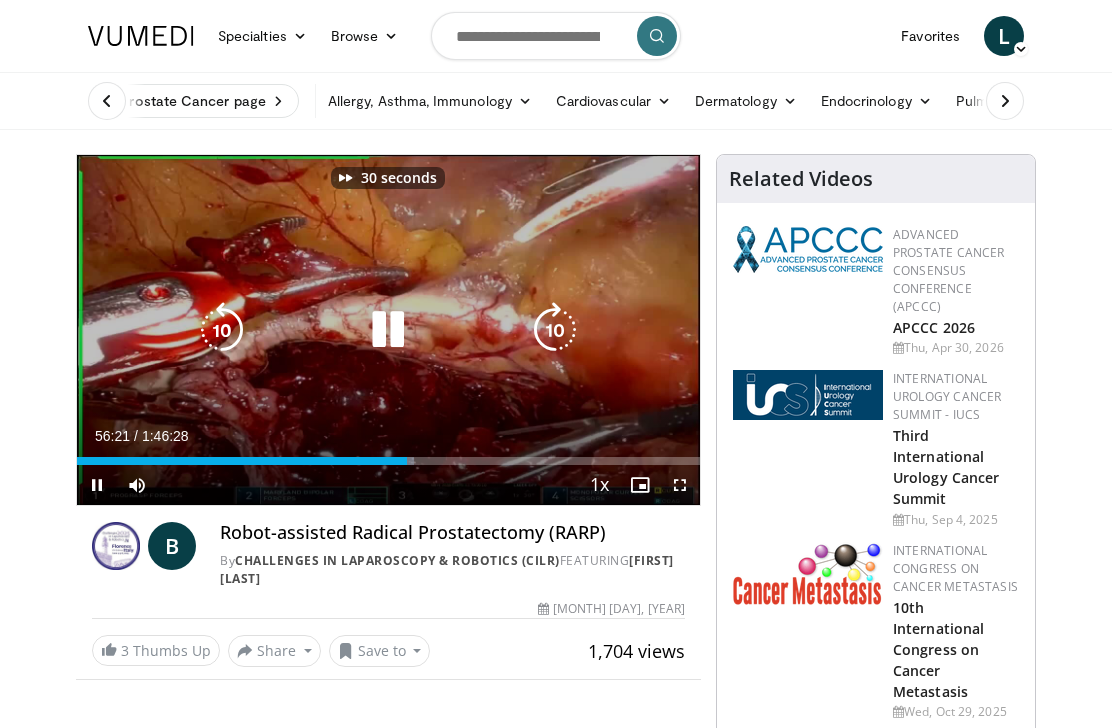 click at bounding box center (555, 330) 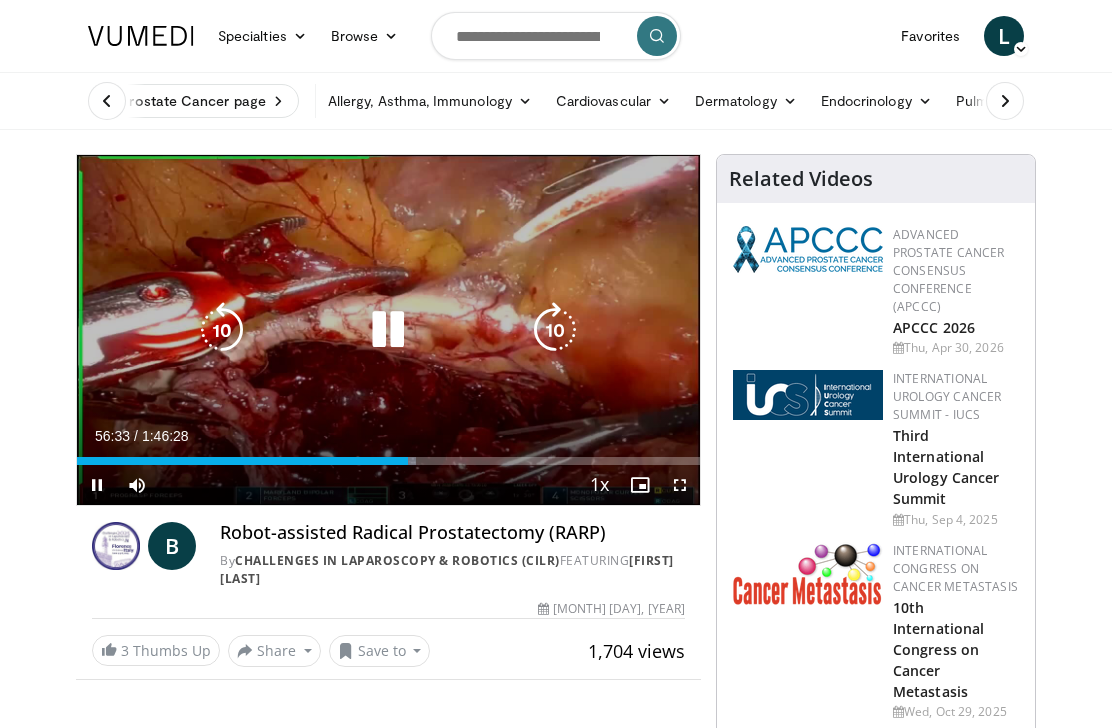 click at bounding box center (555, 330) 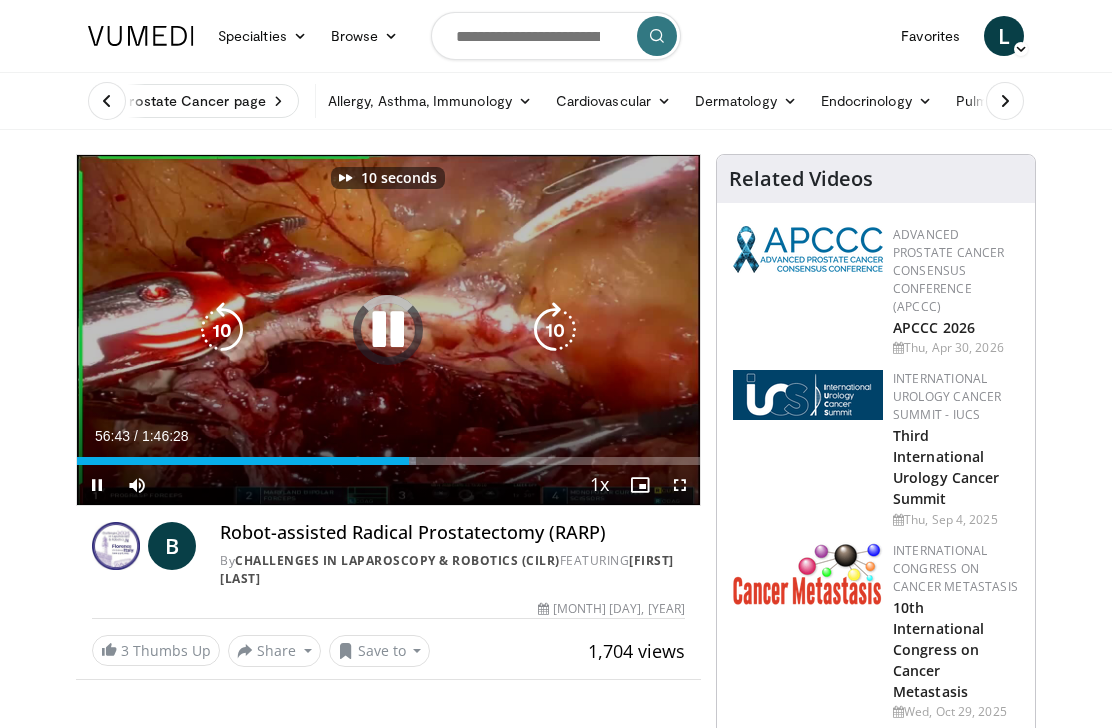 click at bounding box center (555, 330) 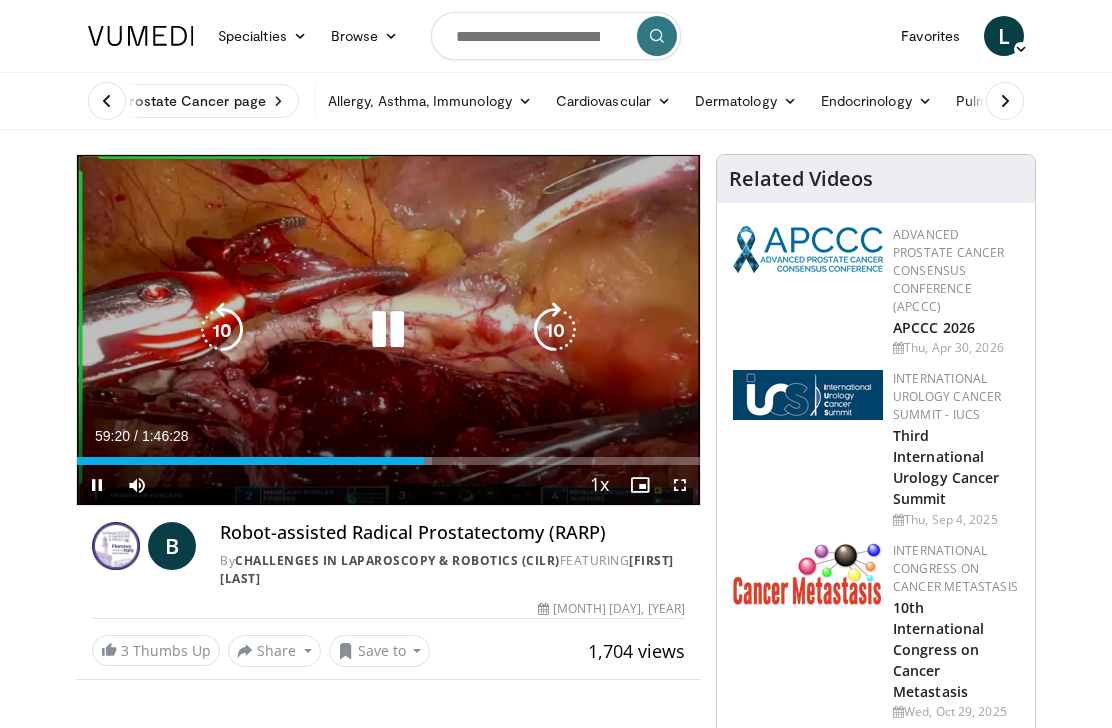 click at bounding box center [555, 330] 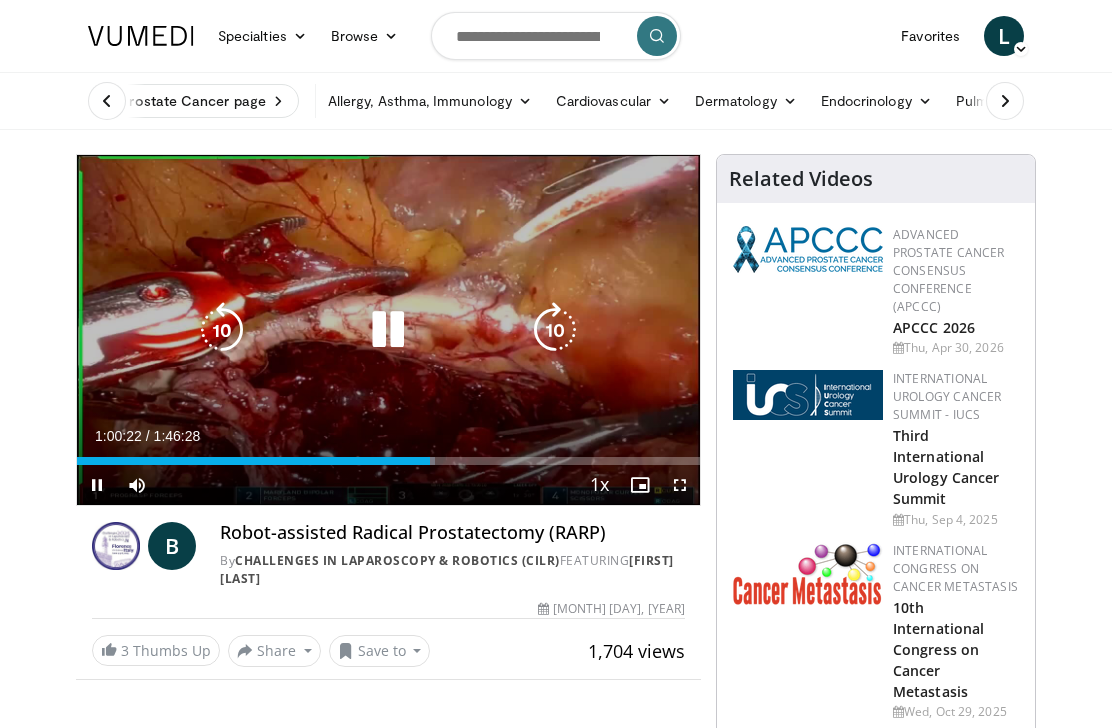 click at bounding box center (555, 330) 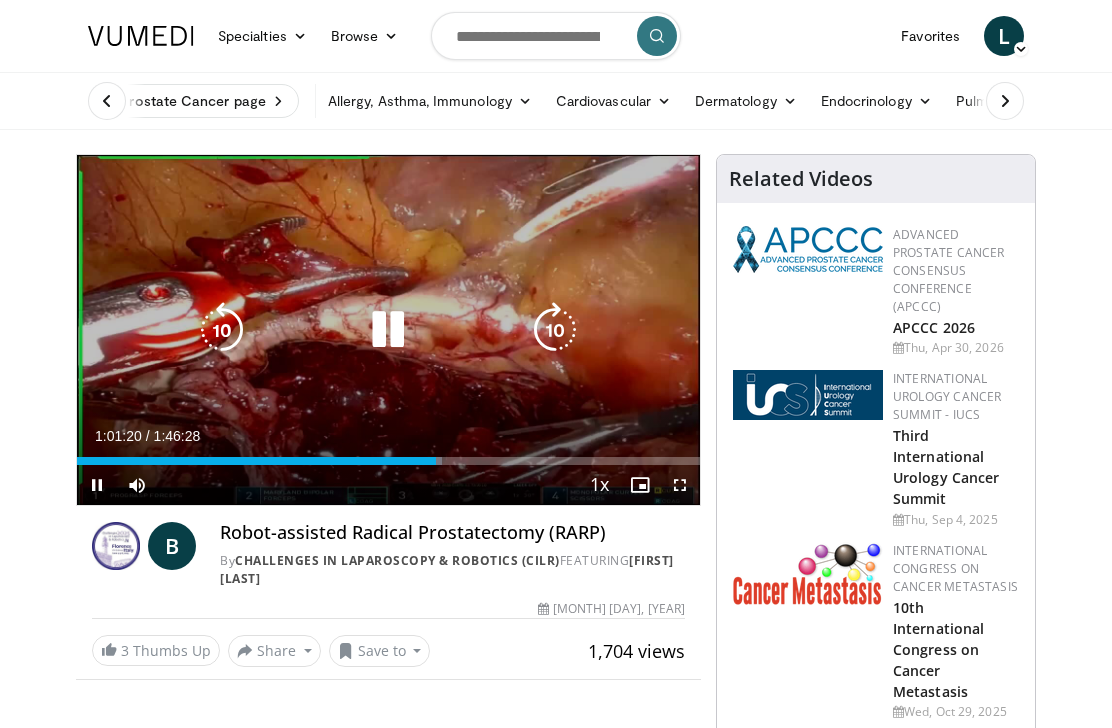click at bounding box center [555, 330] 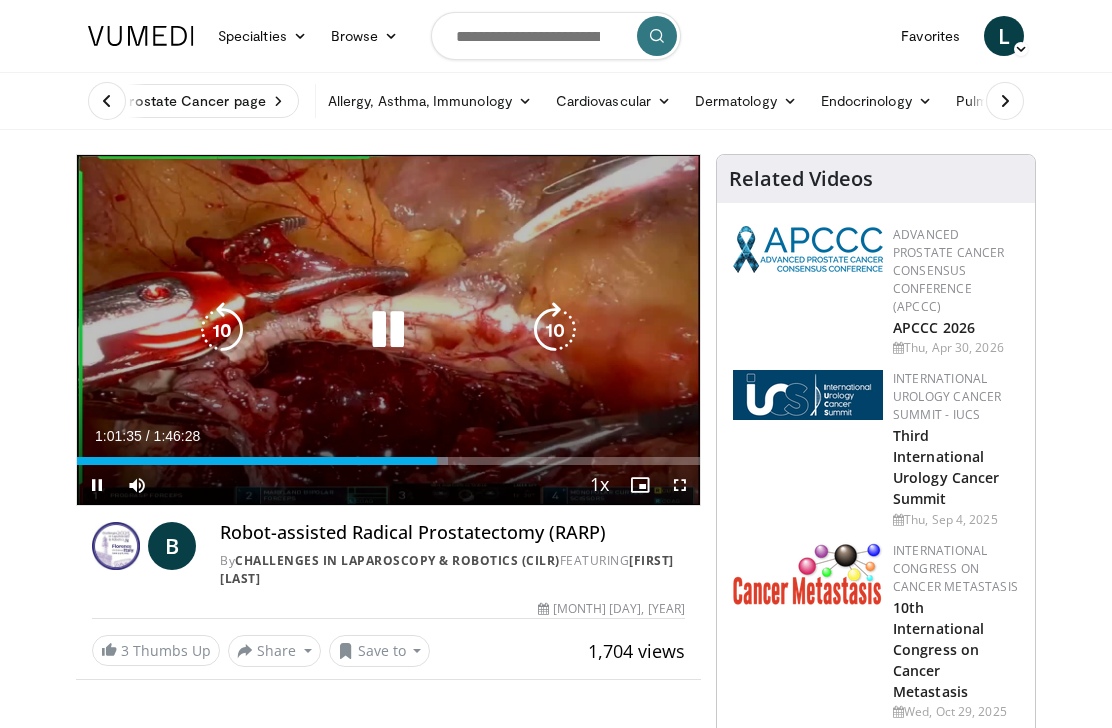 click at bounding box center [388, 330] 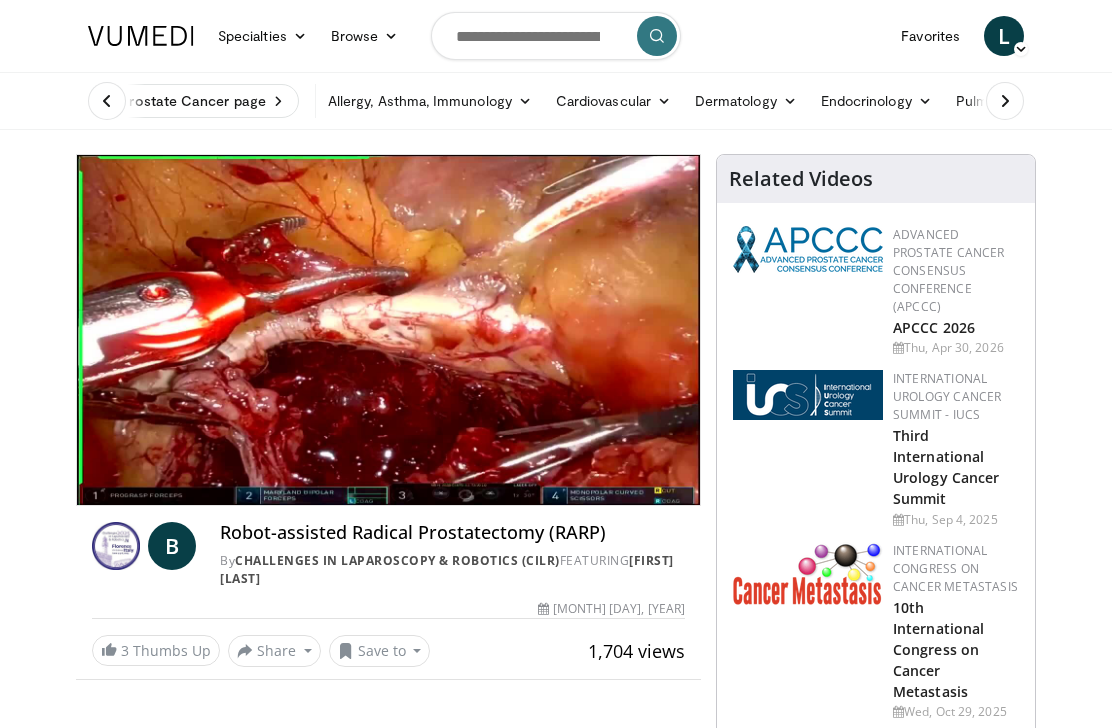 click at bounding box center (258, 501) 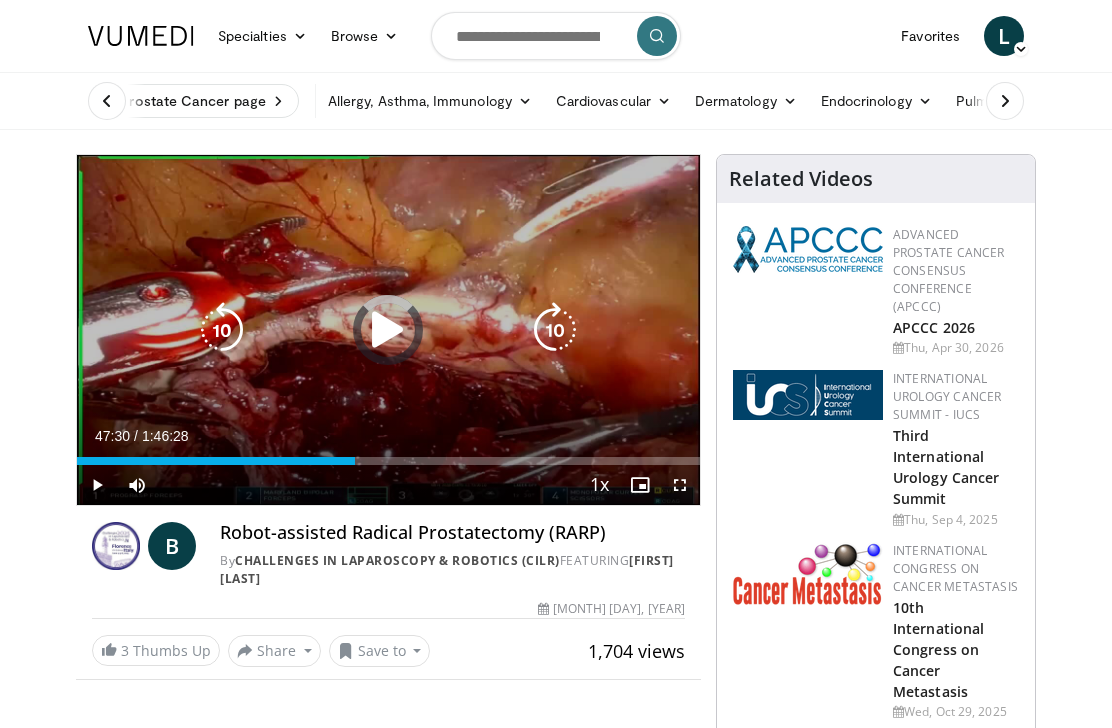 click on "Loaded :  33.30%" at bounding box center (180, 461) 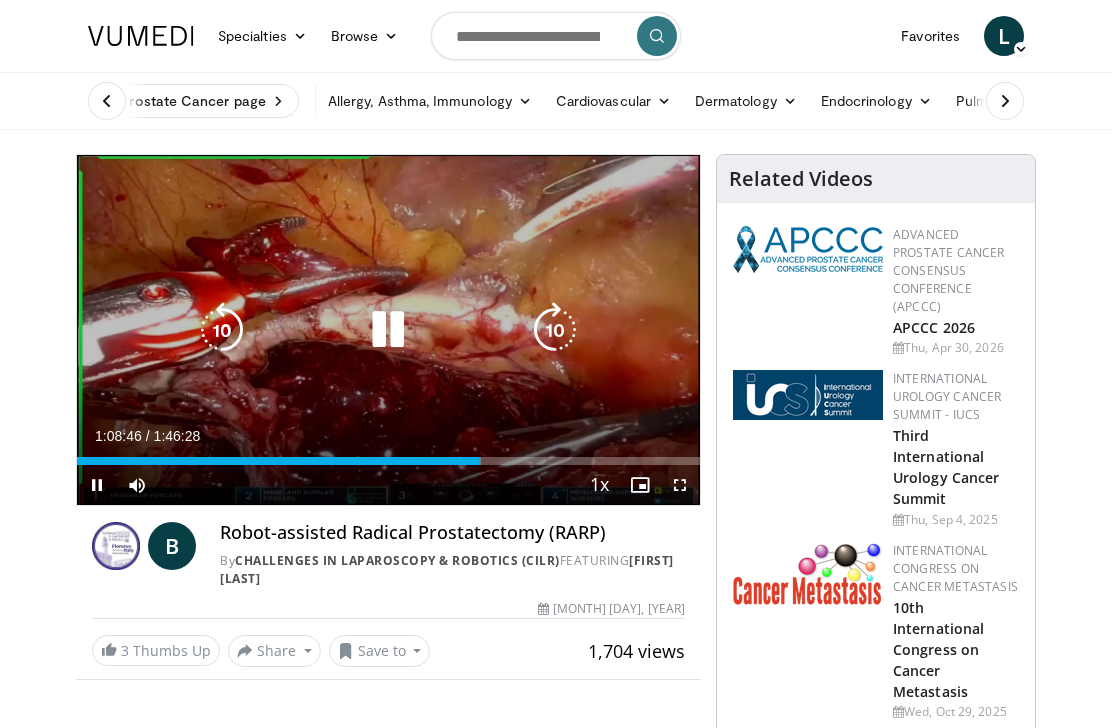 click at bounding box center (555, 330) 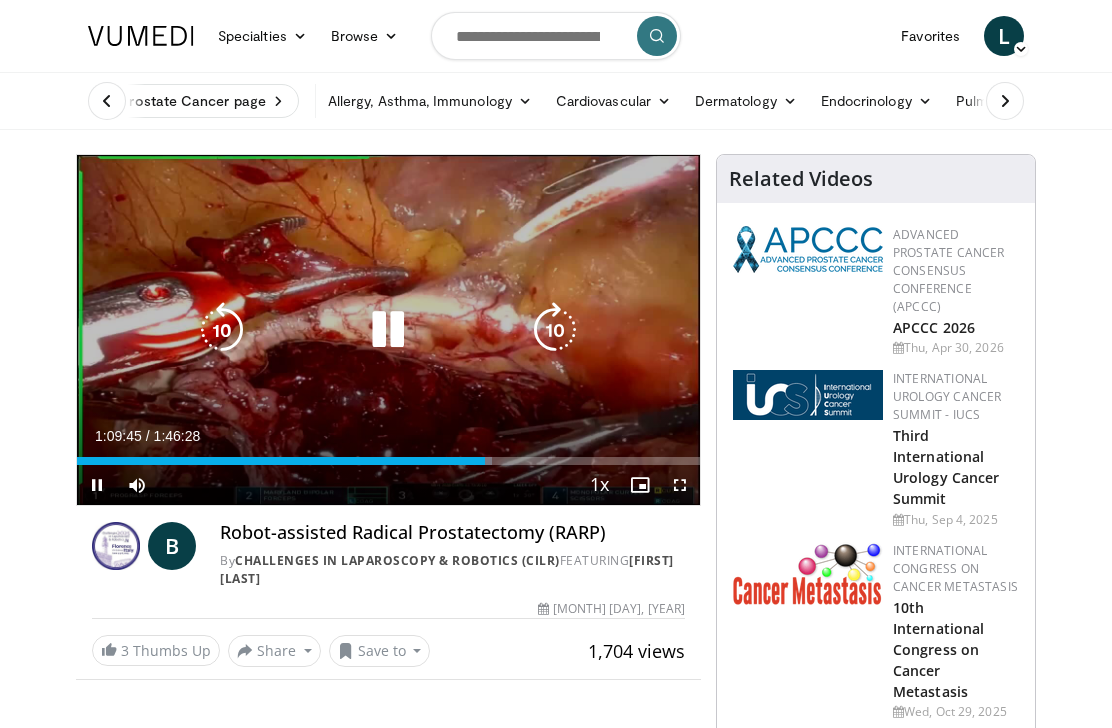 click at bounding box center (555, 330) 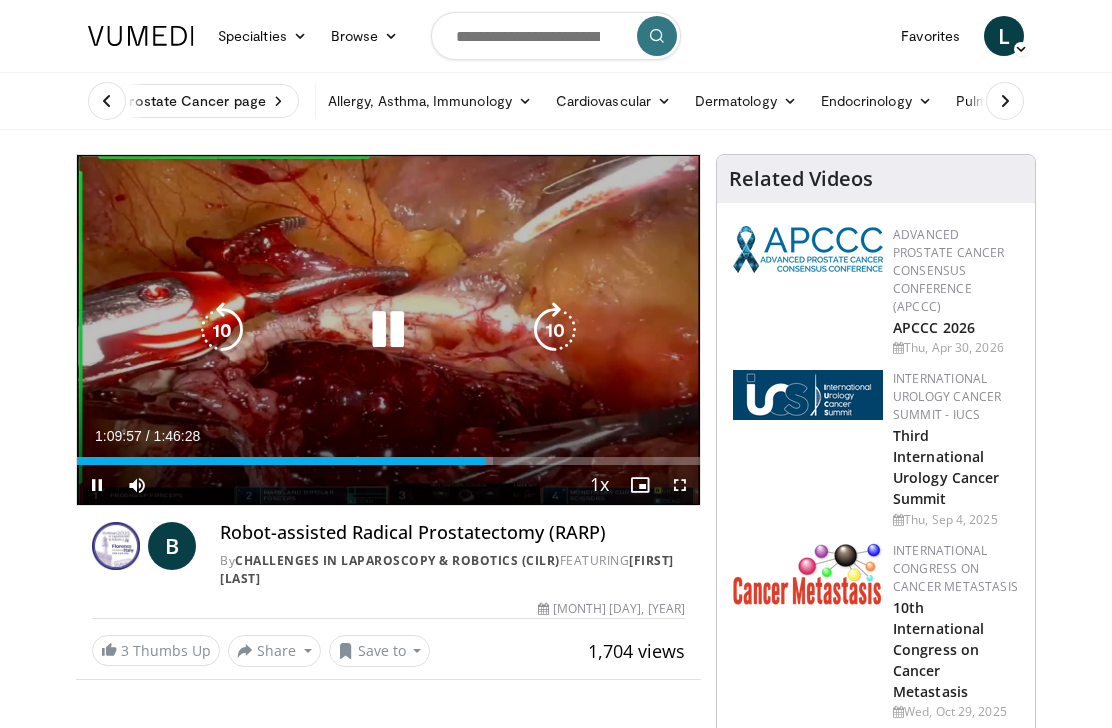 click at bounding box center (555, 330) 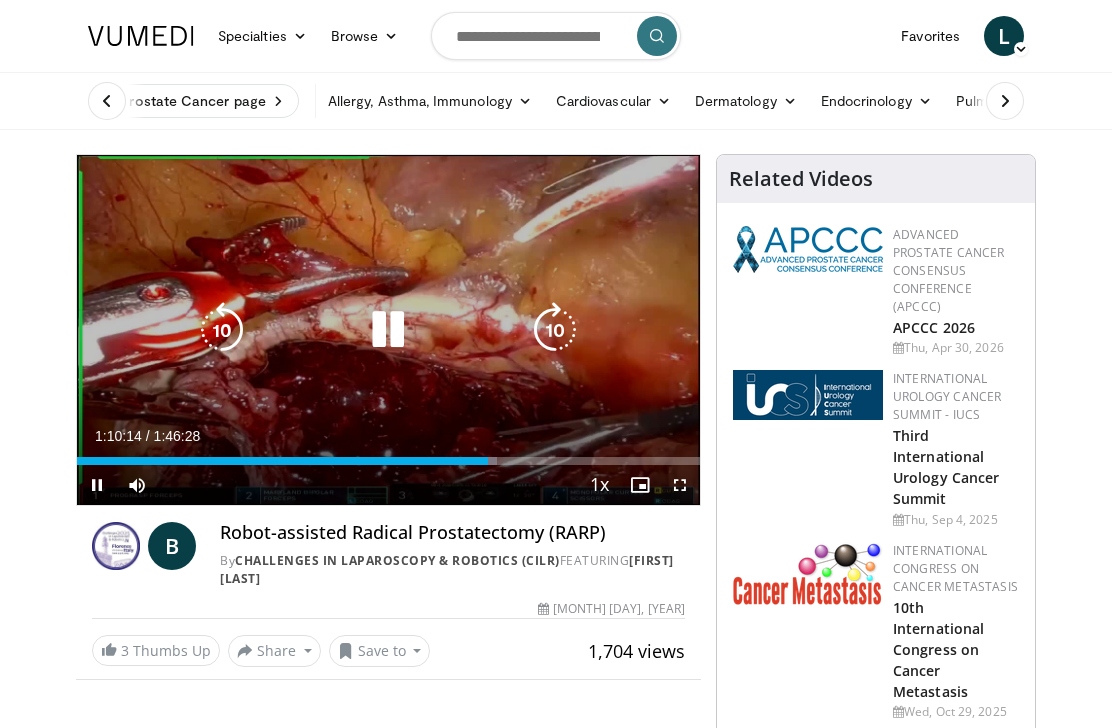 click at bounding box center [555, 330] 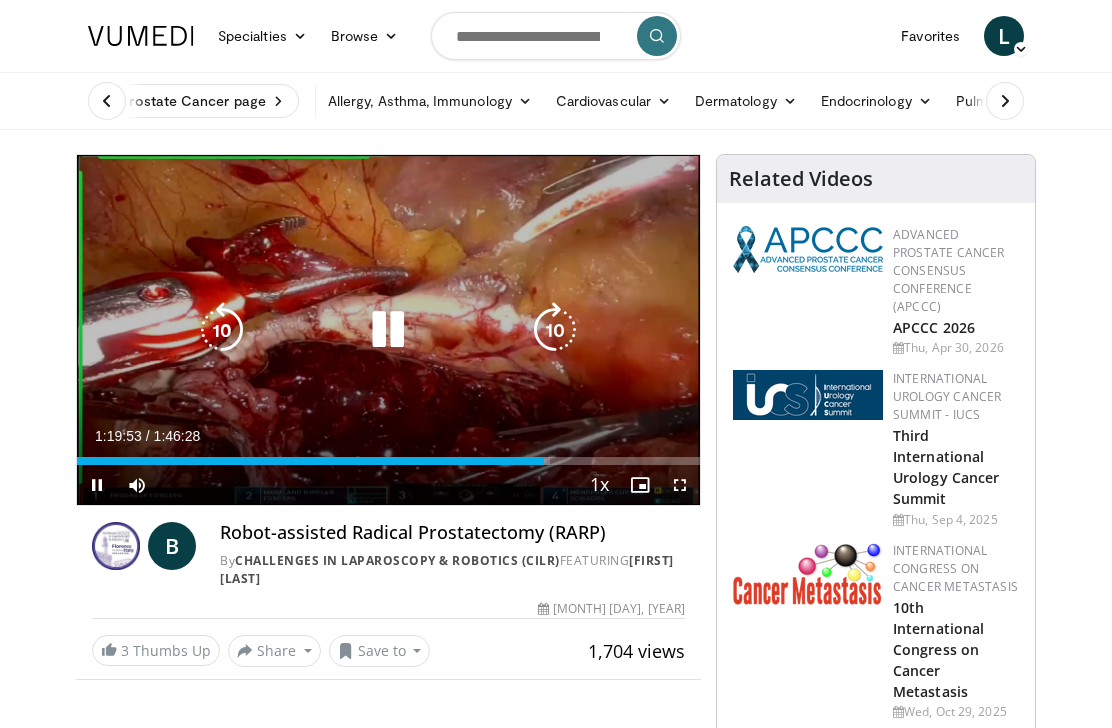 click at bounding box center (555, 330) 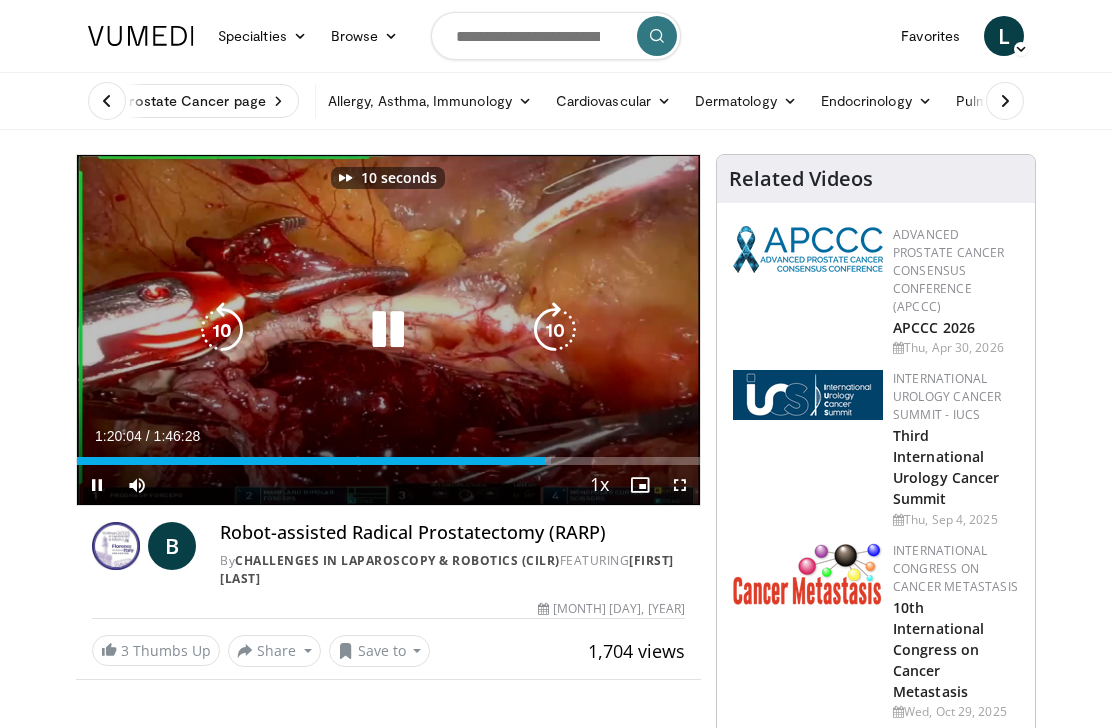 click at bounding box center [555, 330] 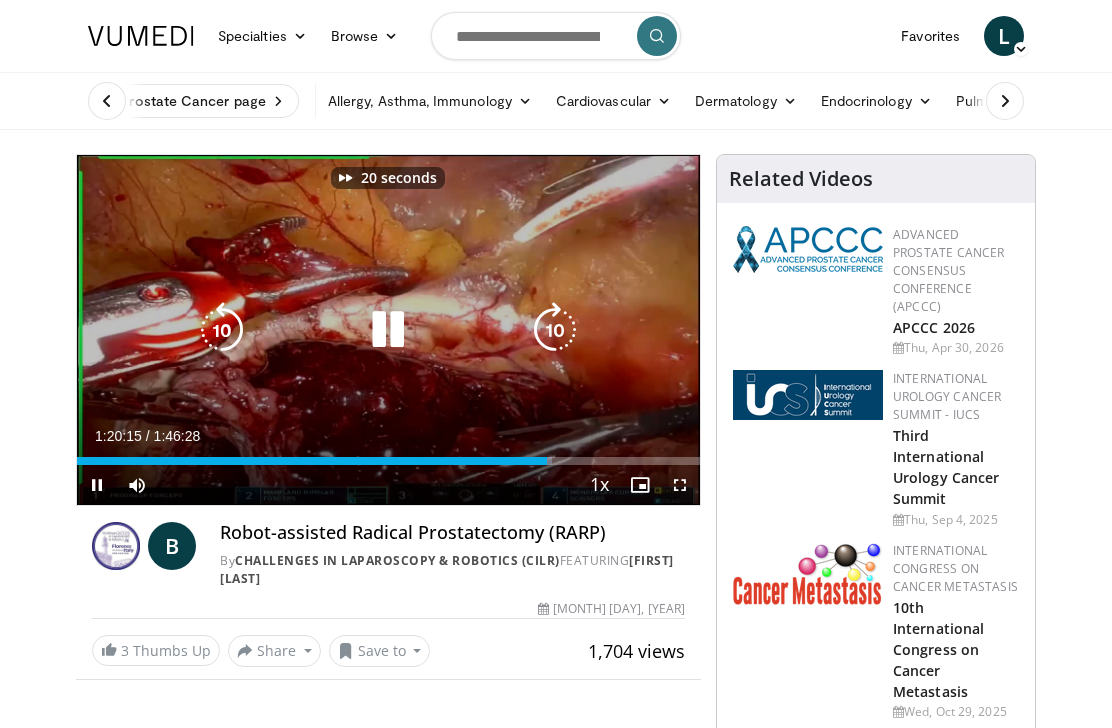 click at bounding box center (555, 330) 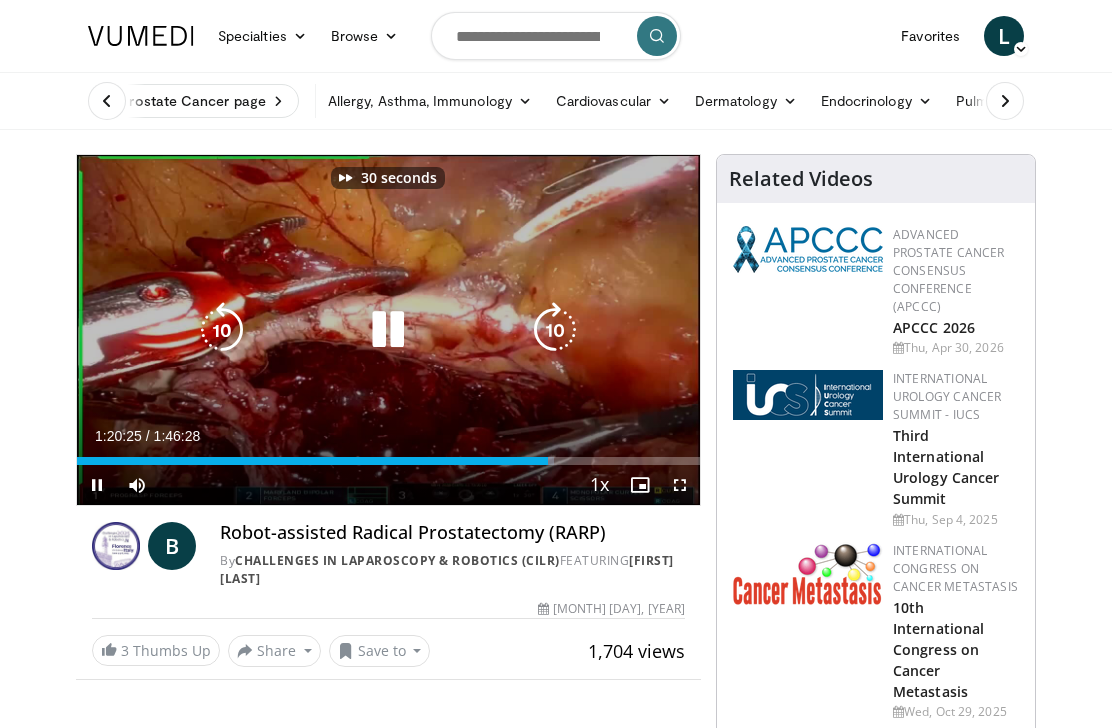 click at bounding box center (555, 330) 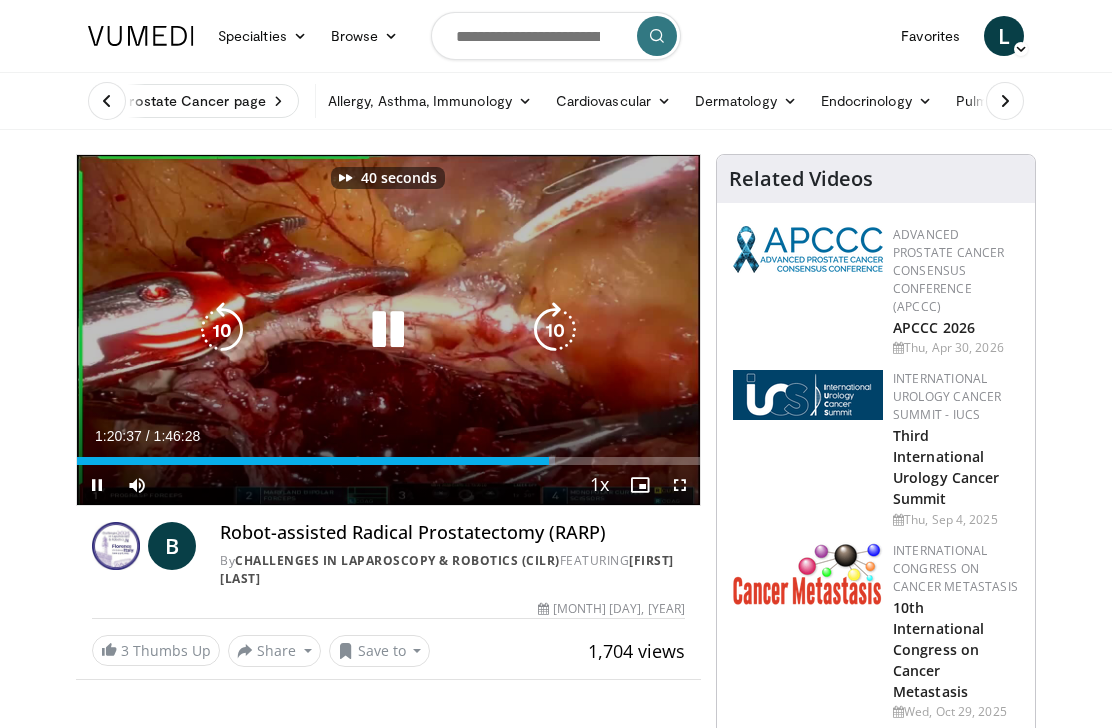 click at bounding box center (555, 330) 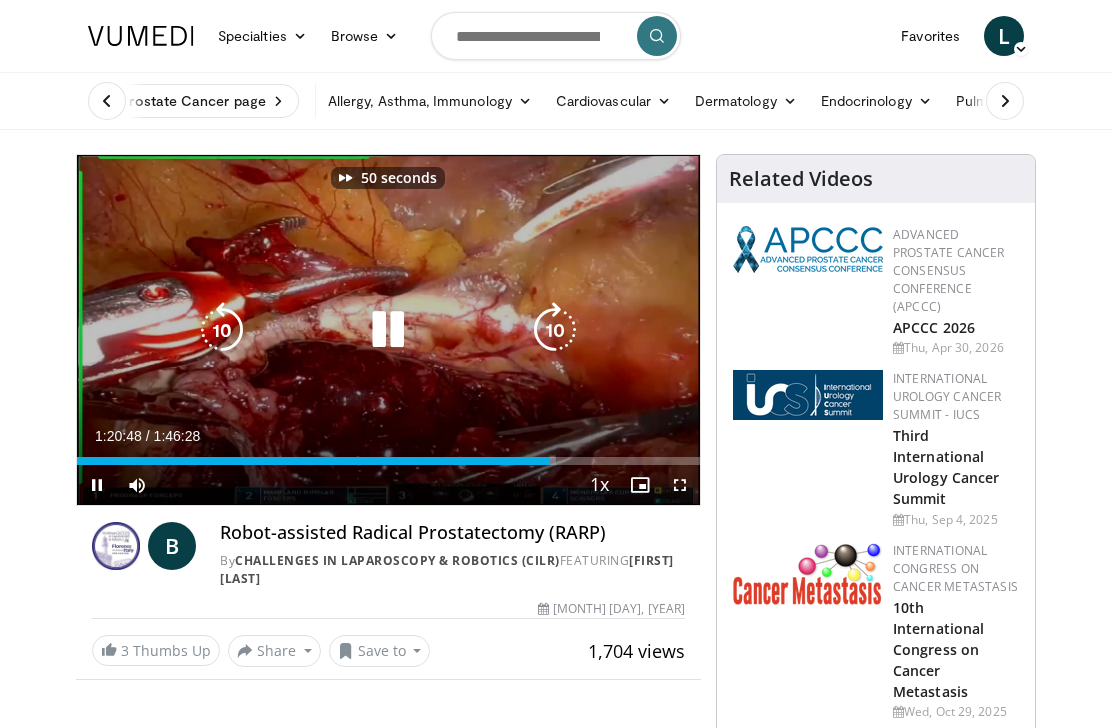 click at bounding box center [555, 330] 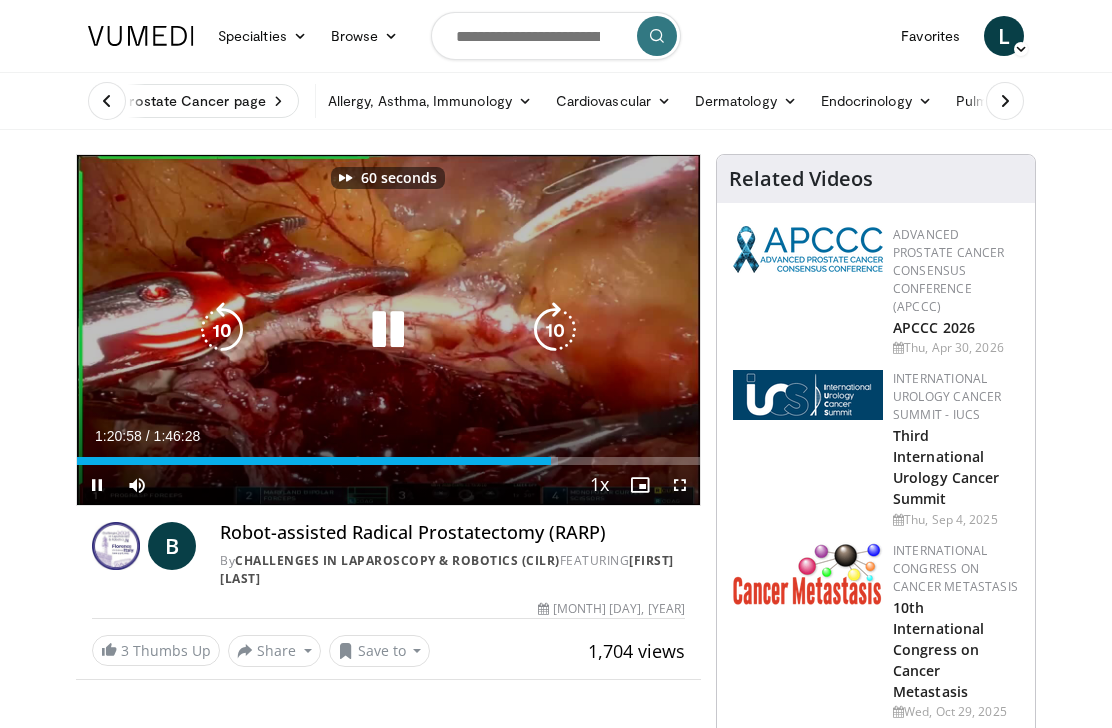 click at bounding box center (555, 330) 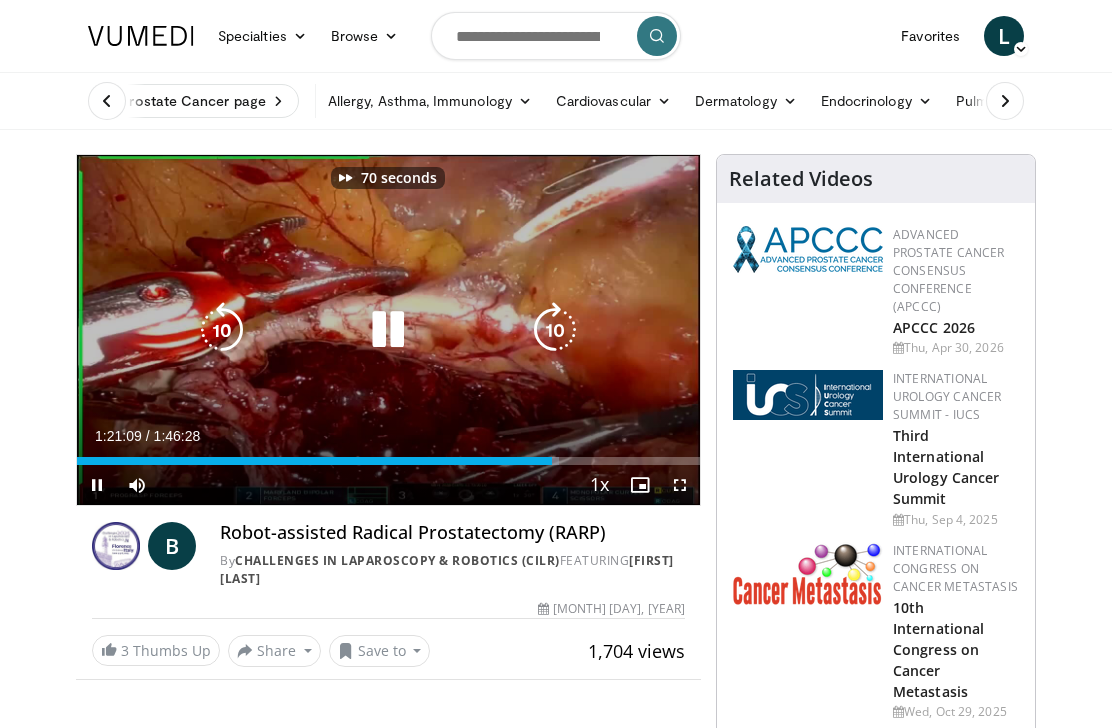 click at bounding box center (555, 330) 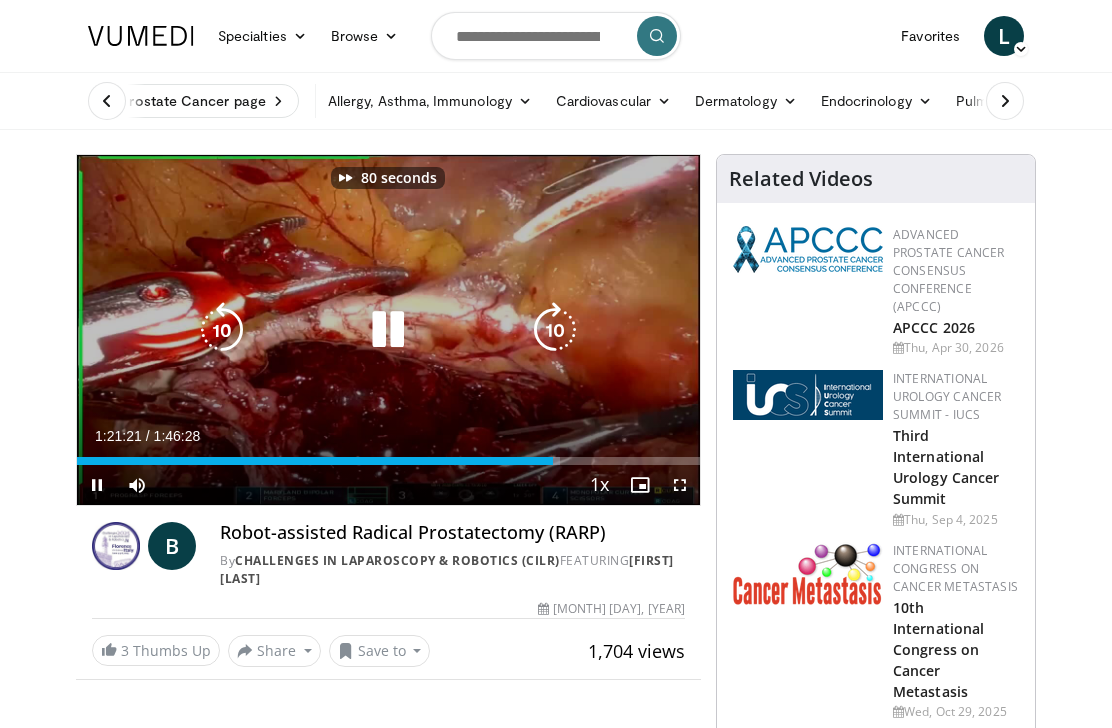 click at bounding box center (555, 330) 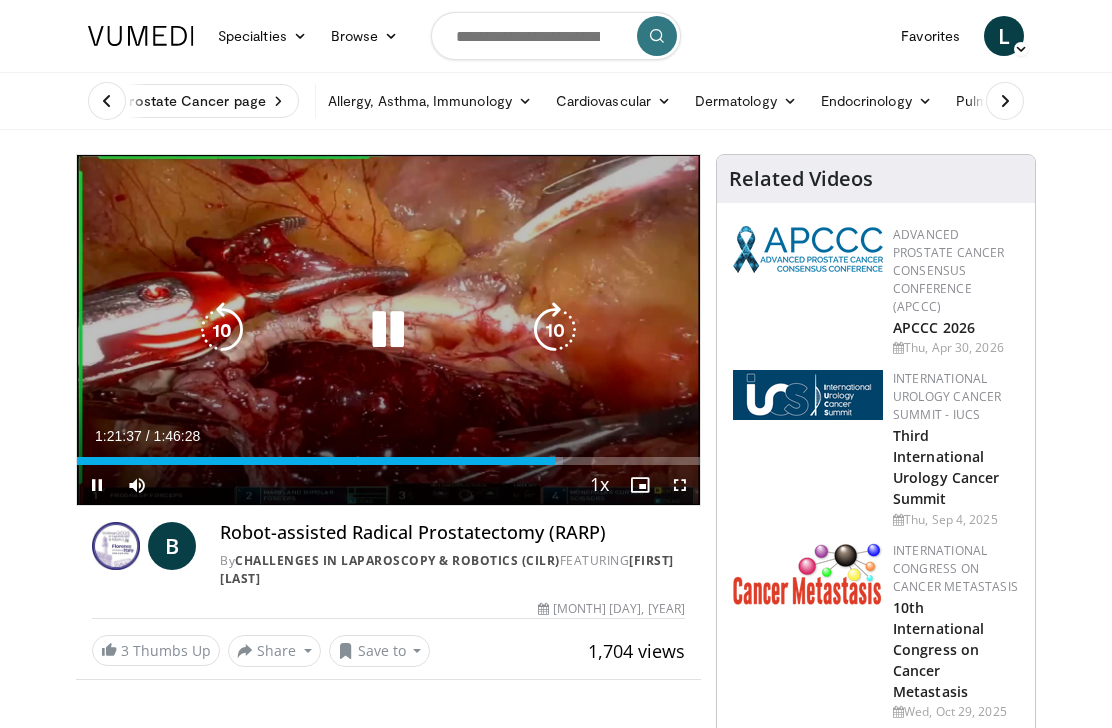 click at bounding box center [555, 330] 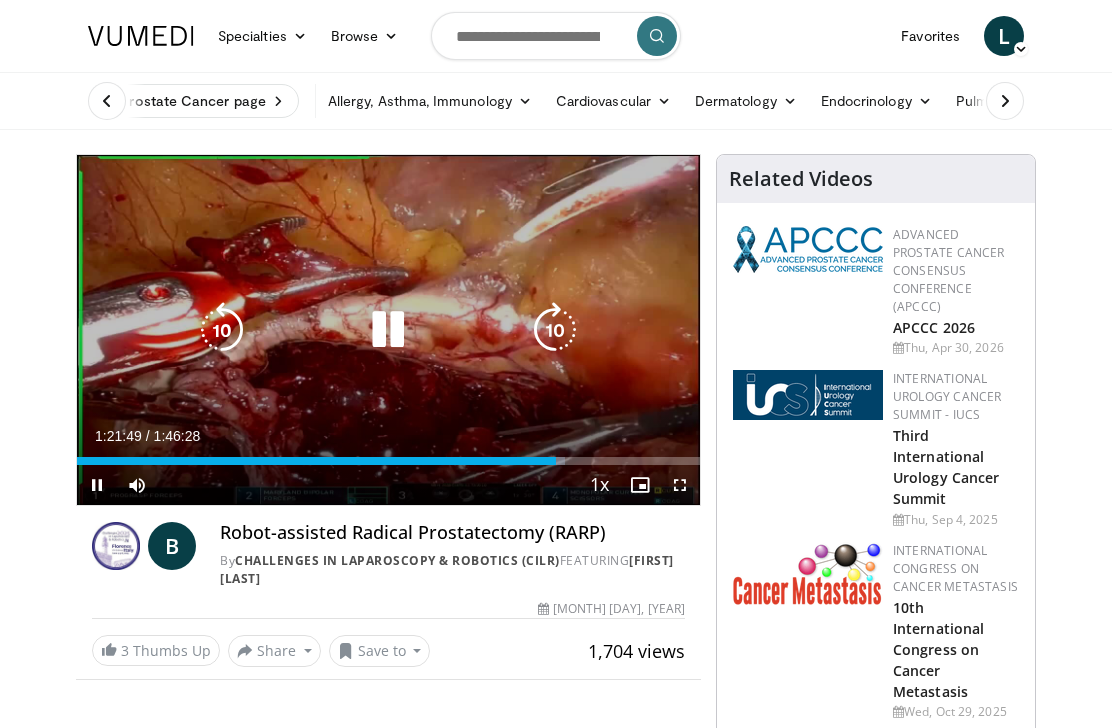 click at bounding box center [555, 330] 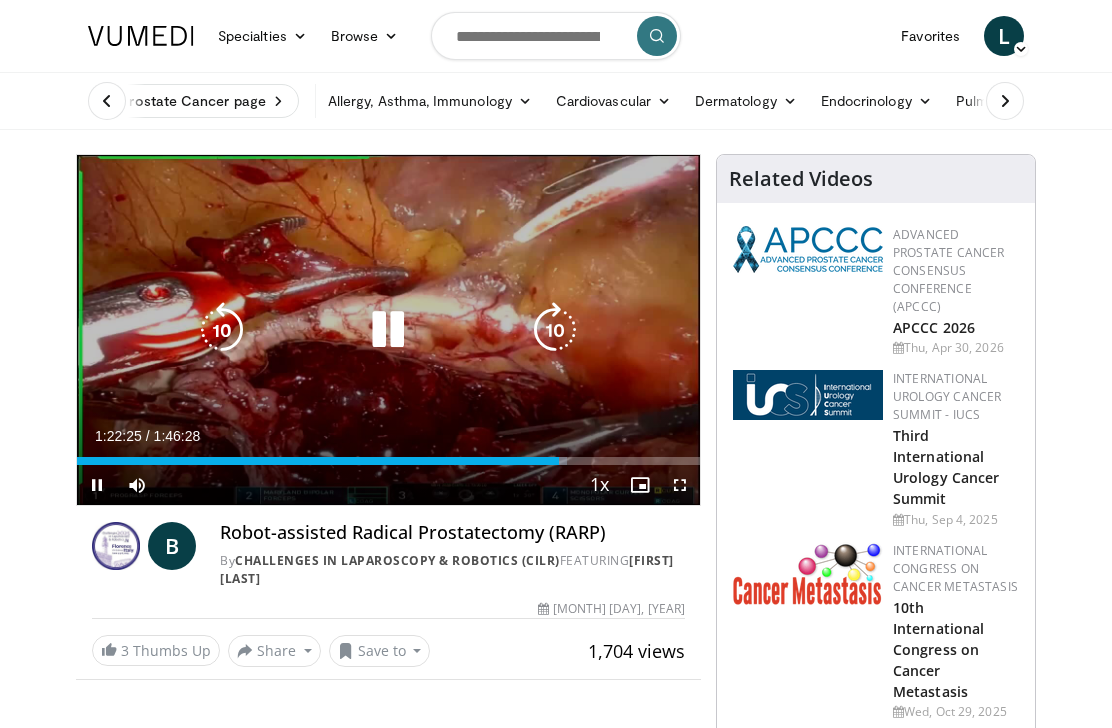 click at bounding box center (555, 330) 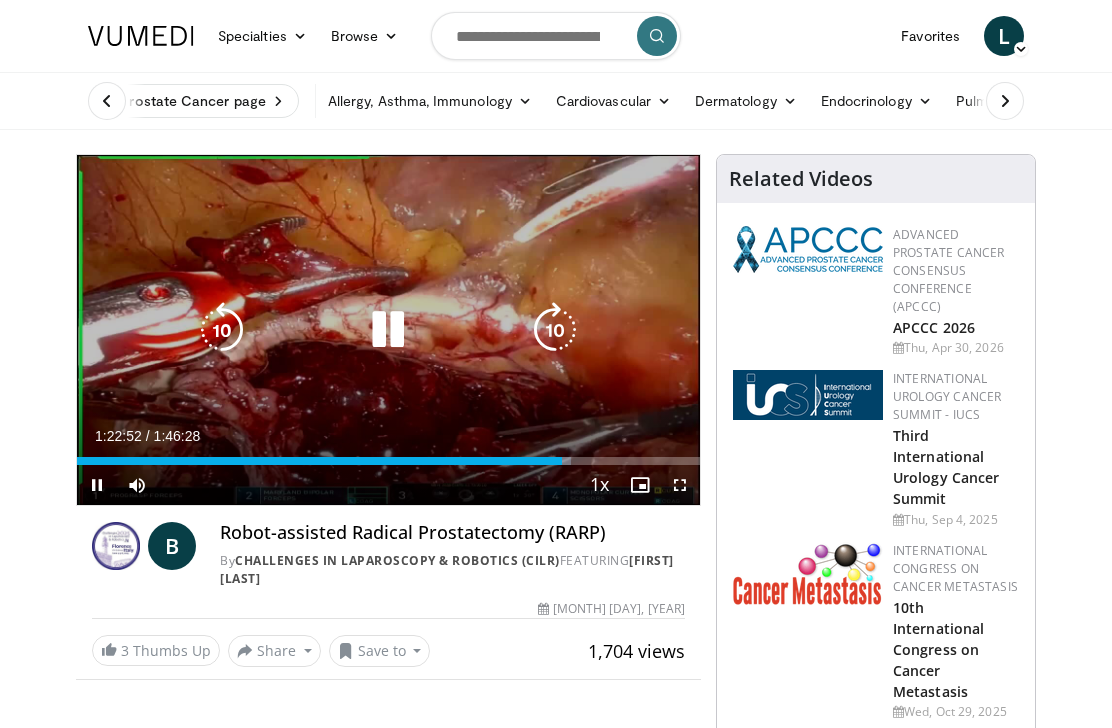 click at bounding box center (555, 330) 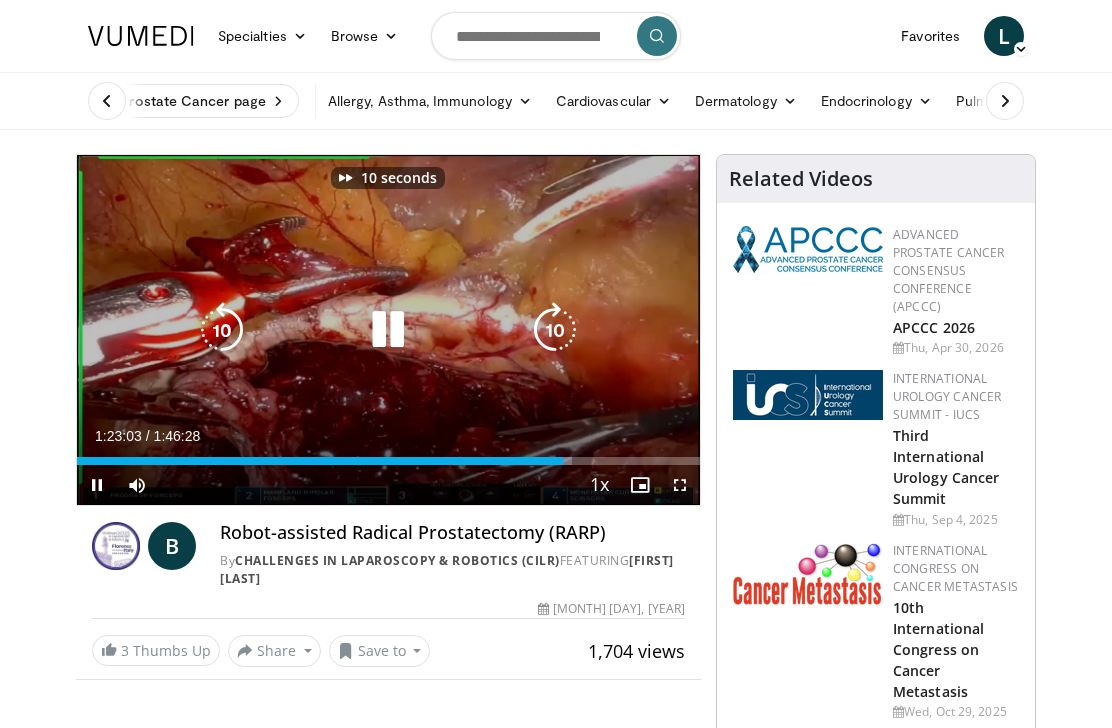 click at bounding box center [555, 330] 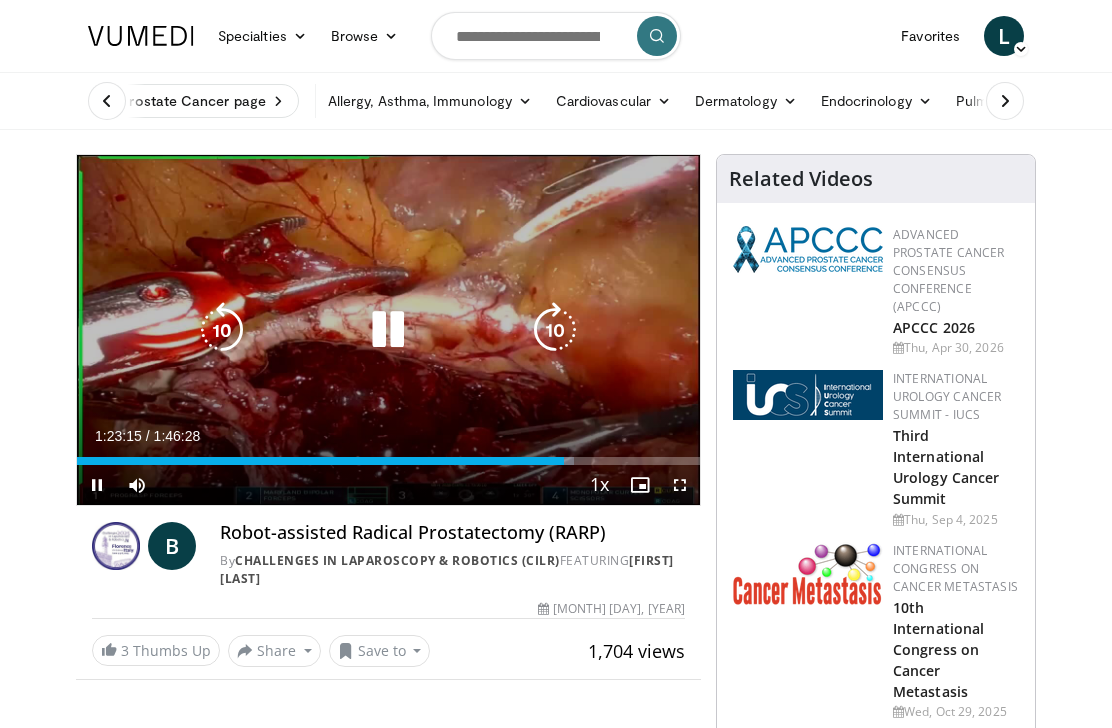 click at bounding box center (555, 330) 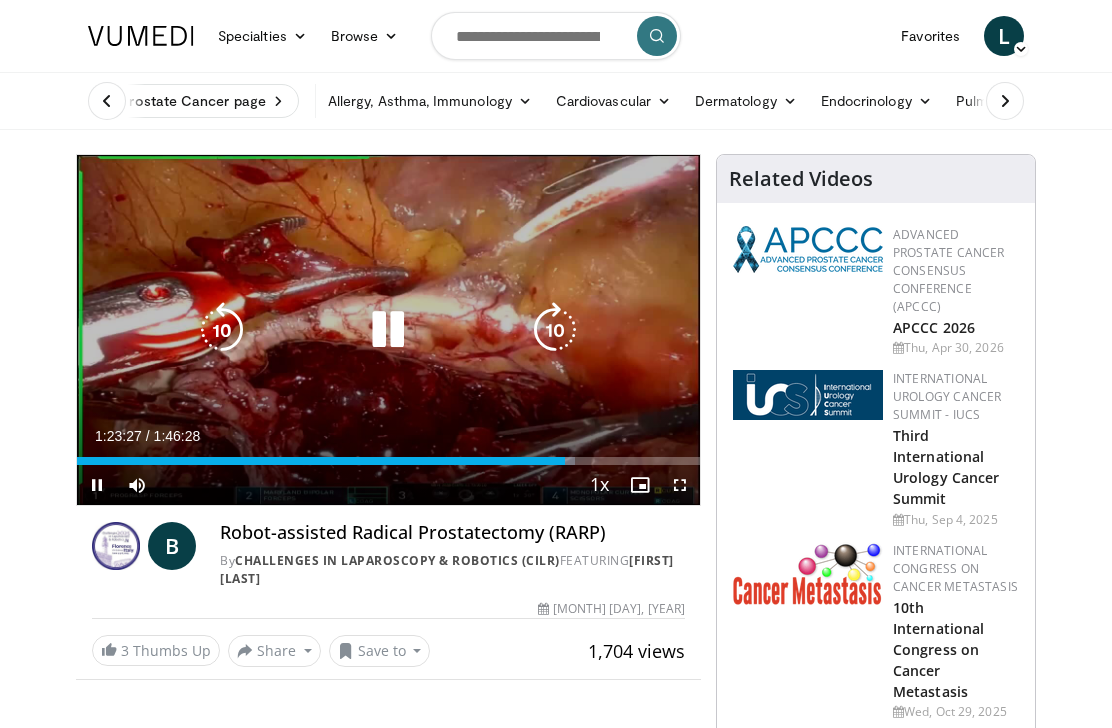 click at bounding box center [555, 330] 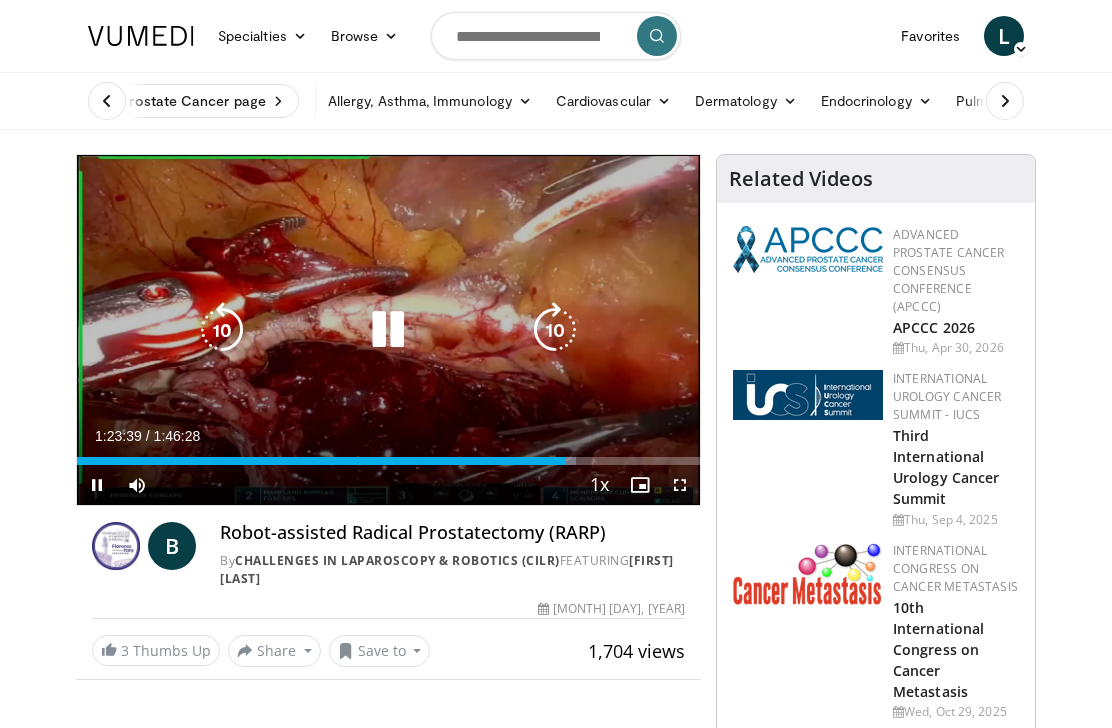 click at bounding box center (555, 330) 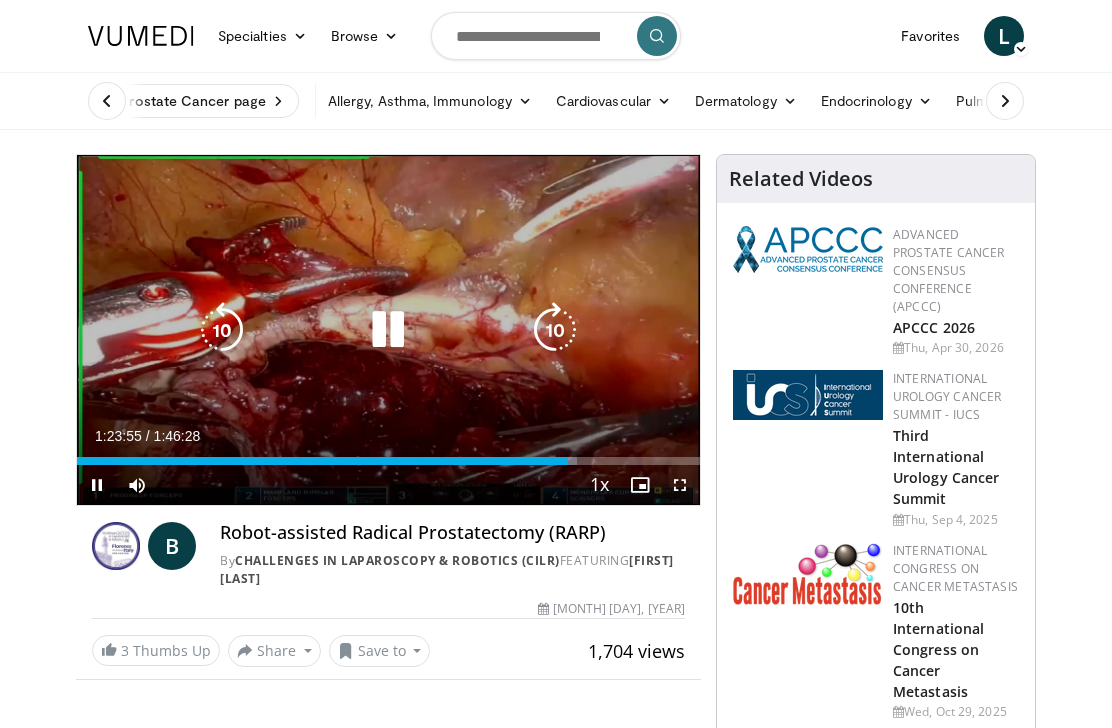 click at bounding box center [555, 330] 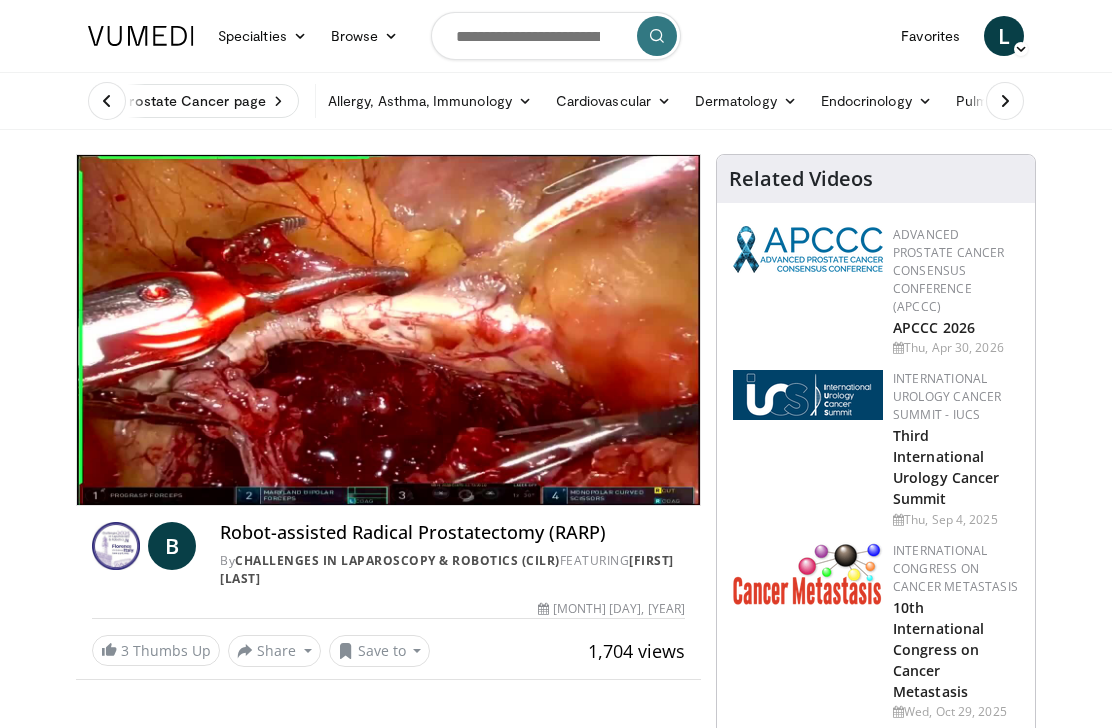 click at bounding box center [555, 330] 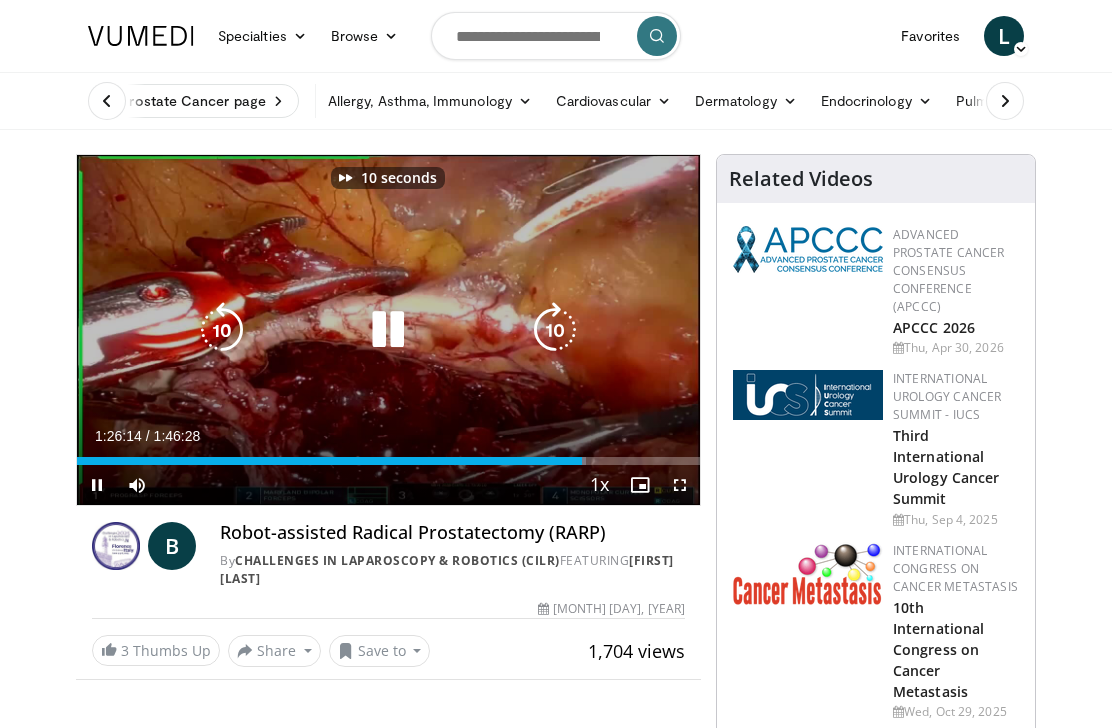 click at bounding box center (555, 330) 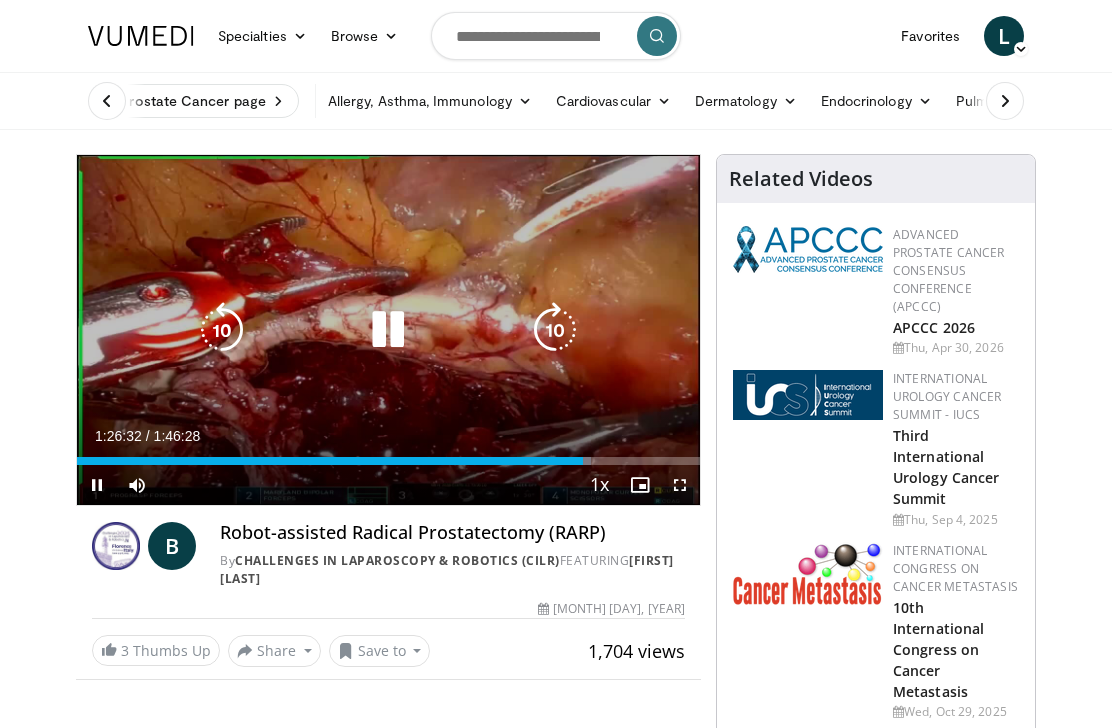 click at bounding box center [555, 330] 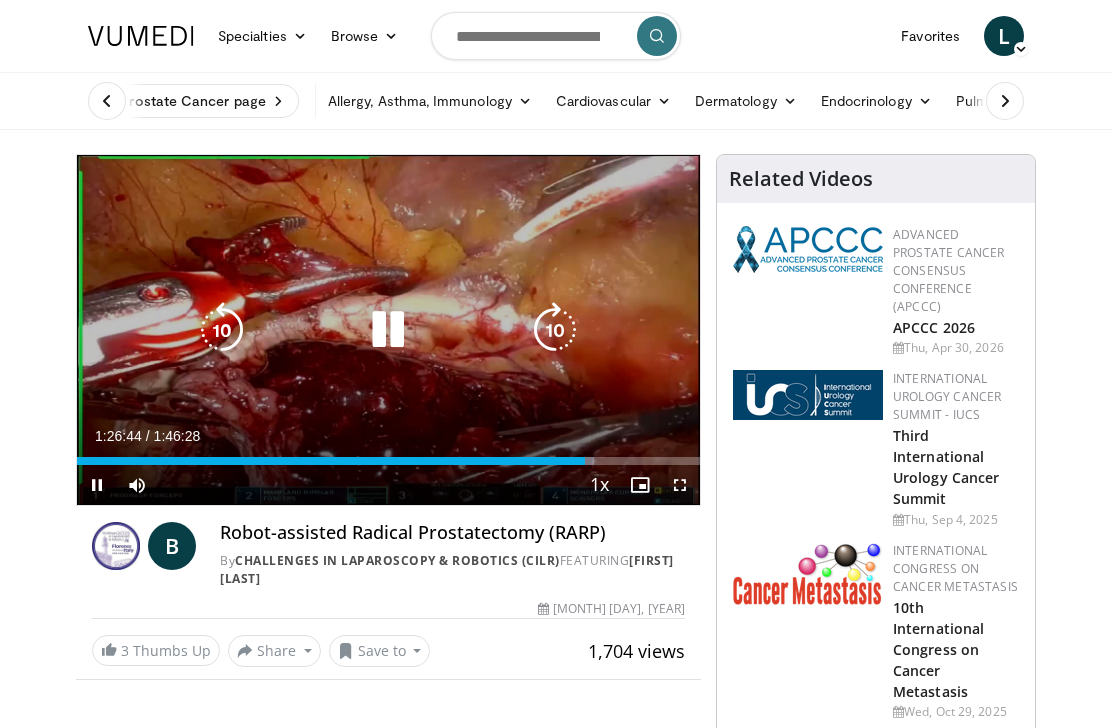 click at bounding box center [555, 330] 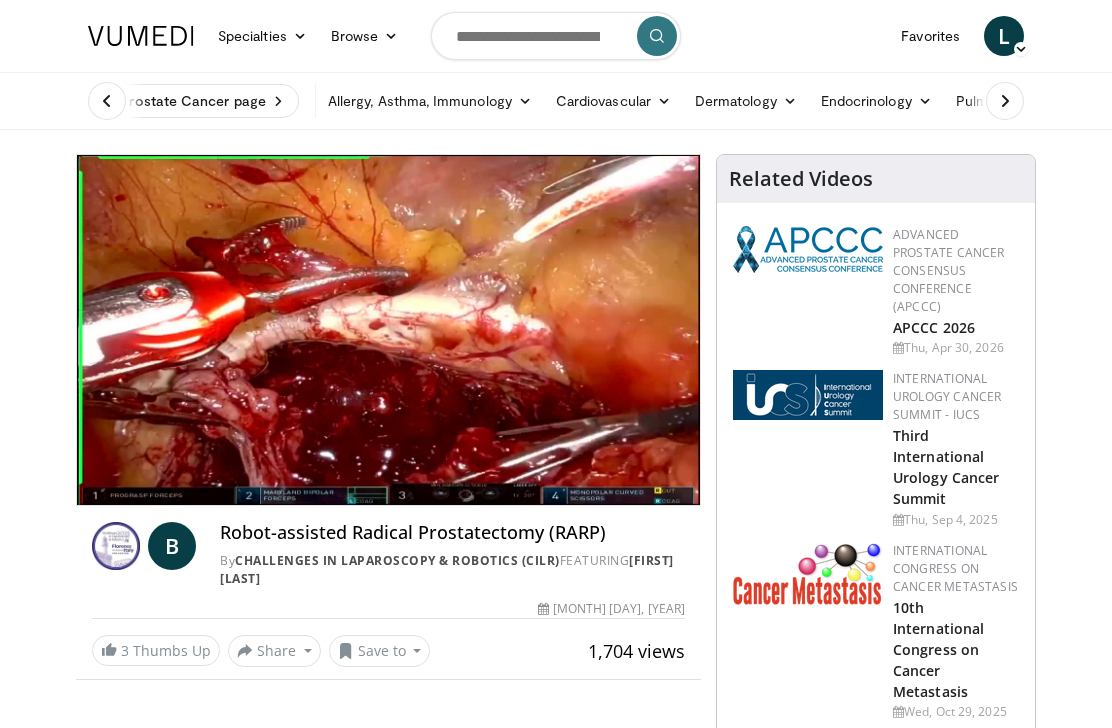 click at bounding box center (555, 330) 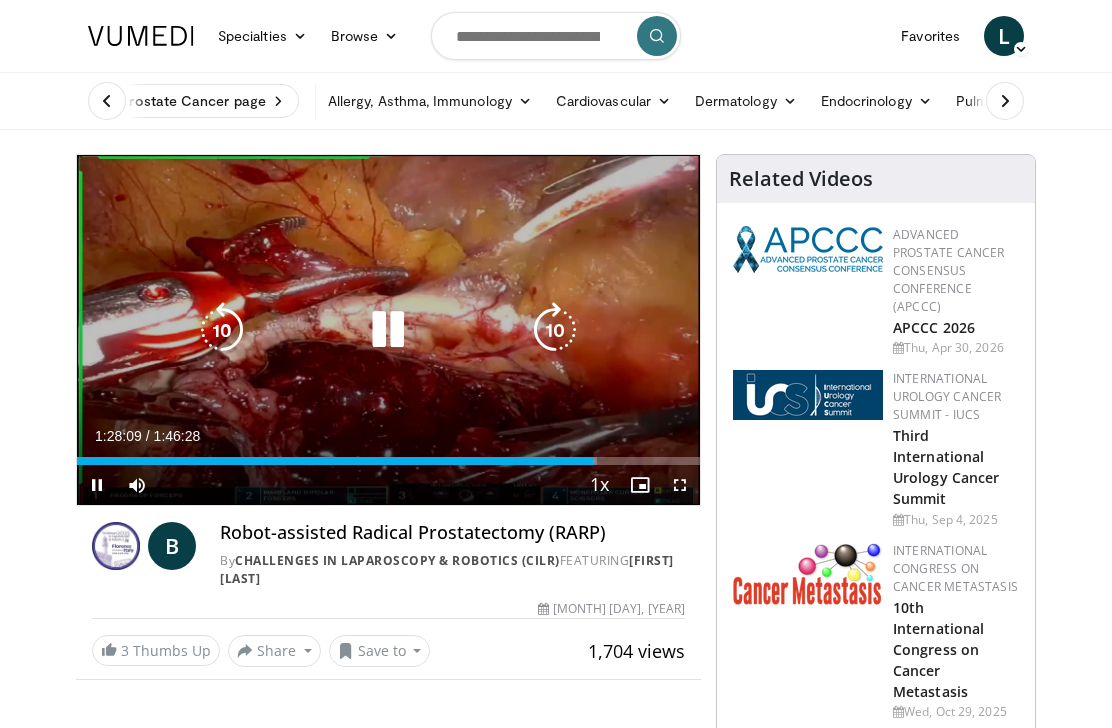 click at bounding box center (555, 330) 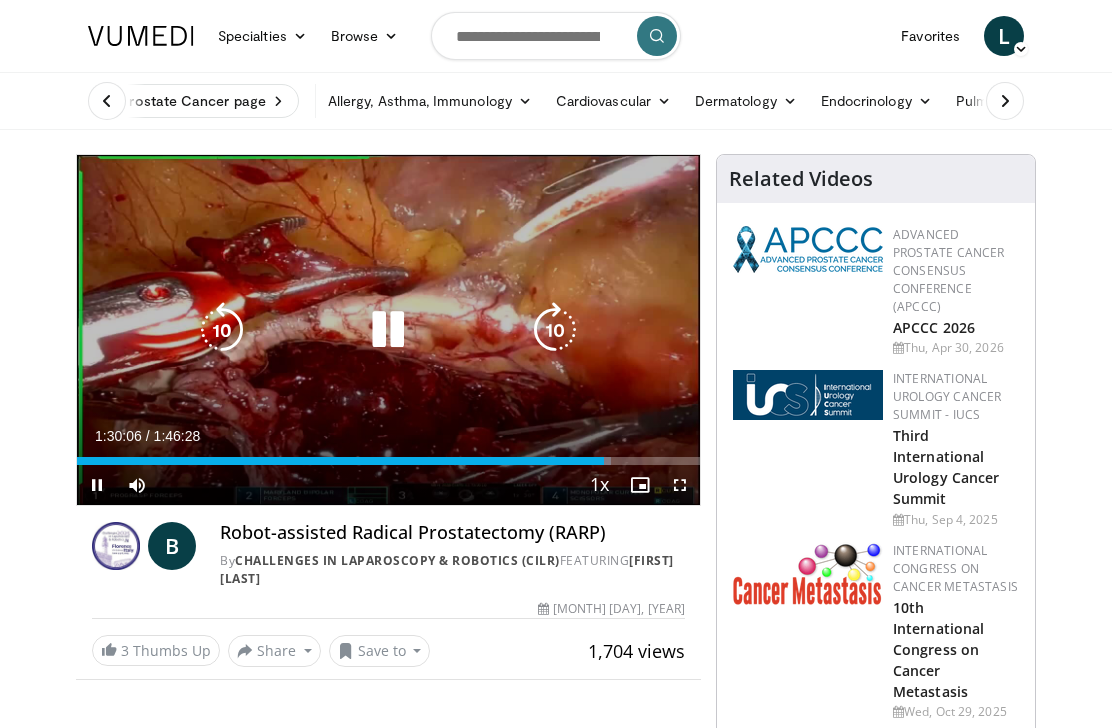 click on "10 seconds
Tap to unmute" at bounding box center (388, 330) 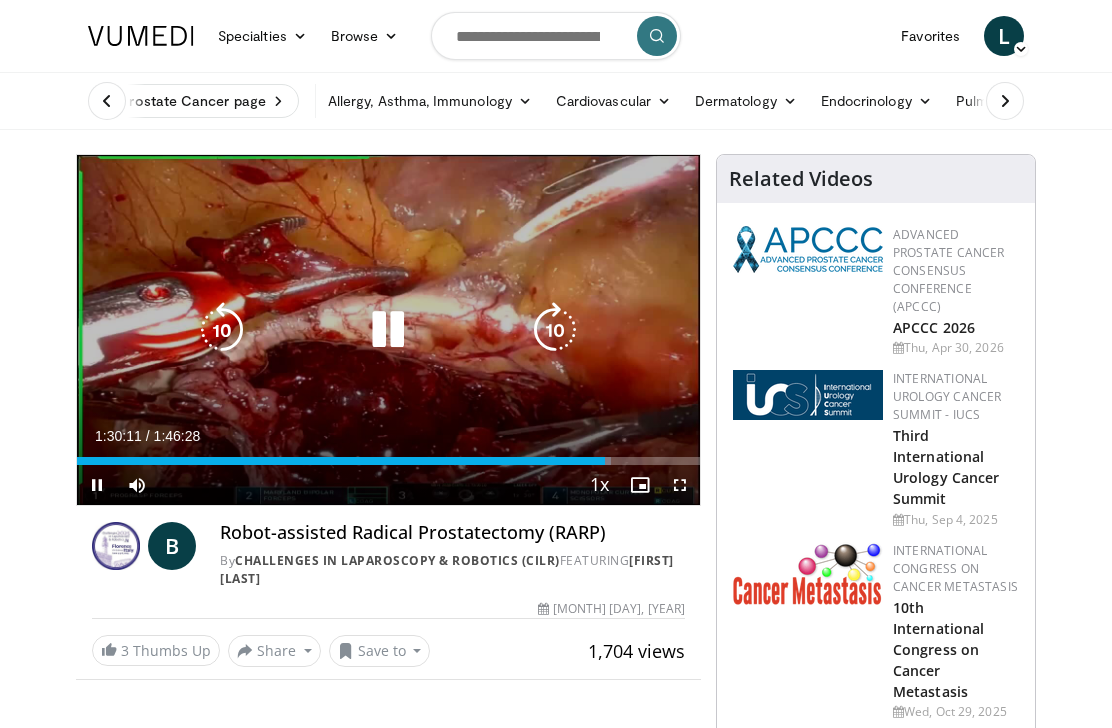 click at bounding box center (555, 330) 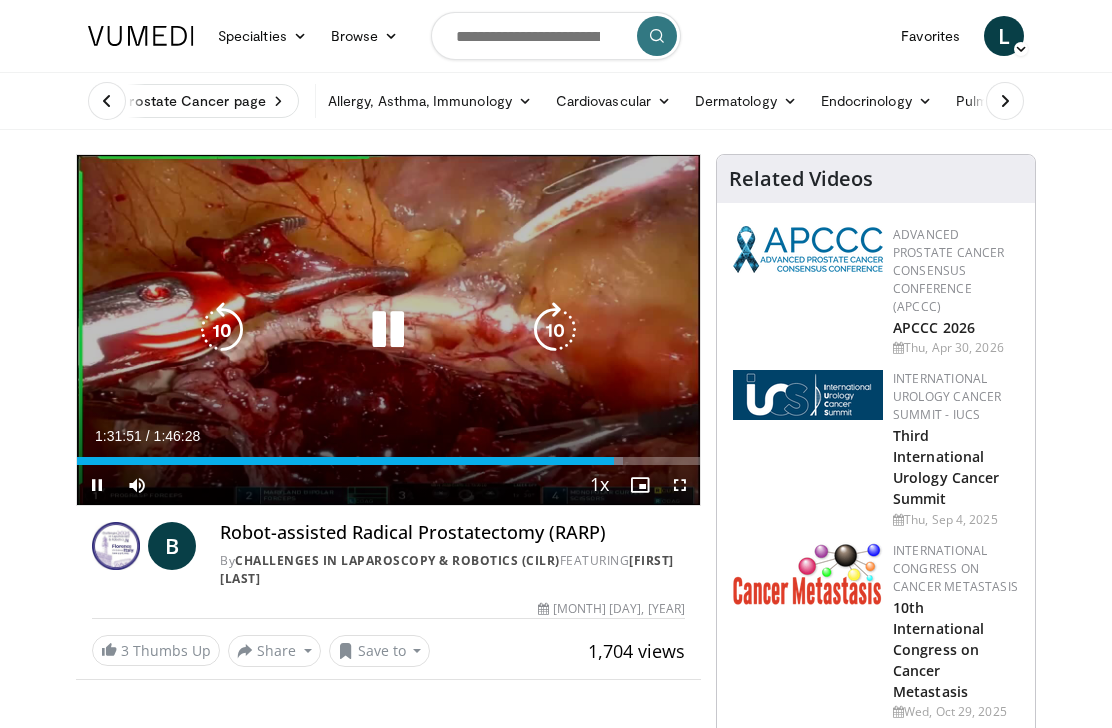 click at bounding box center [555, 330] 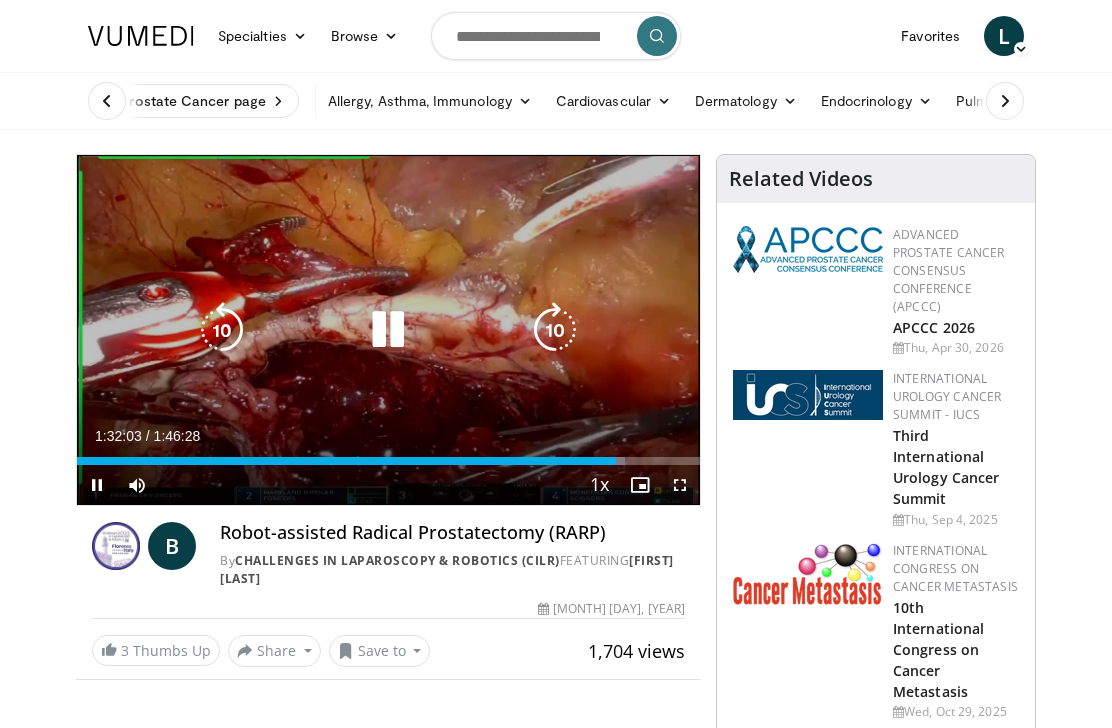 click at bounding box center (555, 330) 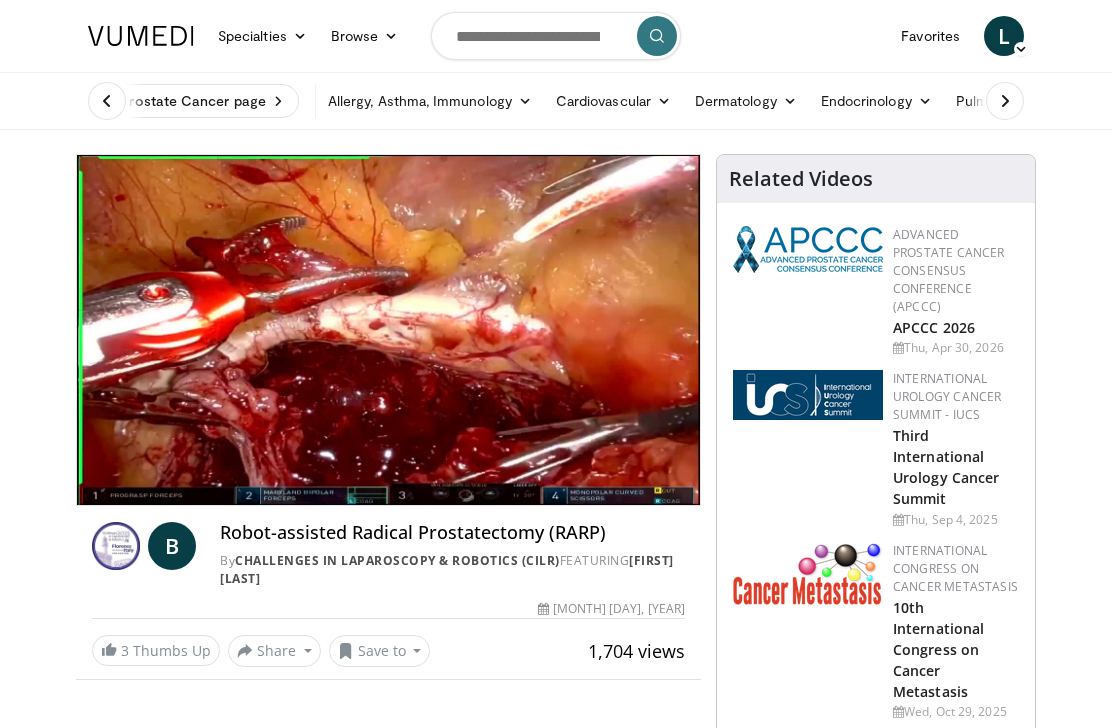 click at bounding box center (555, 330) 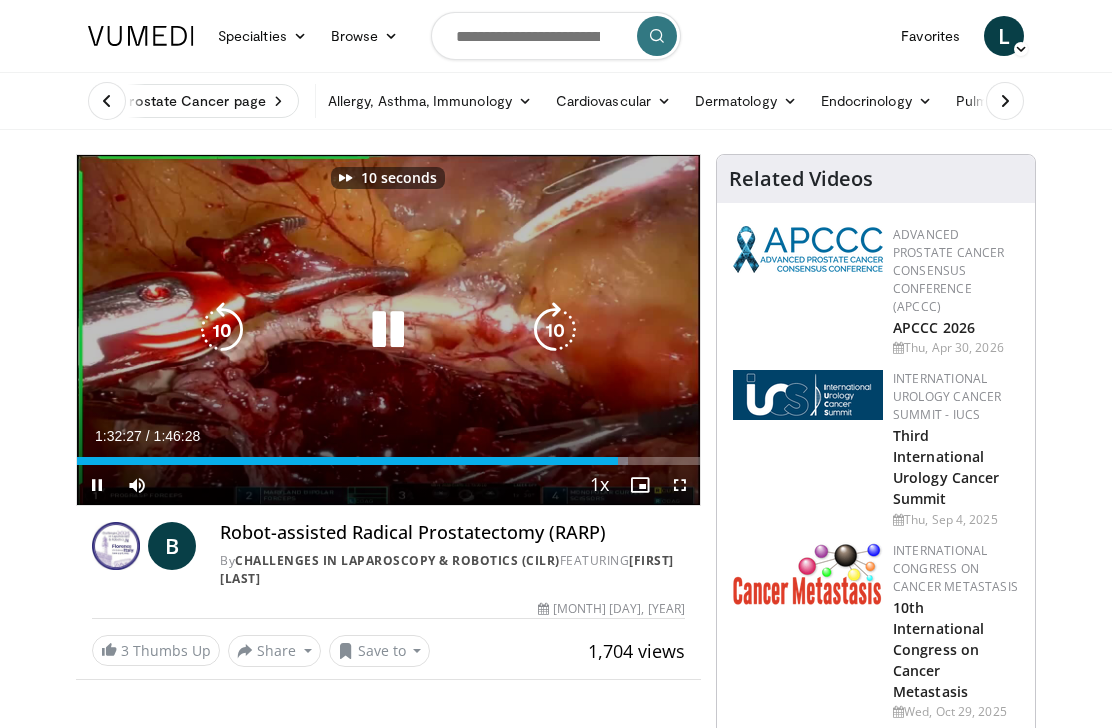click at bounding box center [555, 330] 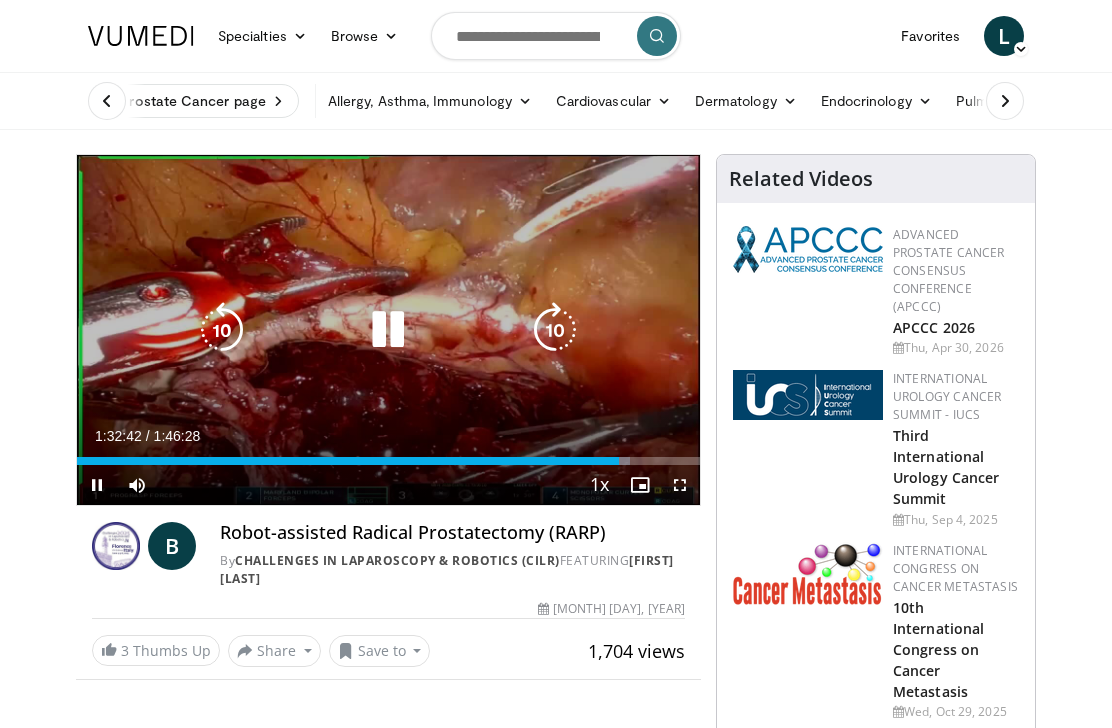 click at bounding box center (555, 330) 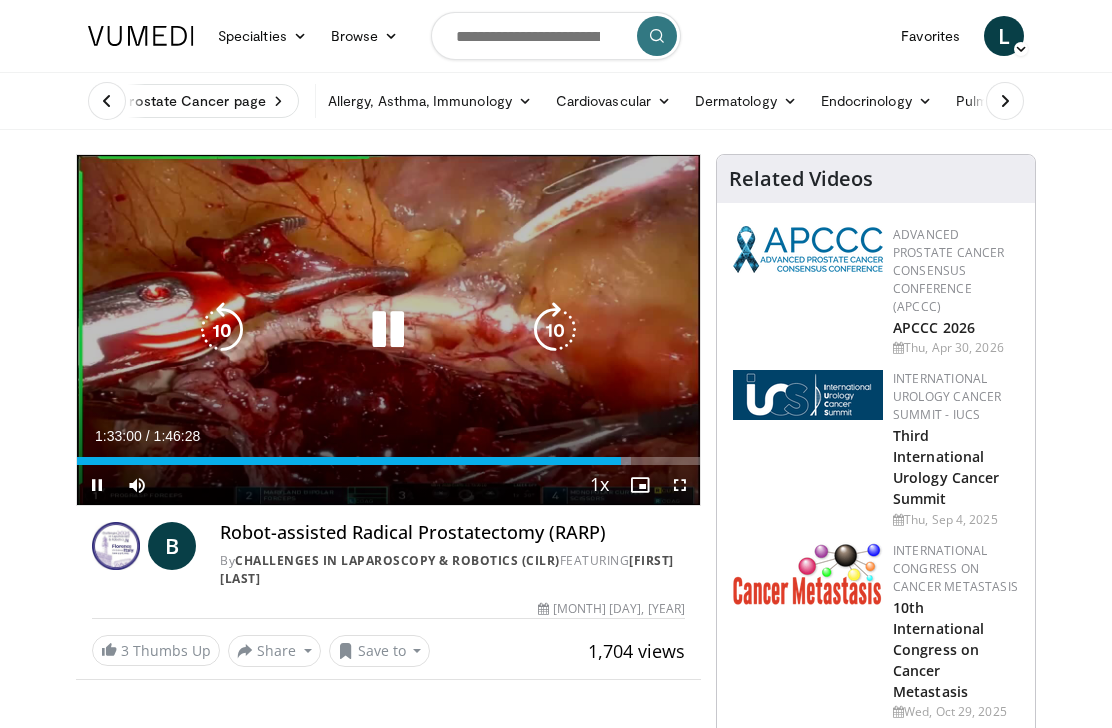 click at bounding box center (555, 330) 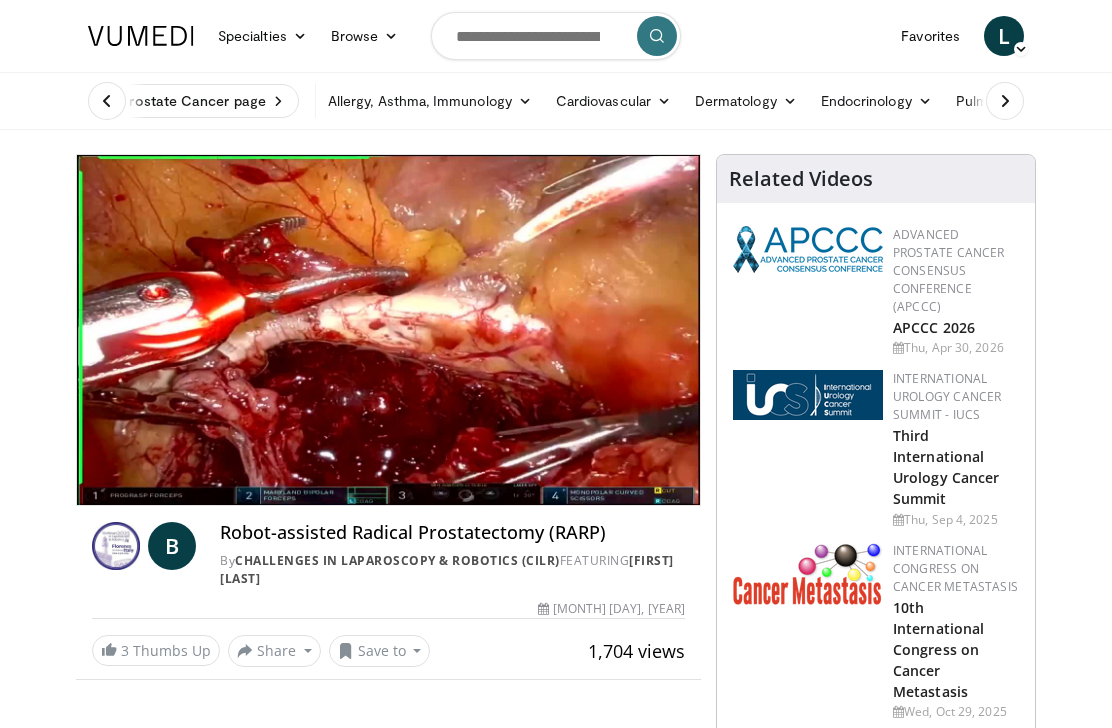 click at bounding box center [555, 330] 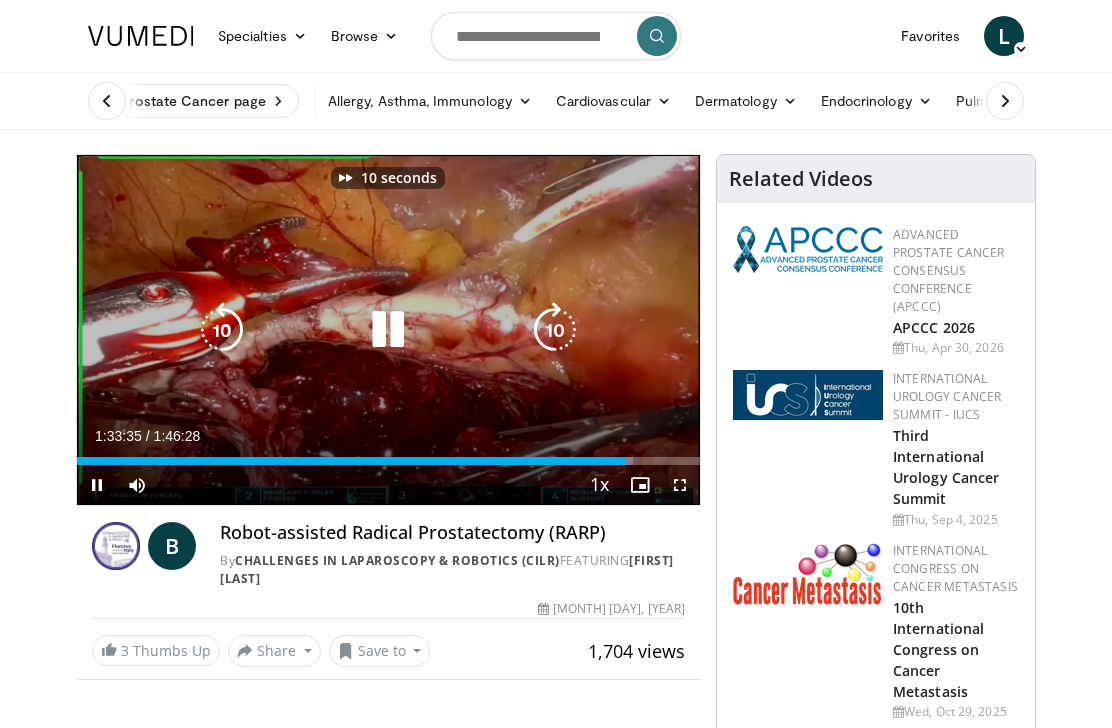 click at bounding box center (555, 330) 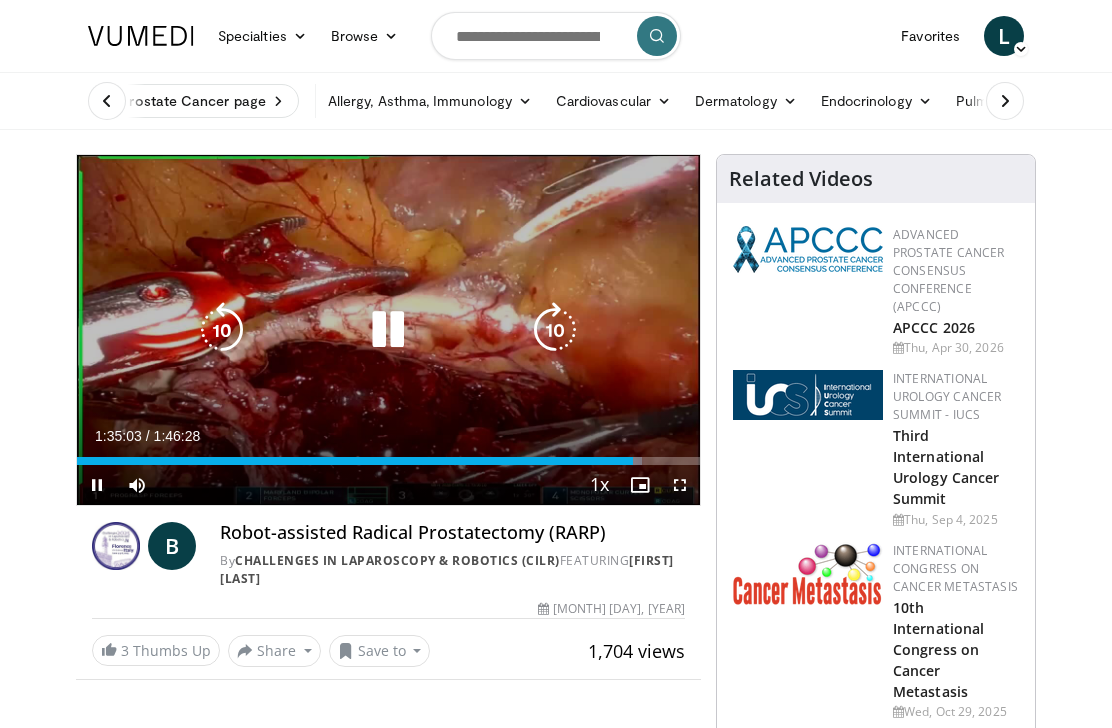 click at bounding box center (555, 330) 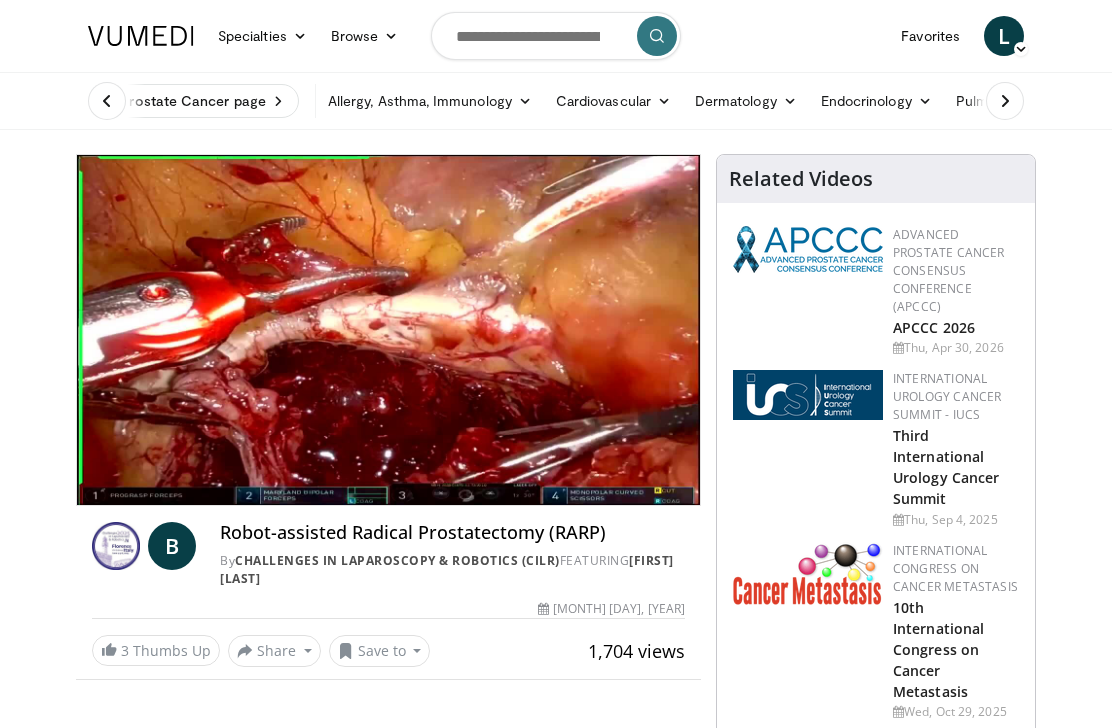 click at bounding box center (555, 330) 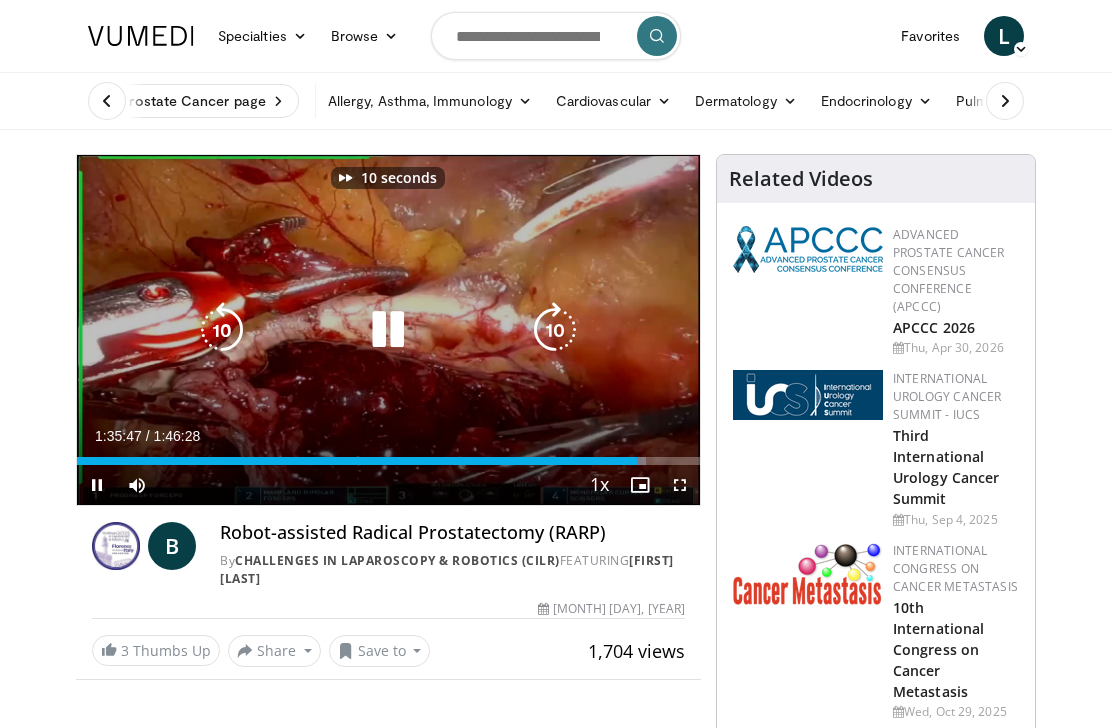 click at bounding box center [555, 330] 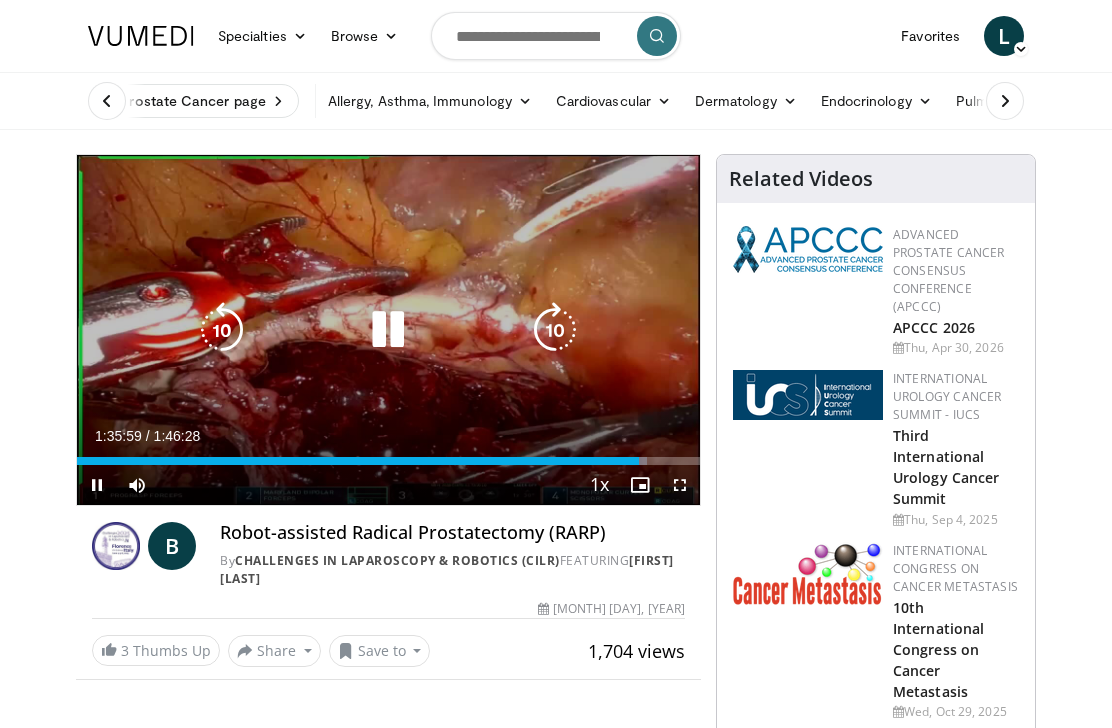 click at bounding box center [555, 330] 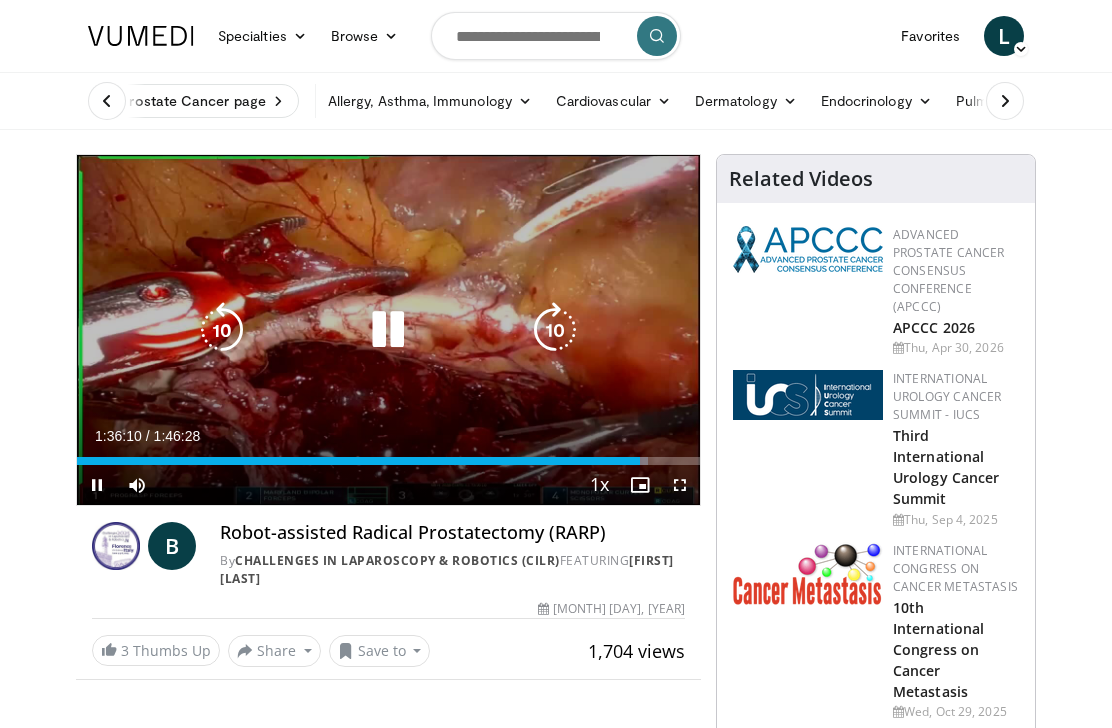 click at bounding box center [555, 330] 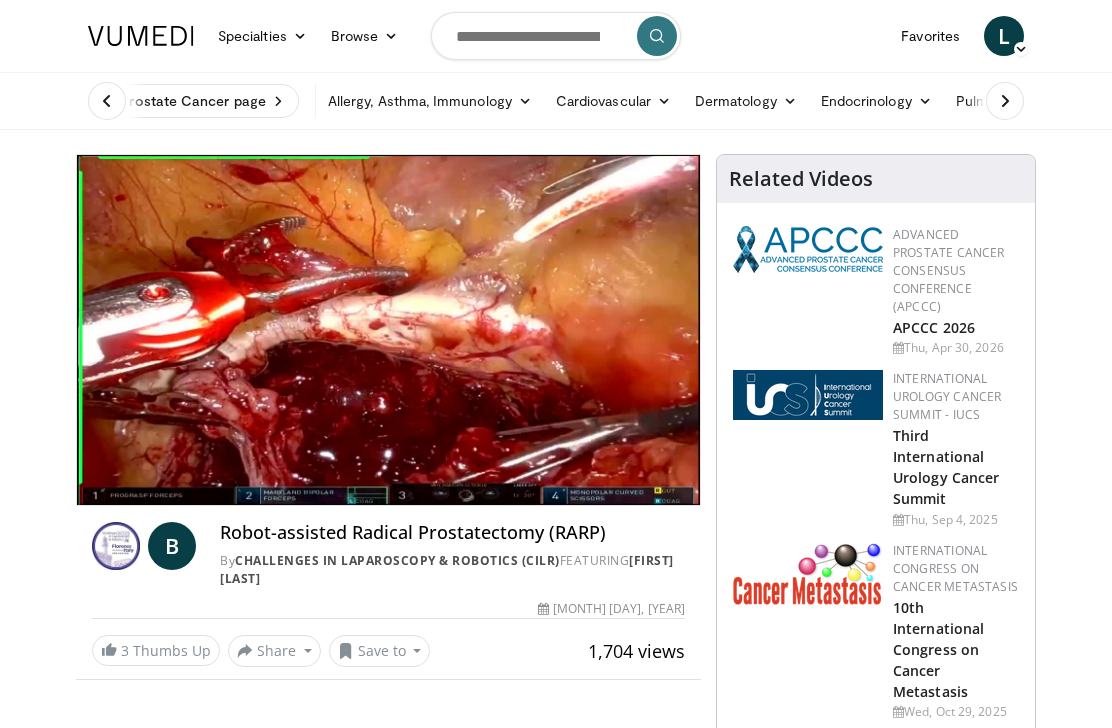 click at bounding box center [555, 330] 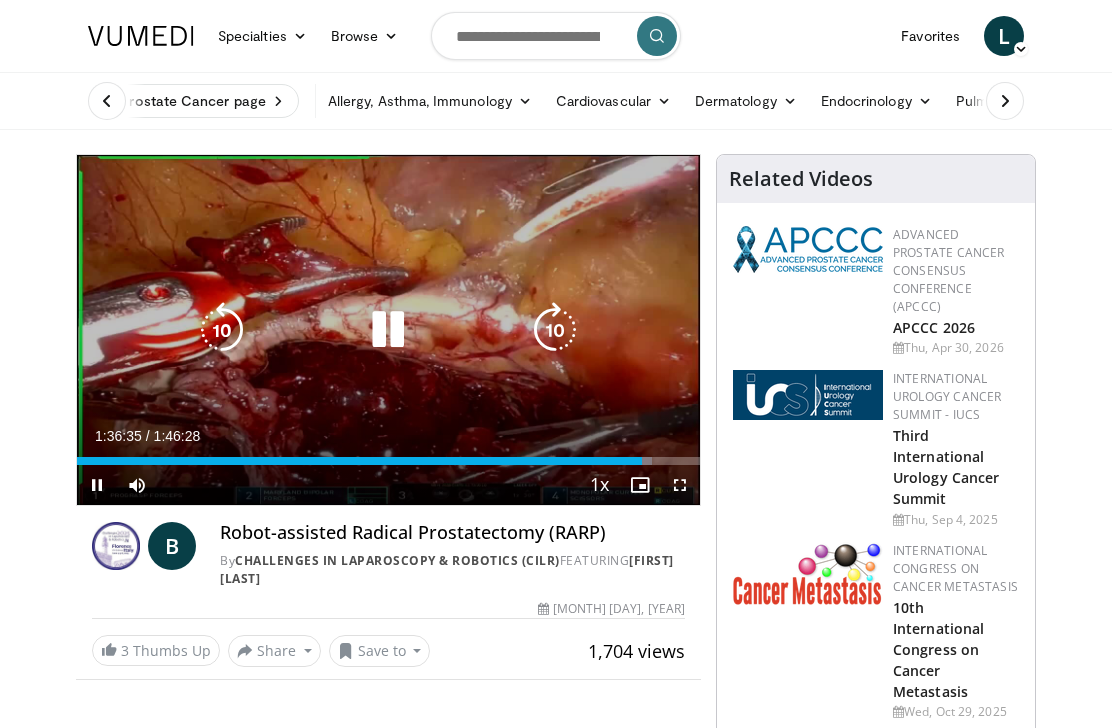 click at bounding box center (555, 330) 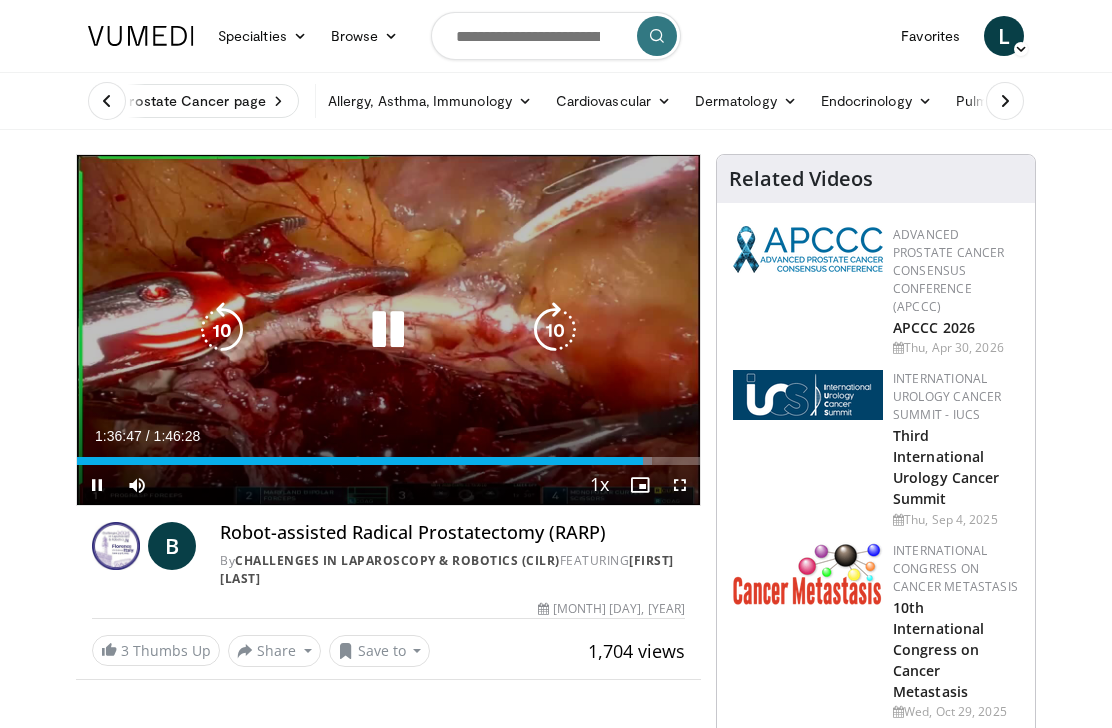 click at bounding box center (555, 330) 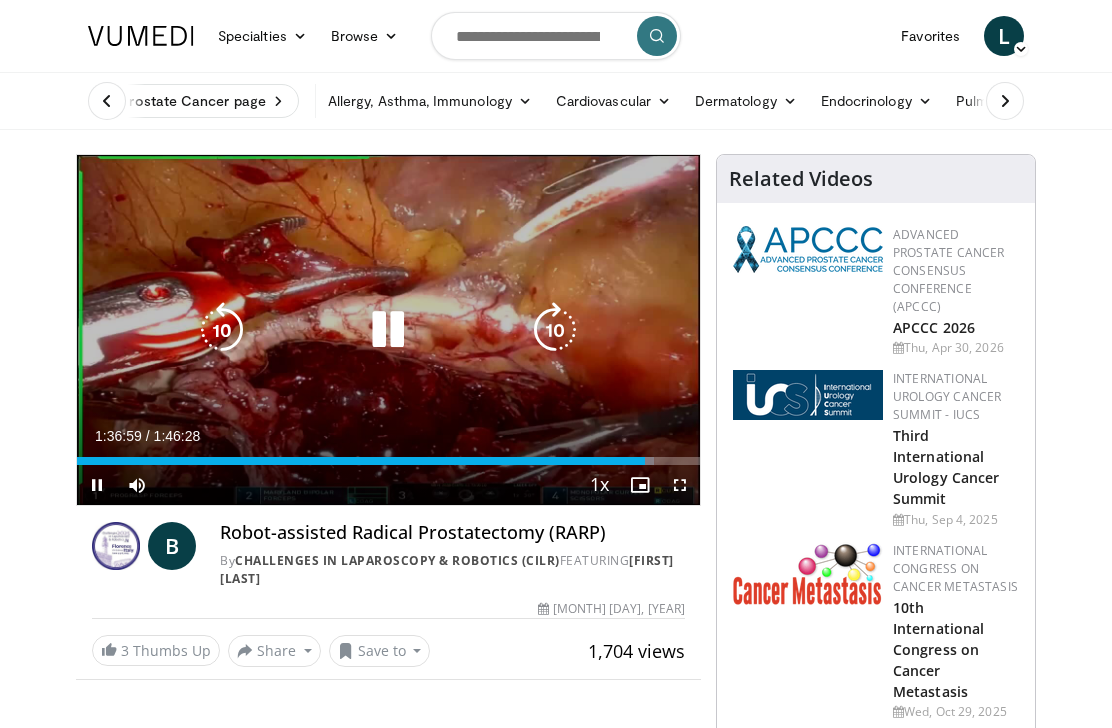 click at bounding box center (555, 330) 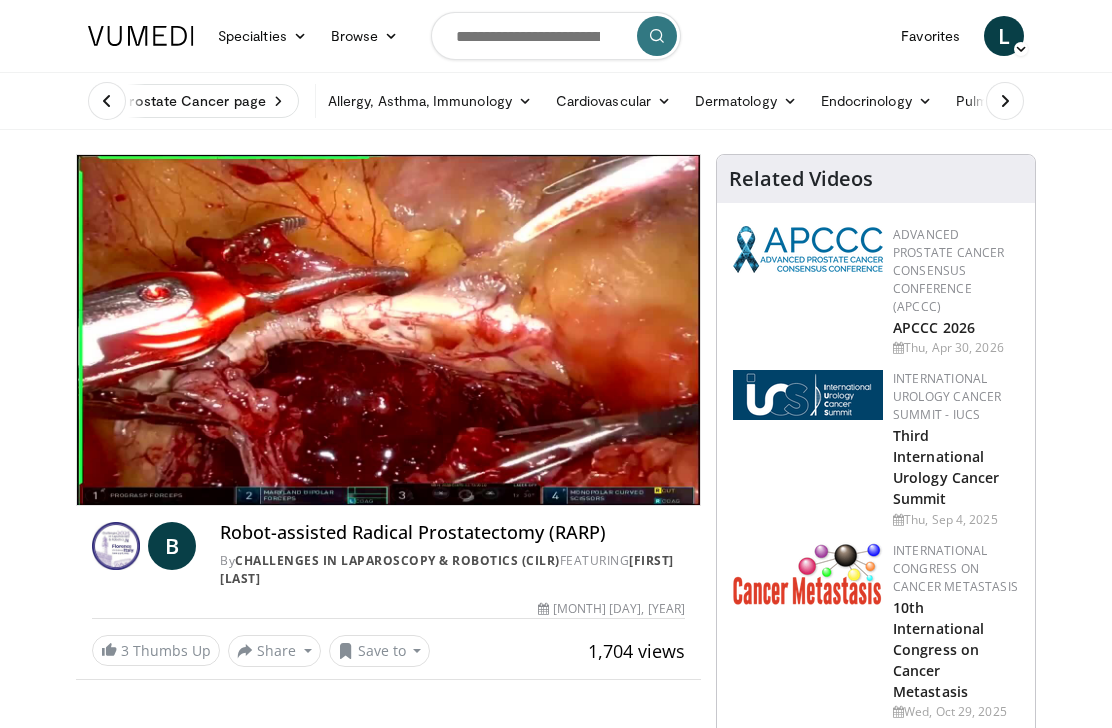 click at bounding box center [555, 330] 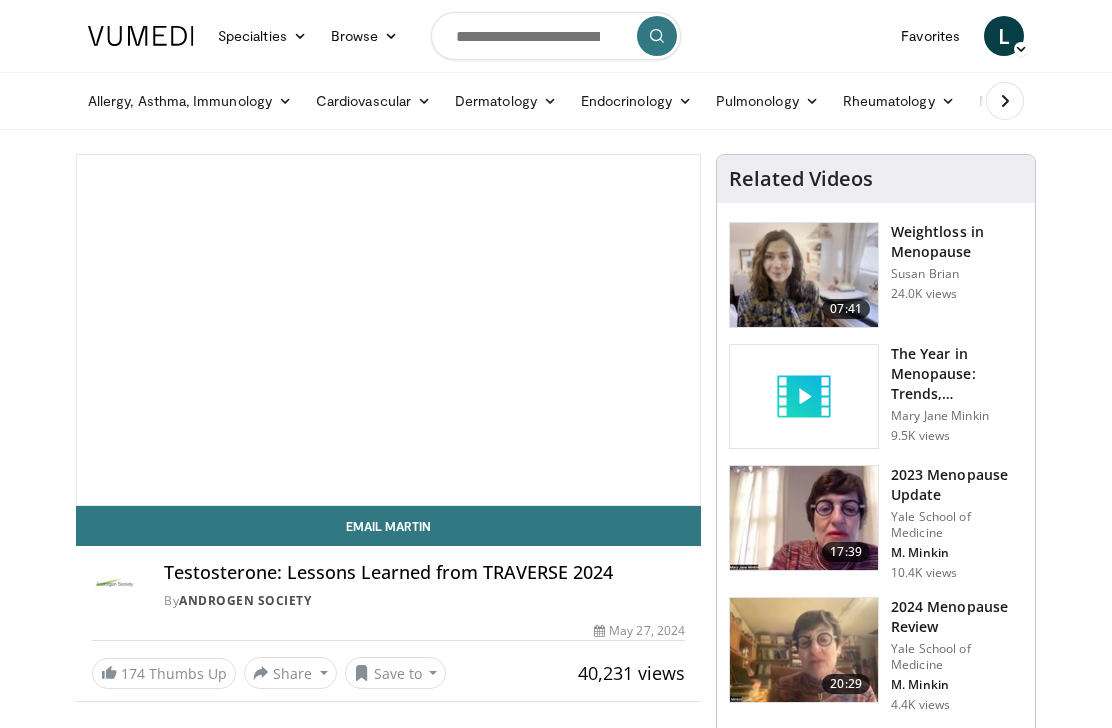 scroll, scrollTop: 0, scrollLeft: 0, axis: both 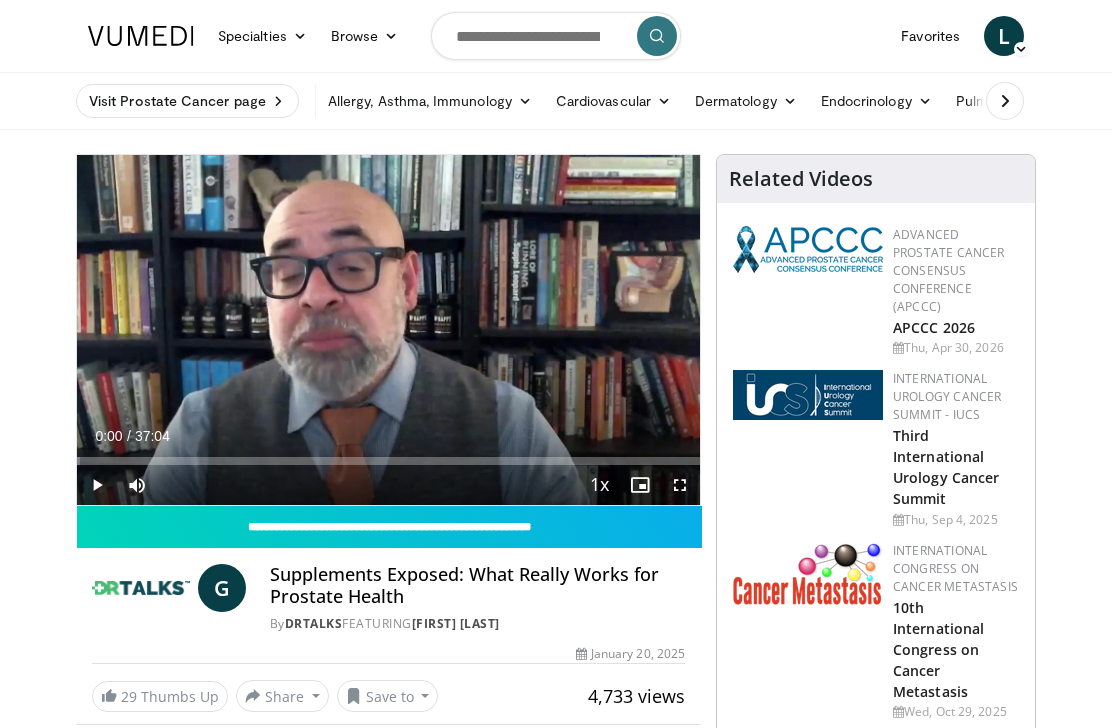 click on "Supplements Exposed: What Really Works for Prostate Health" at bounding box center (477, 585) 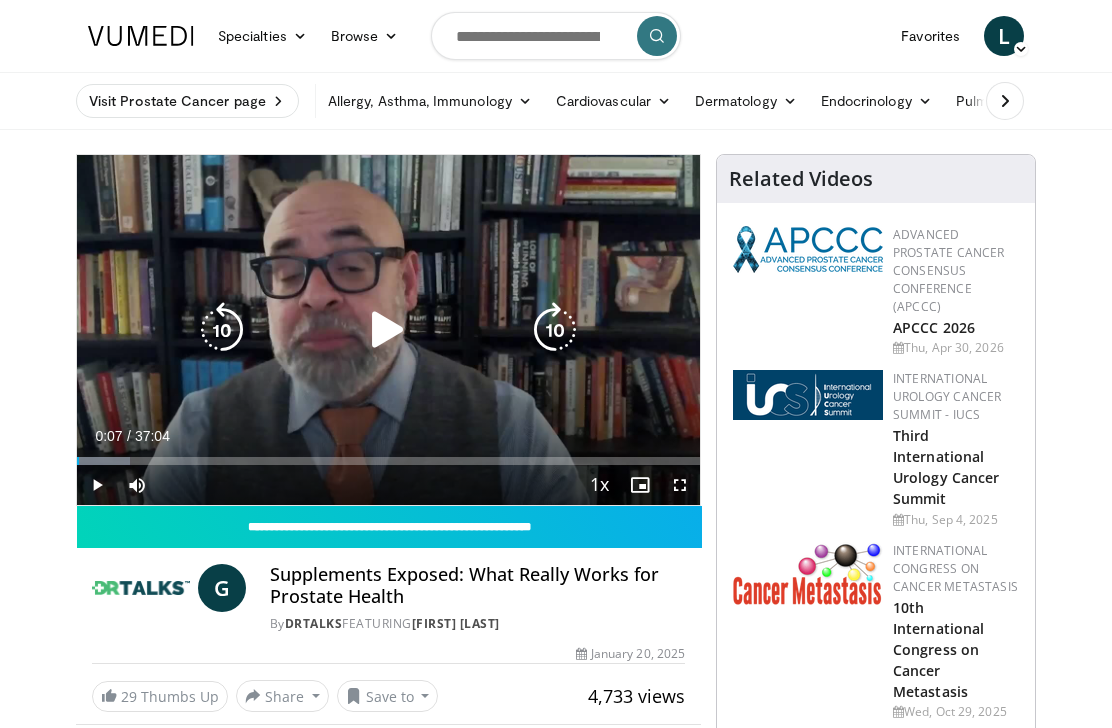 click at bounding box center (388, 330) 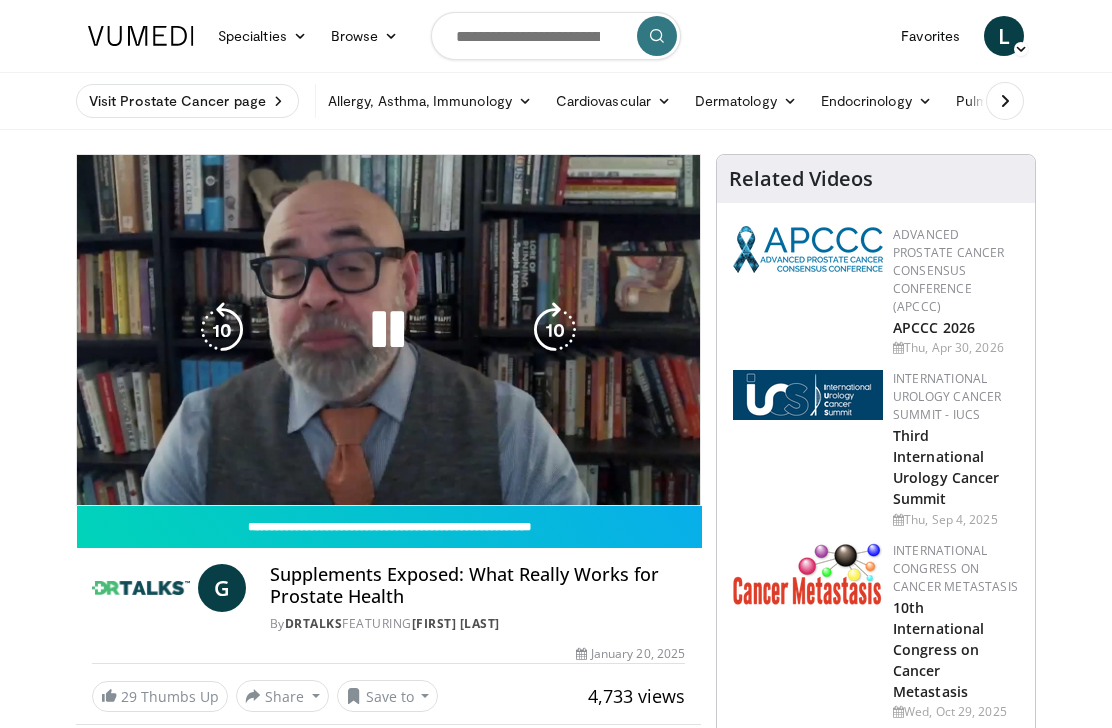 click at bounding box center [97, 525] 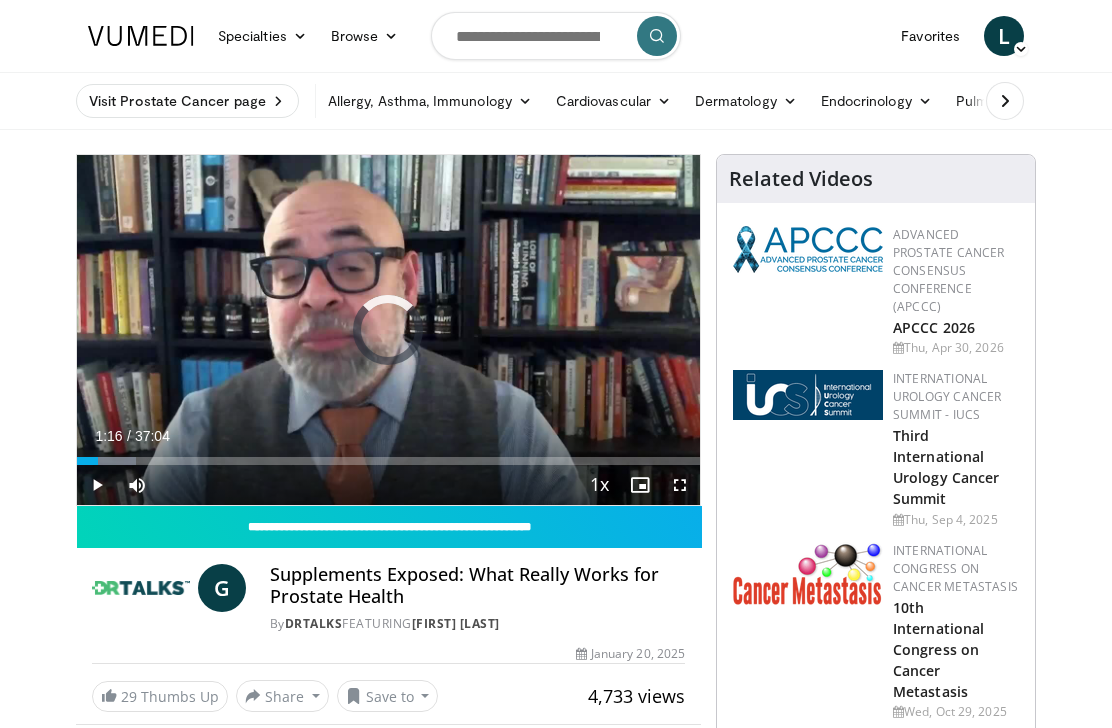 click at bounding box center (106, 461) 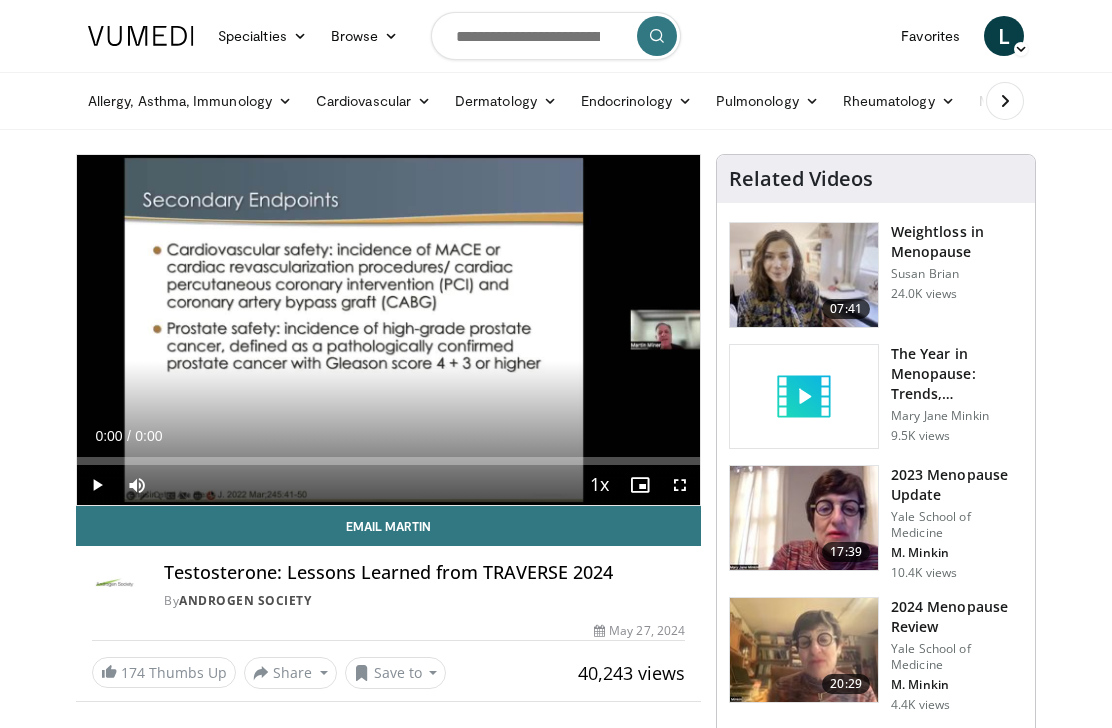 scroll, scrollTop: 0, scrollLeft: 0, axis: both 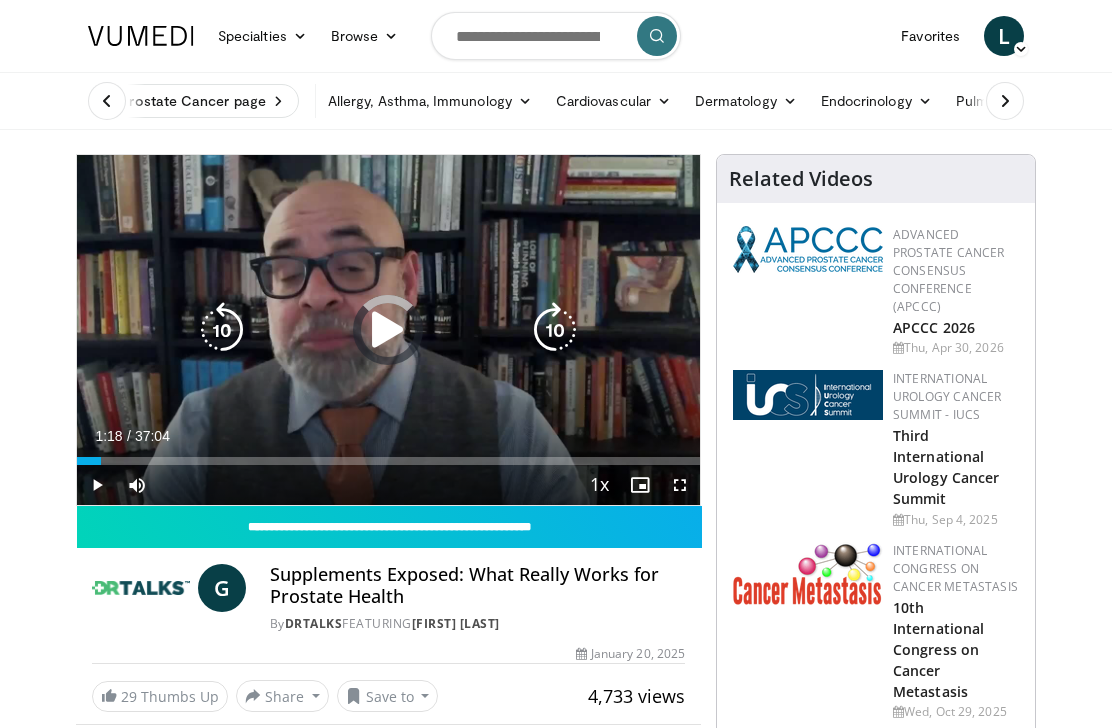 click at bounding box center (98, 461) 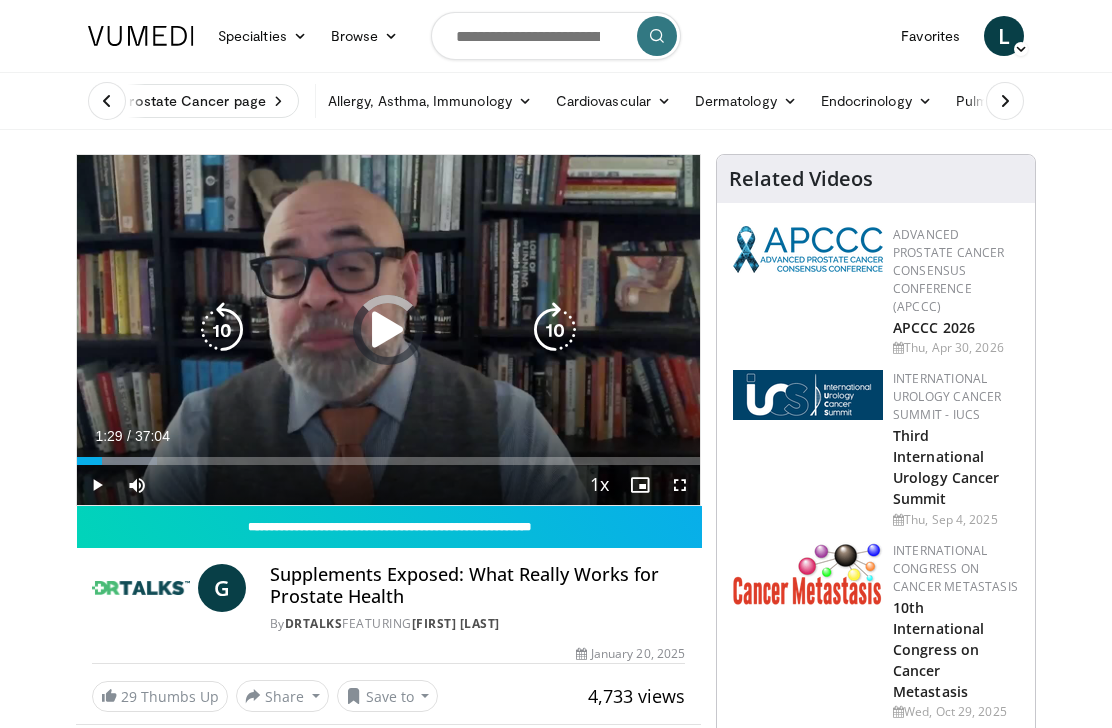 click on "Loaded :  12.91%" at bounding box center (388, 461) 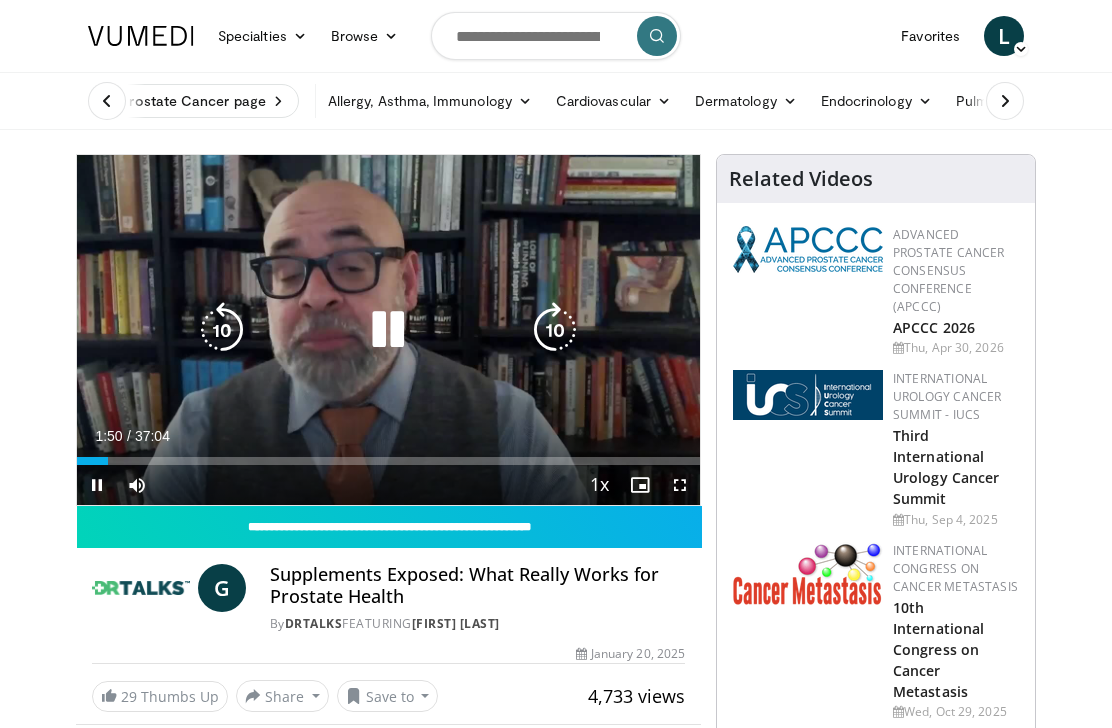 click at bounding box center [222, 330] 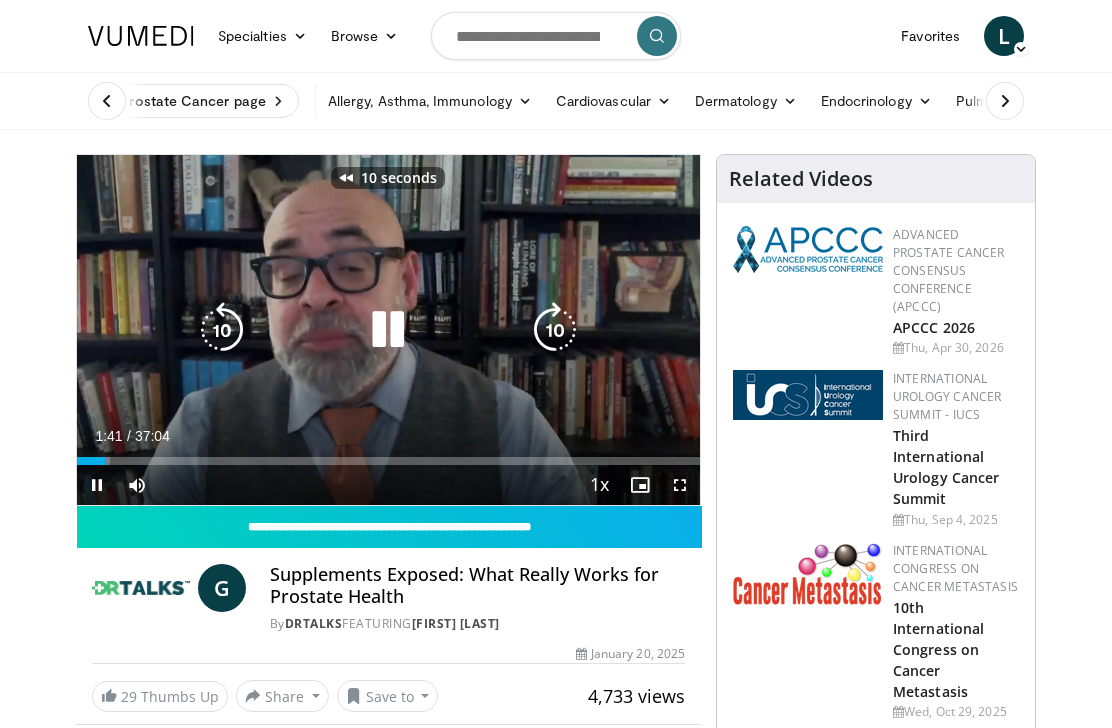 click at bounding box center [222, 330] 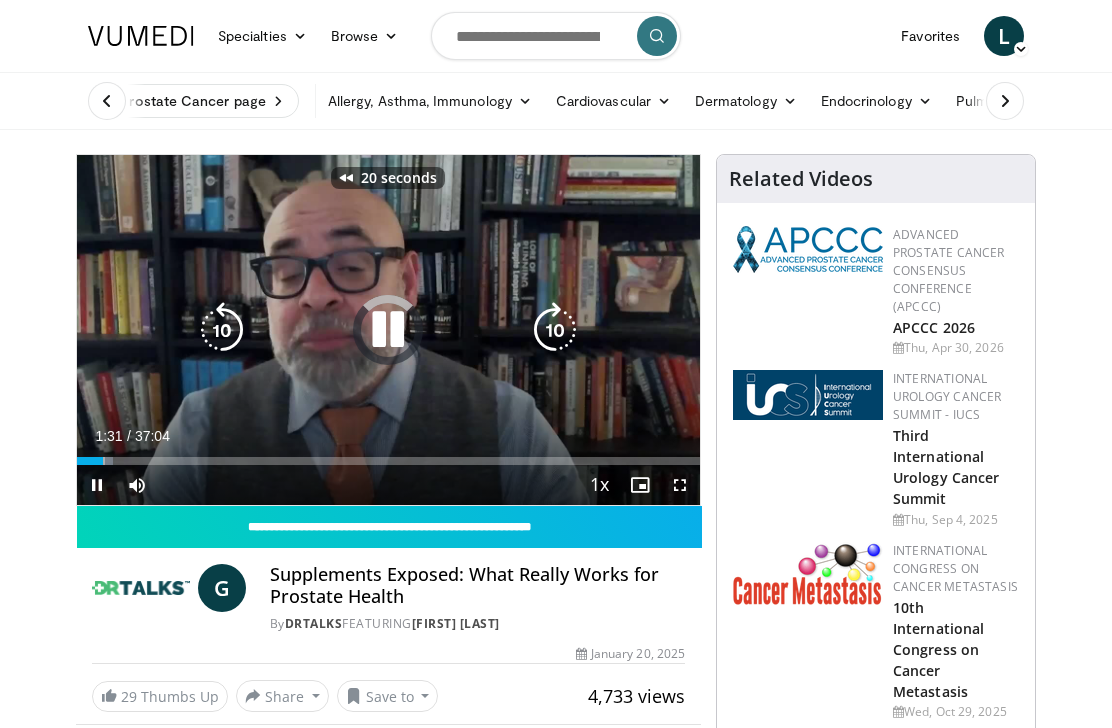 click at bounding box center [222, 330] 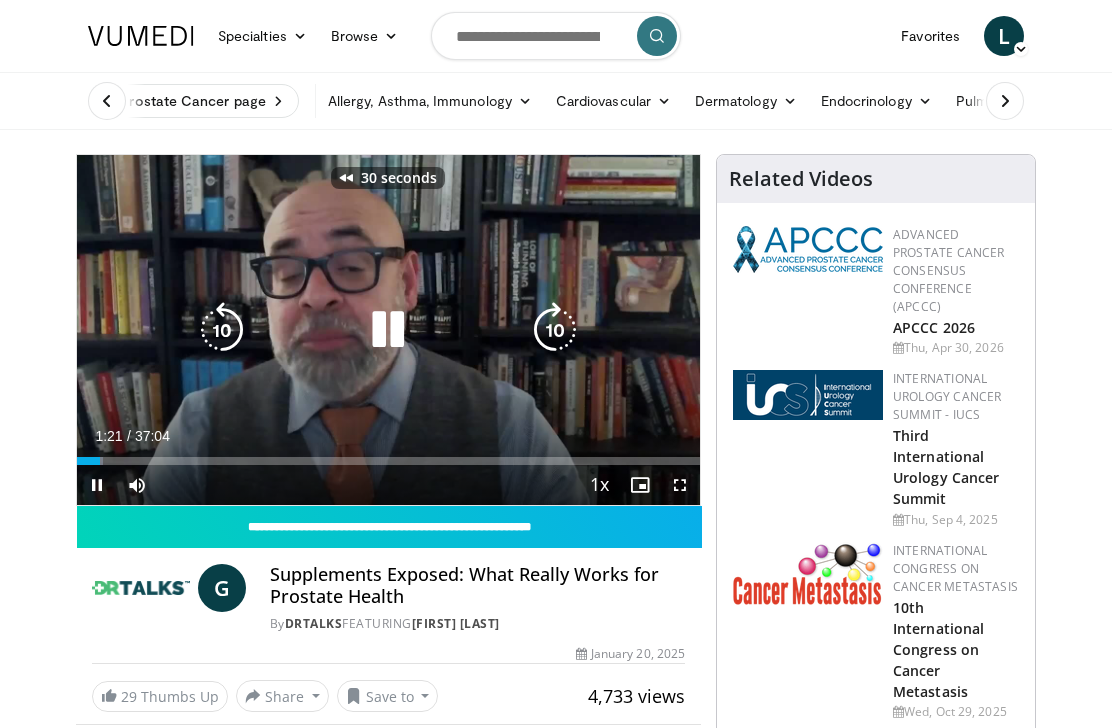 click at bounding box center [222, 330] 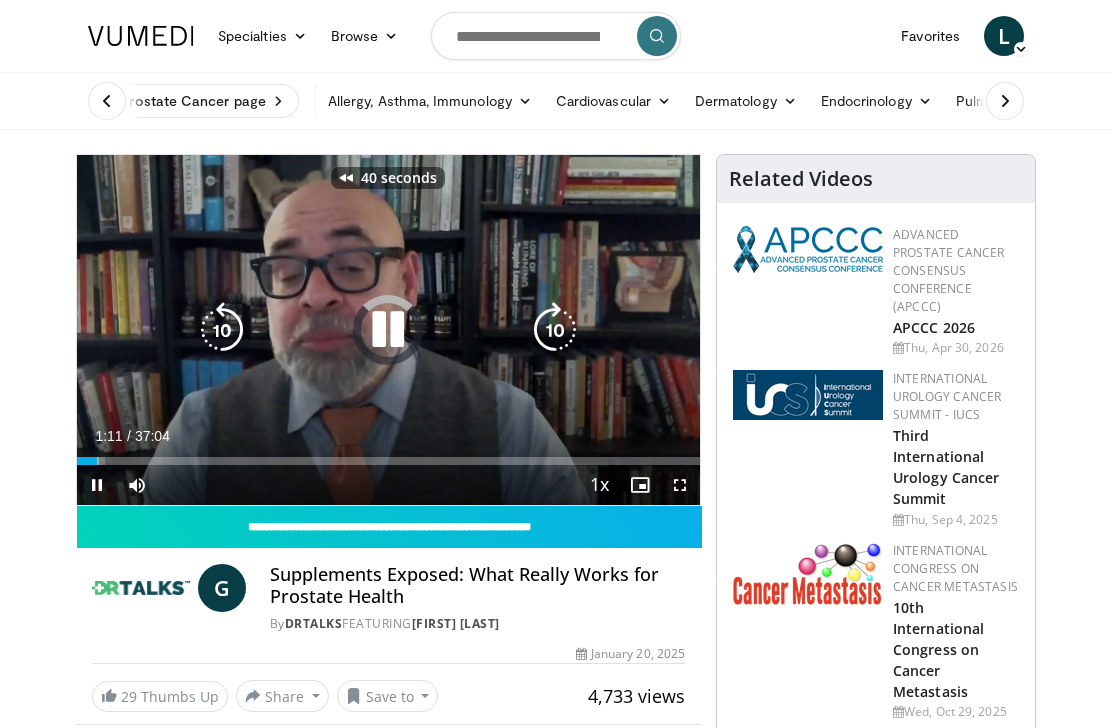 click at bounding box center [222, 330] 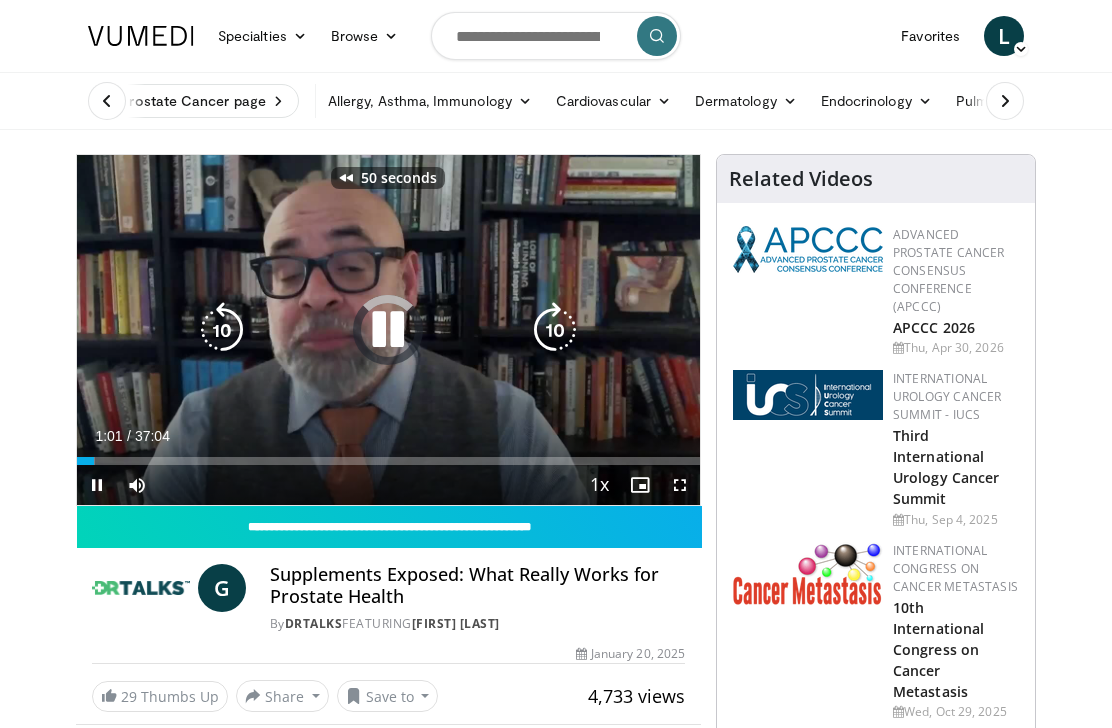 click at bounding box center (222, 330) 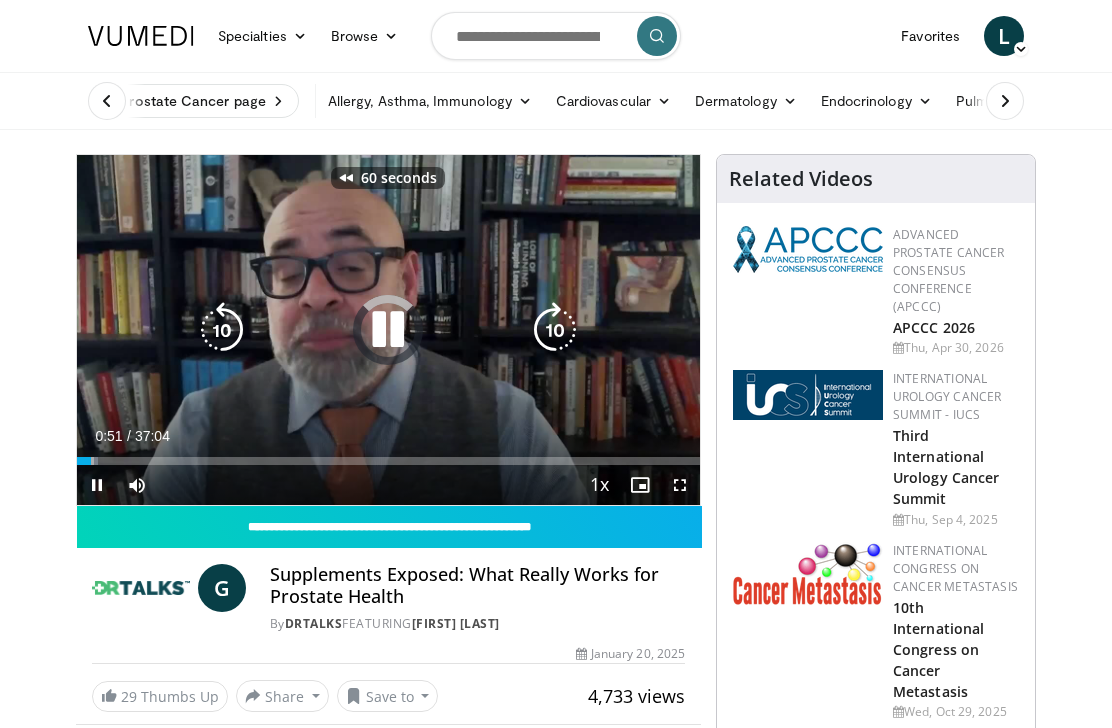 click at bounding box center [222, 330] 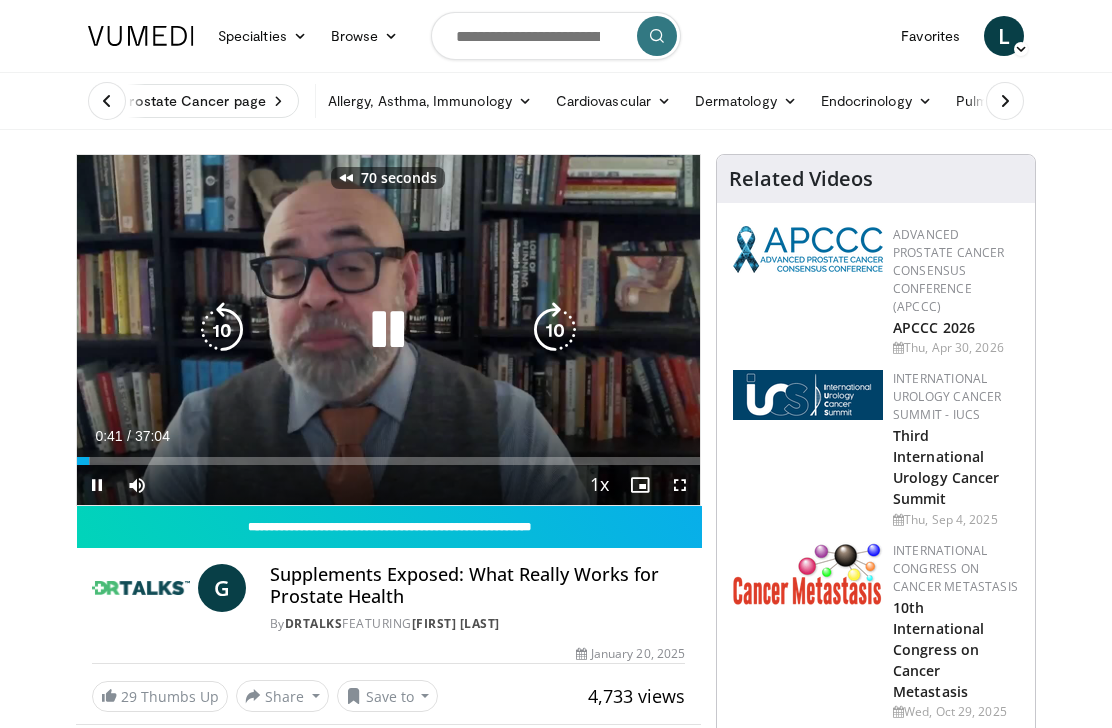 click at bounding box center [222, 330] 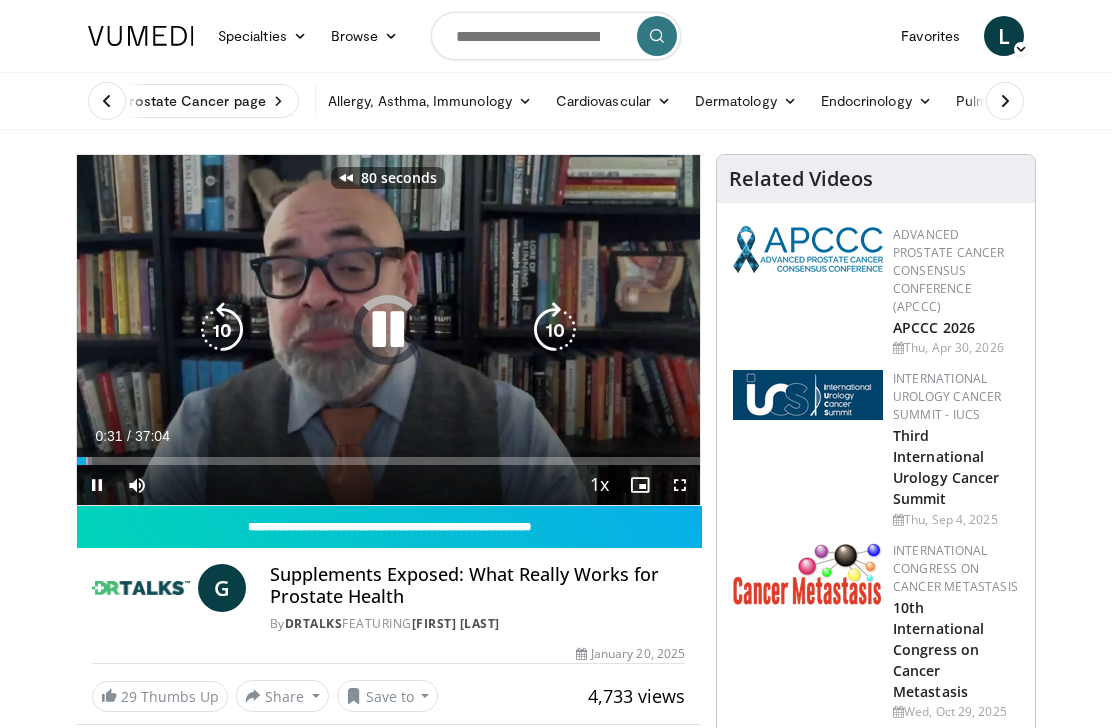 click at bounding box center [222, 330] 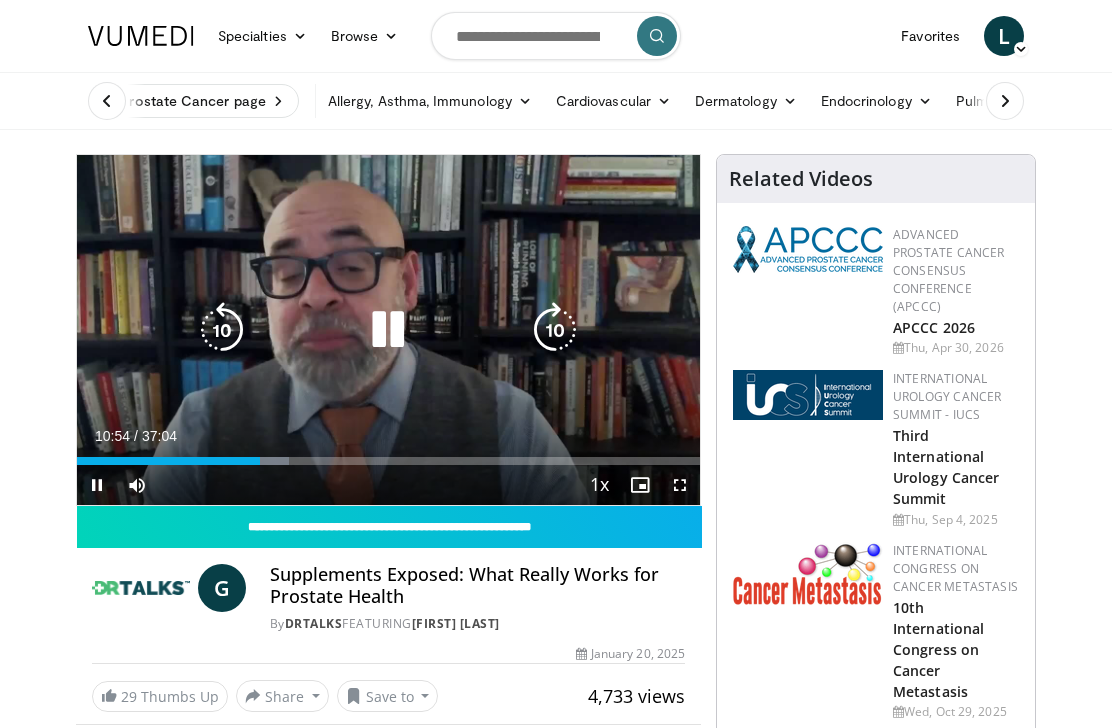 click at bounding box center [555, 330] 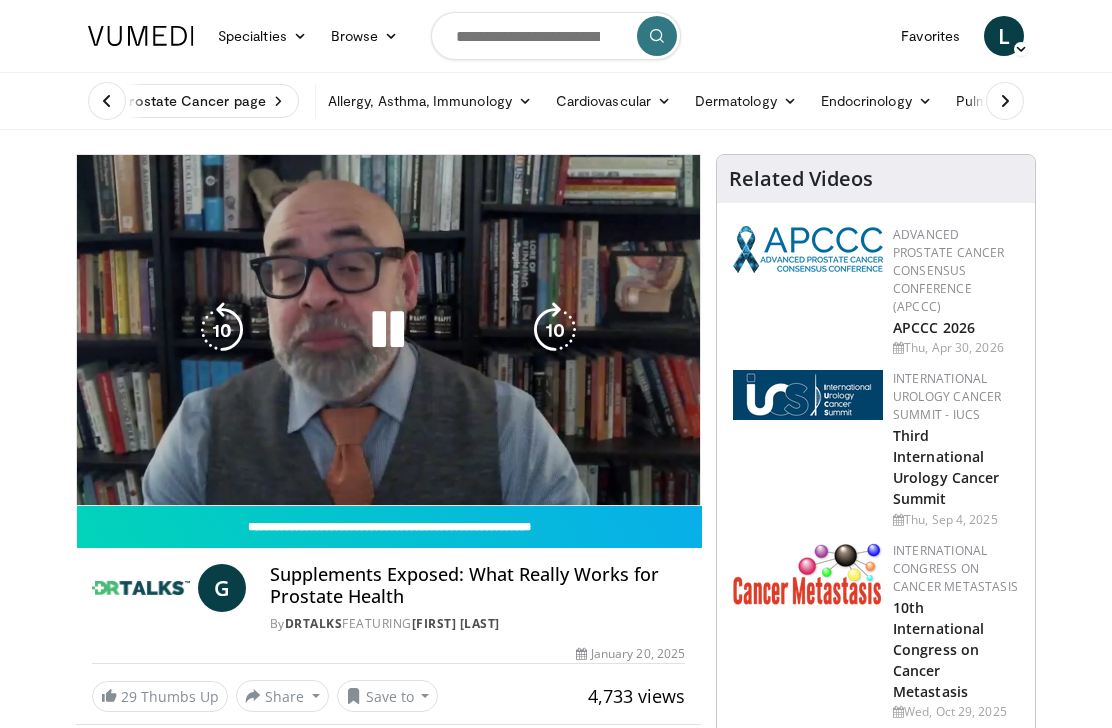 click at bounding box center [555, 330] 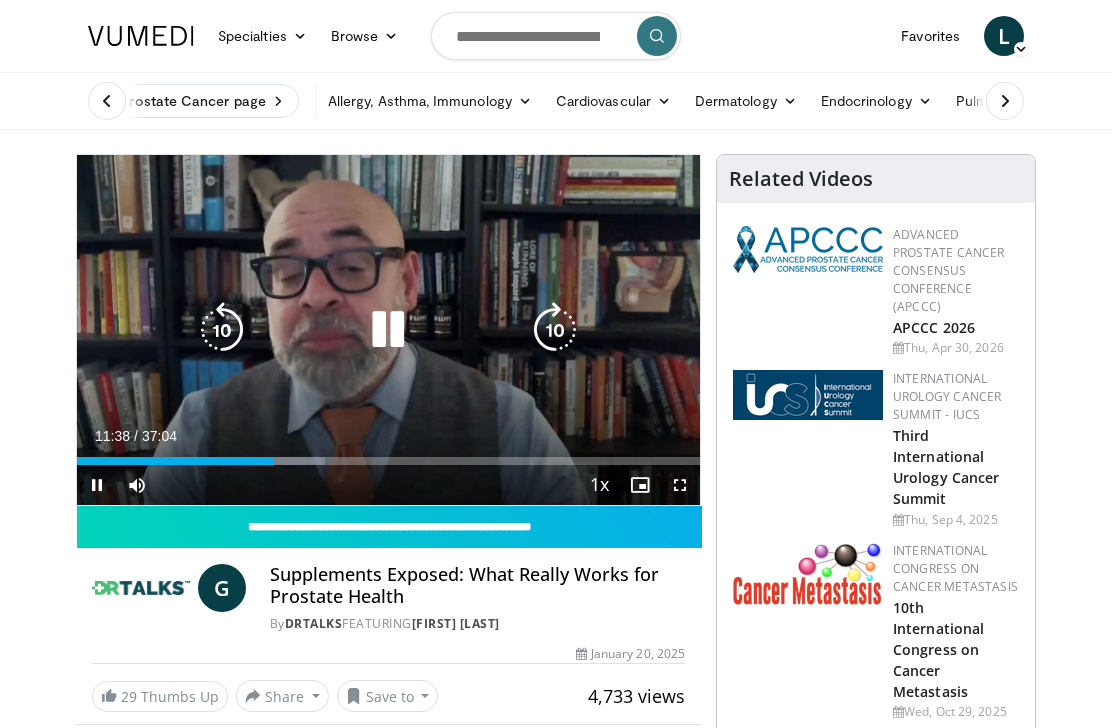 click at bounding box center (555, 330) 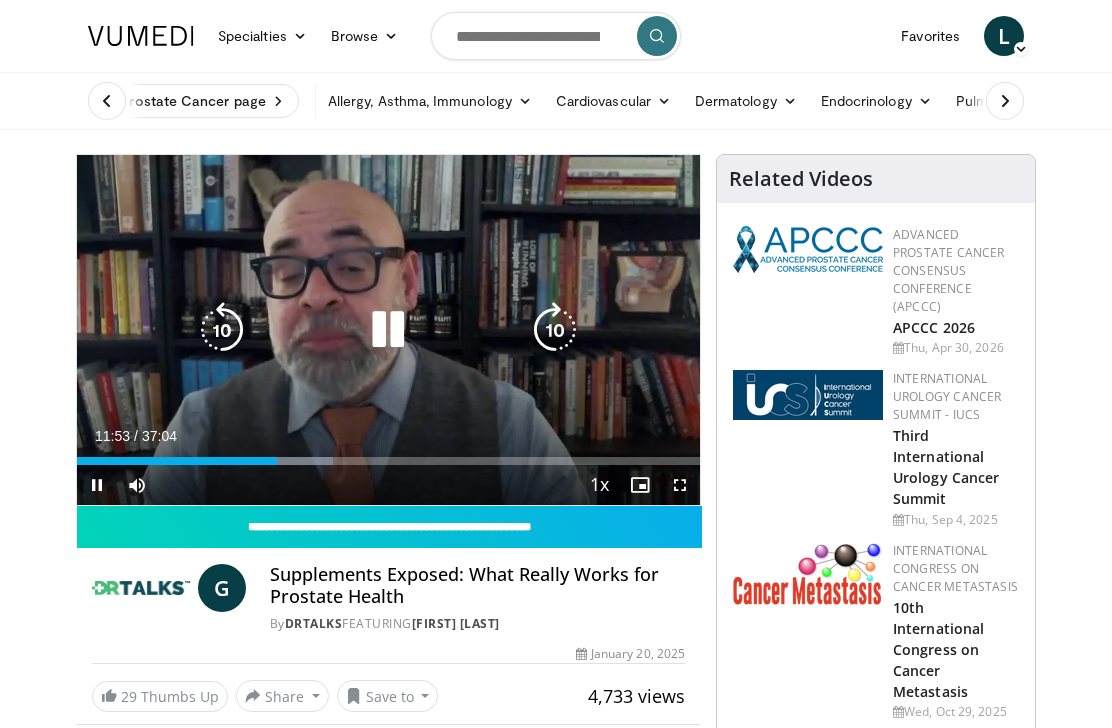 click at bounding box center (555, 330) 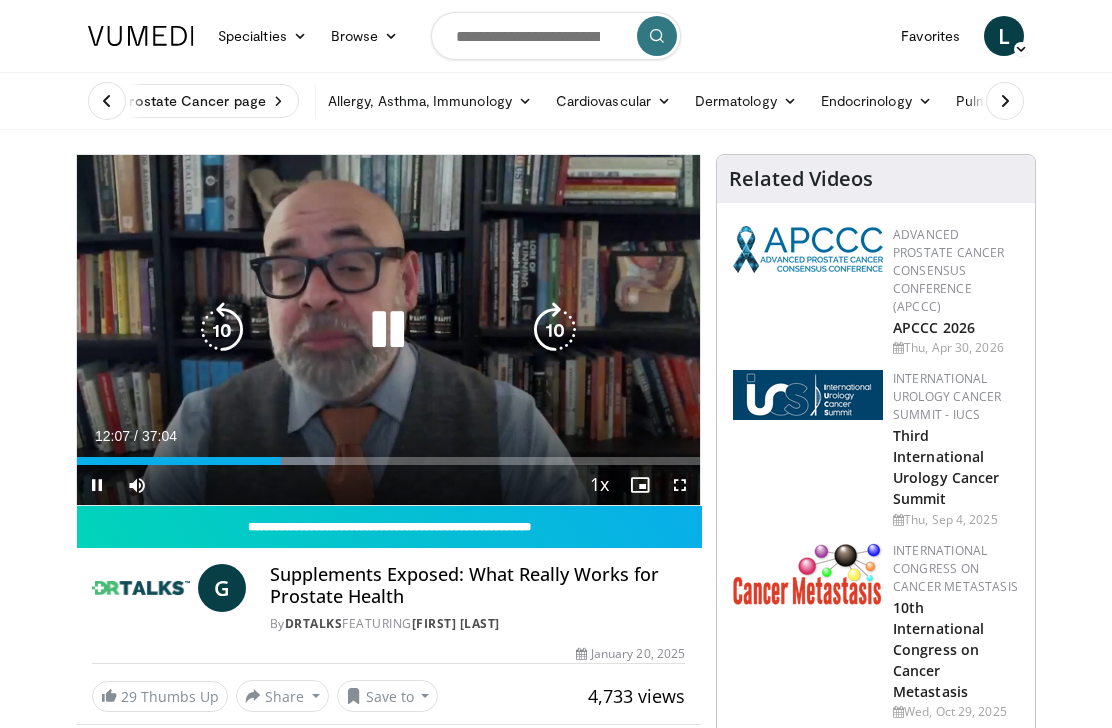 click at bounding box center [555, 330] 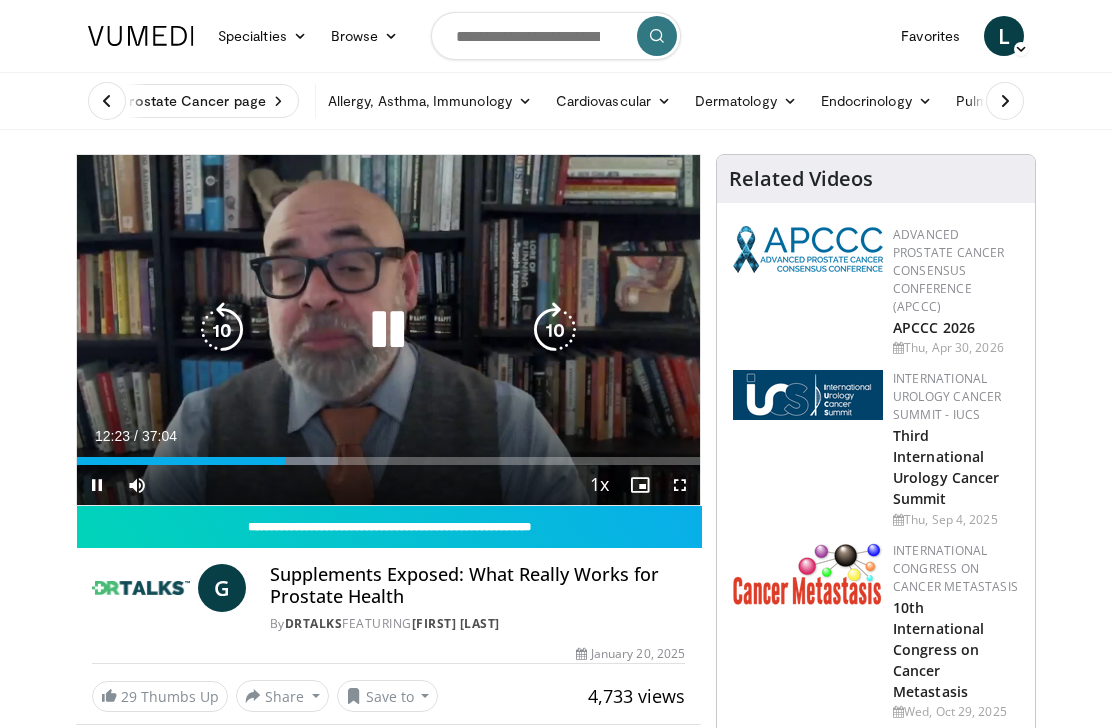 click at bounding box center (555, 330) 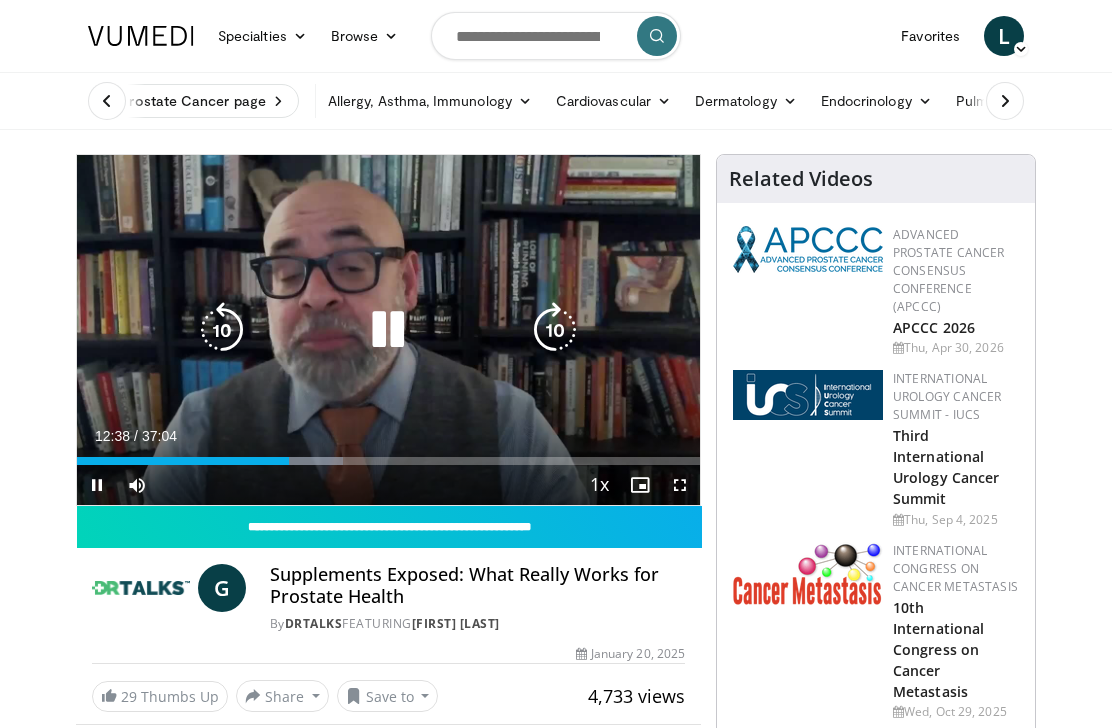 click at bounding box center [555, 330] 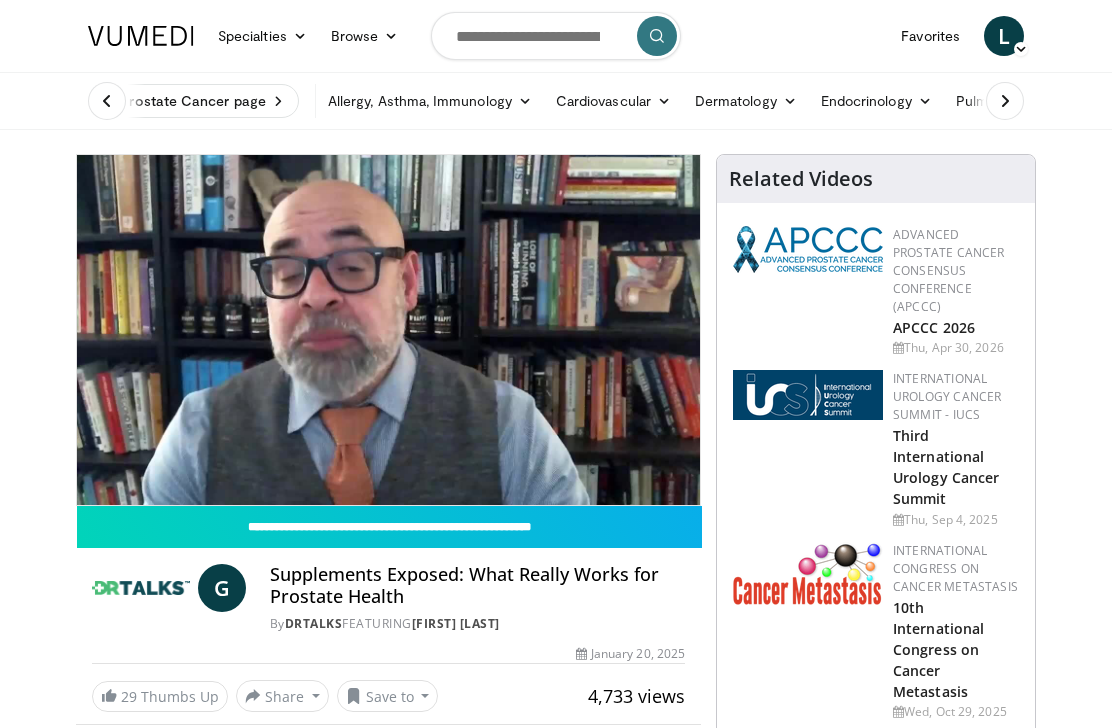 click at bounding box center (555, 330) 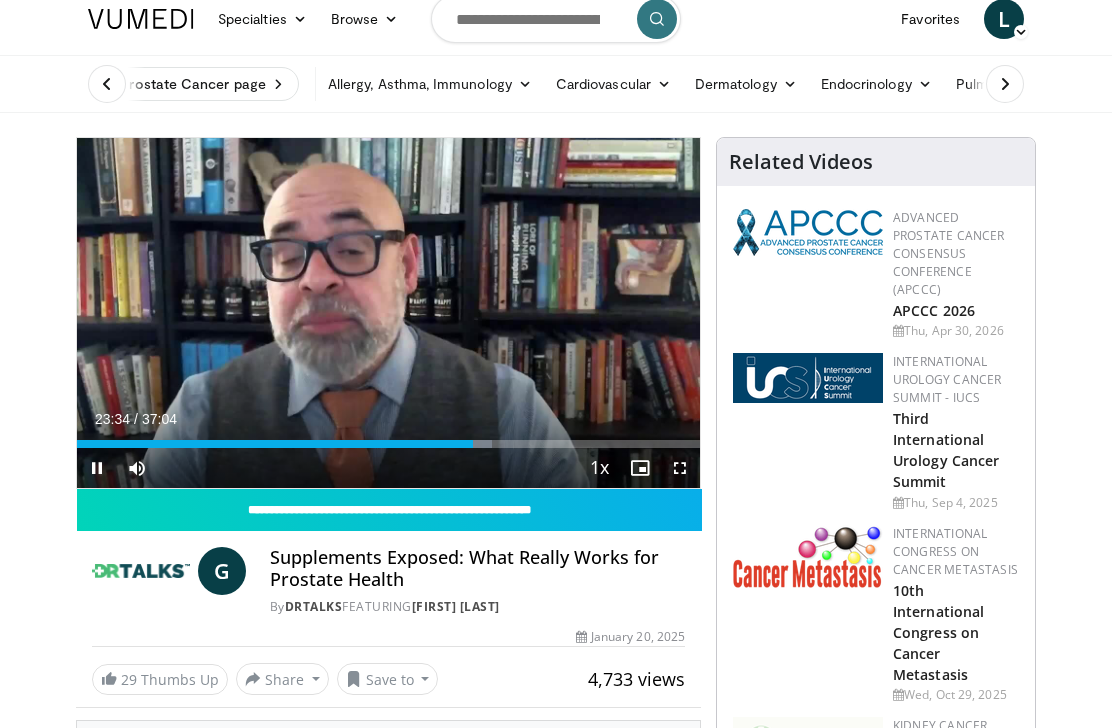 scroll, scrollTop: 28, scrollLeft: 0, axis: vertical 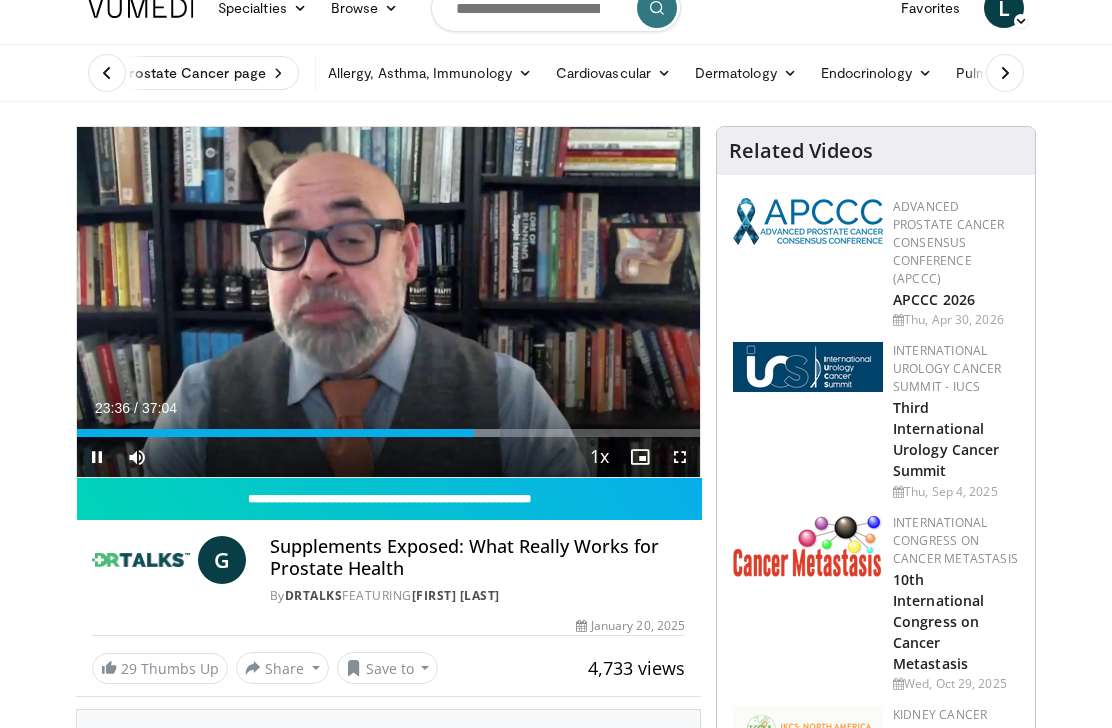 click at bounding box center [275, 433] 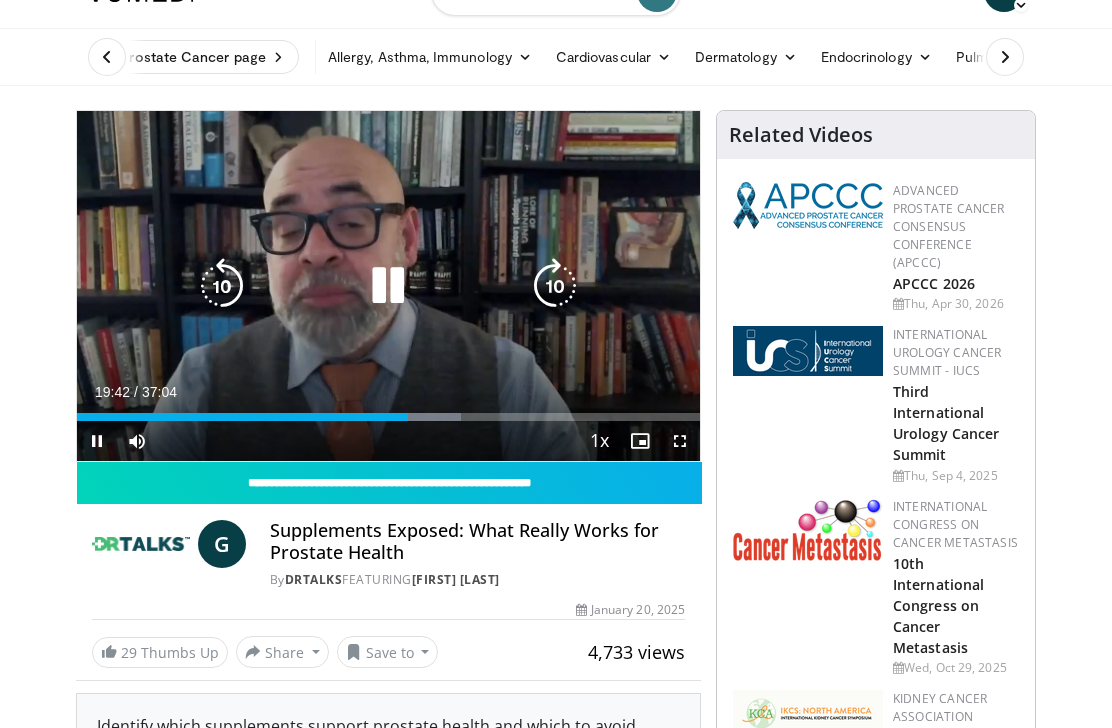 scroll, scrollTop: 49, scrollLeft: 0, axis: vertical 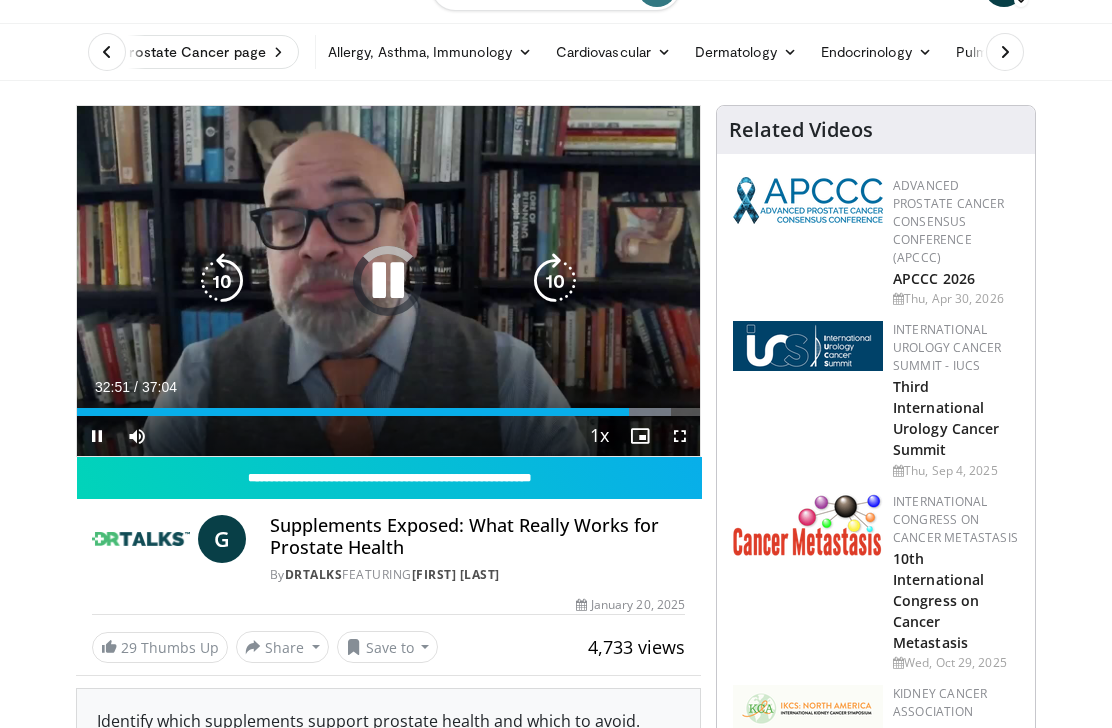 click at bounding box center [555, 281] 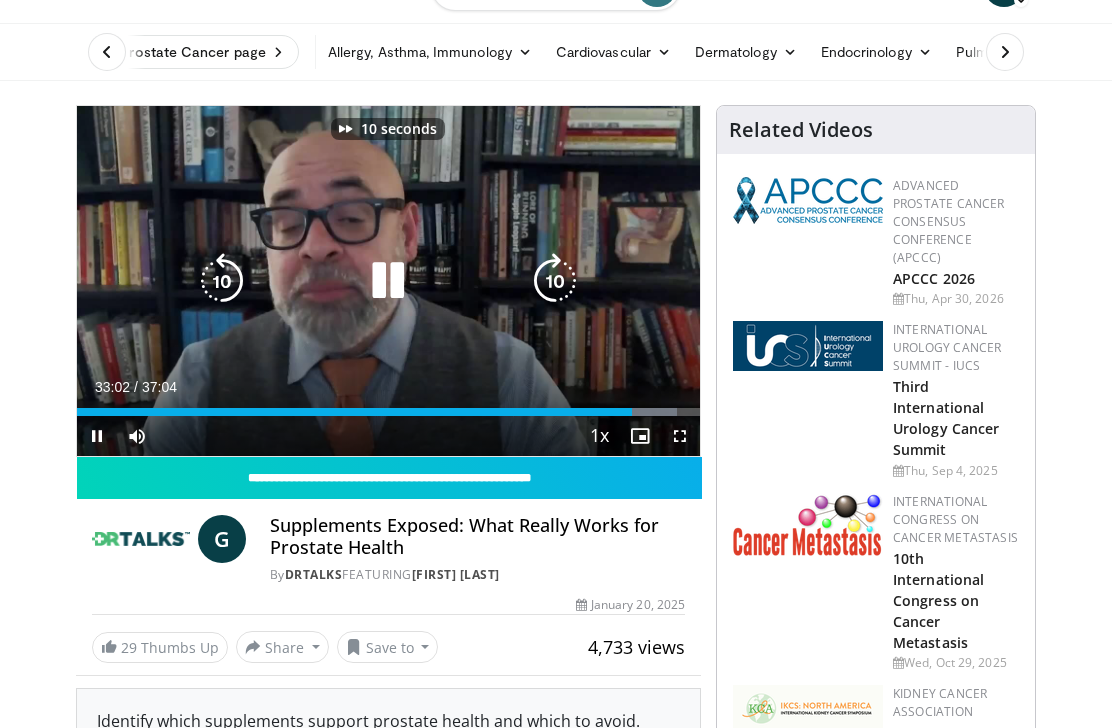 click at bounding box center [555, 281] 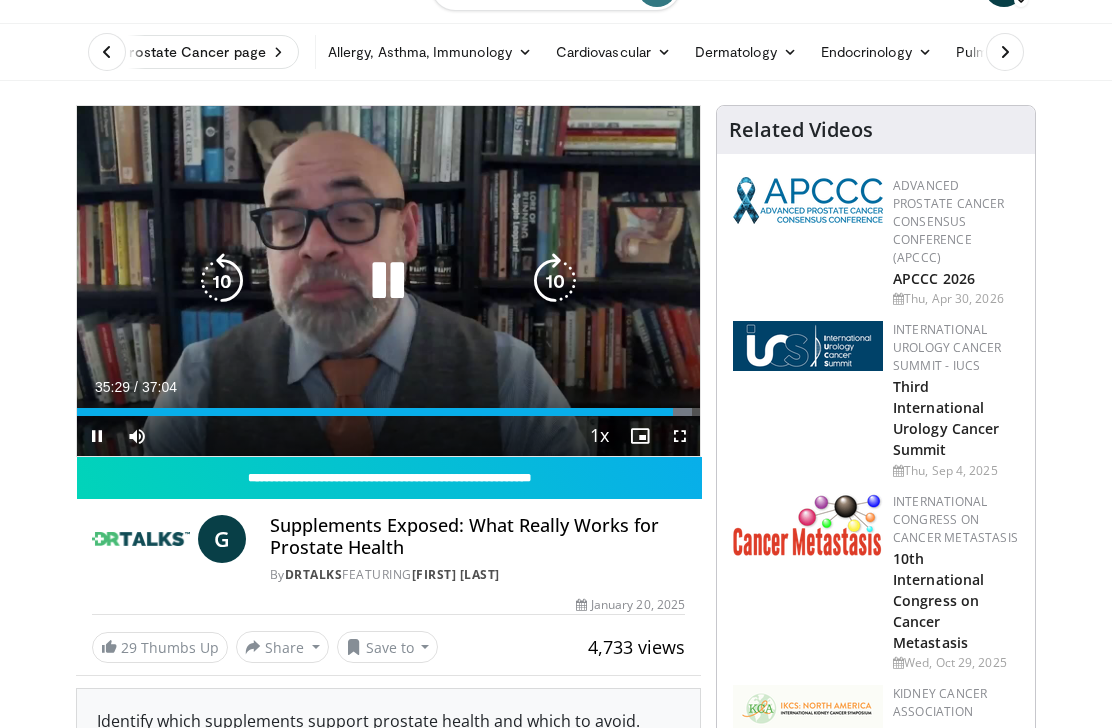 click at bounding box center [388, 281] 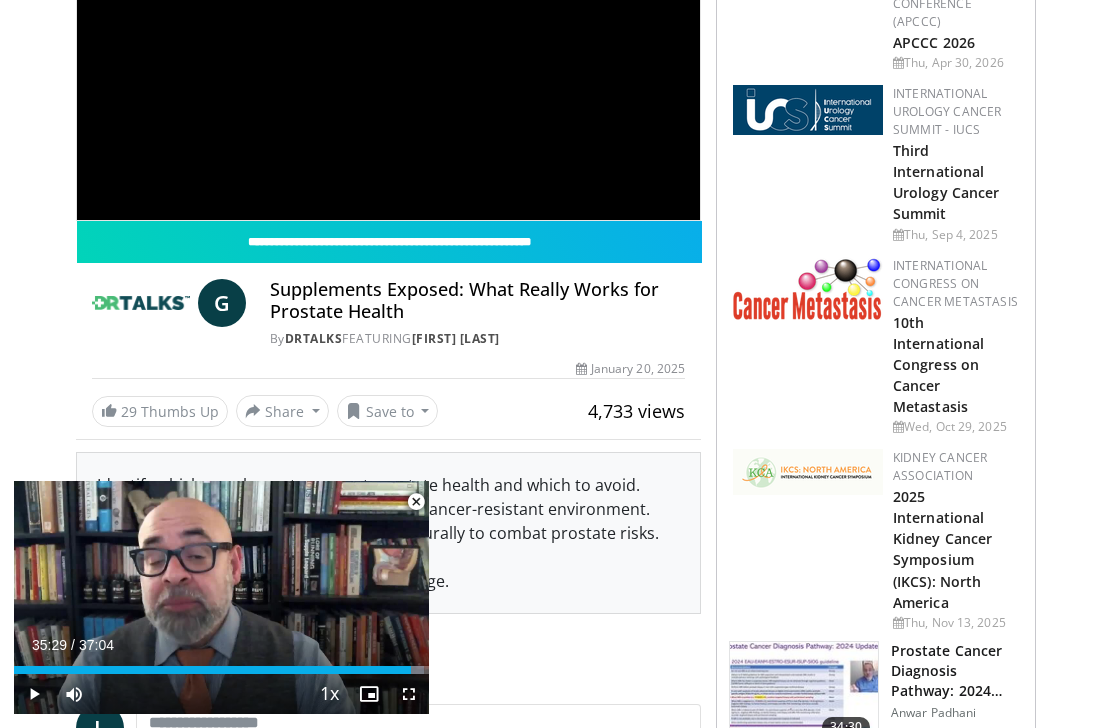 scroll, scrollTop: 0, scrollLeft: 0, axis: both 